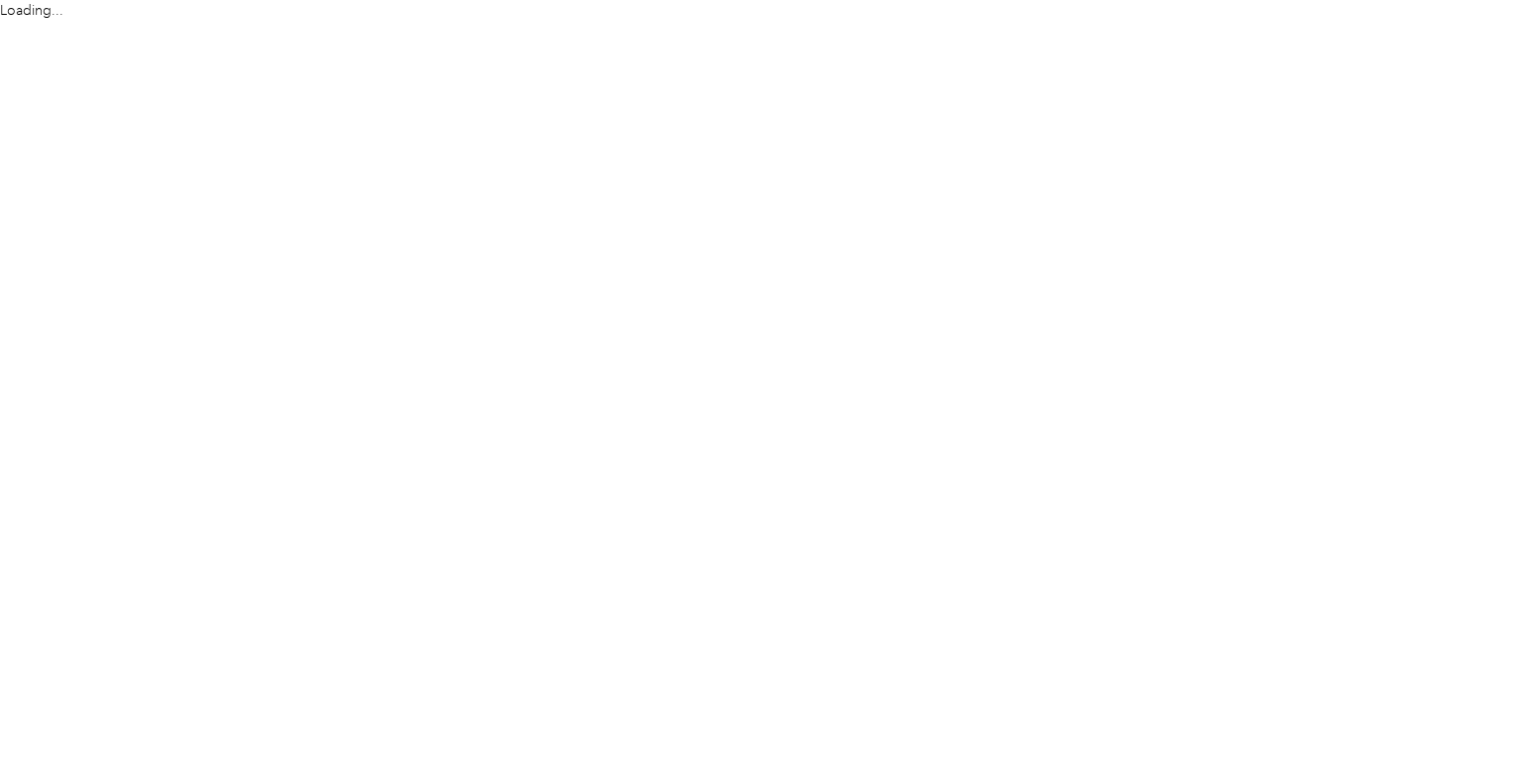 scroll, scrollTop: 0, scrollLeft: 0, axis: both 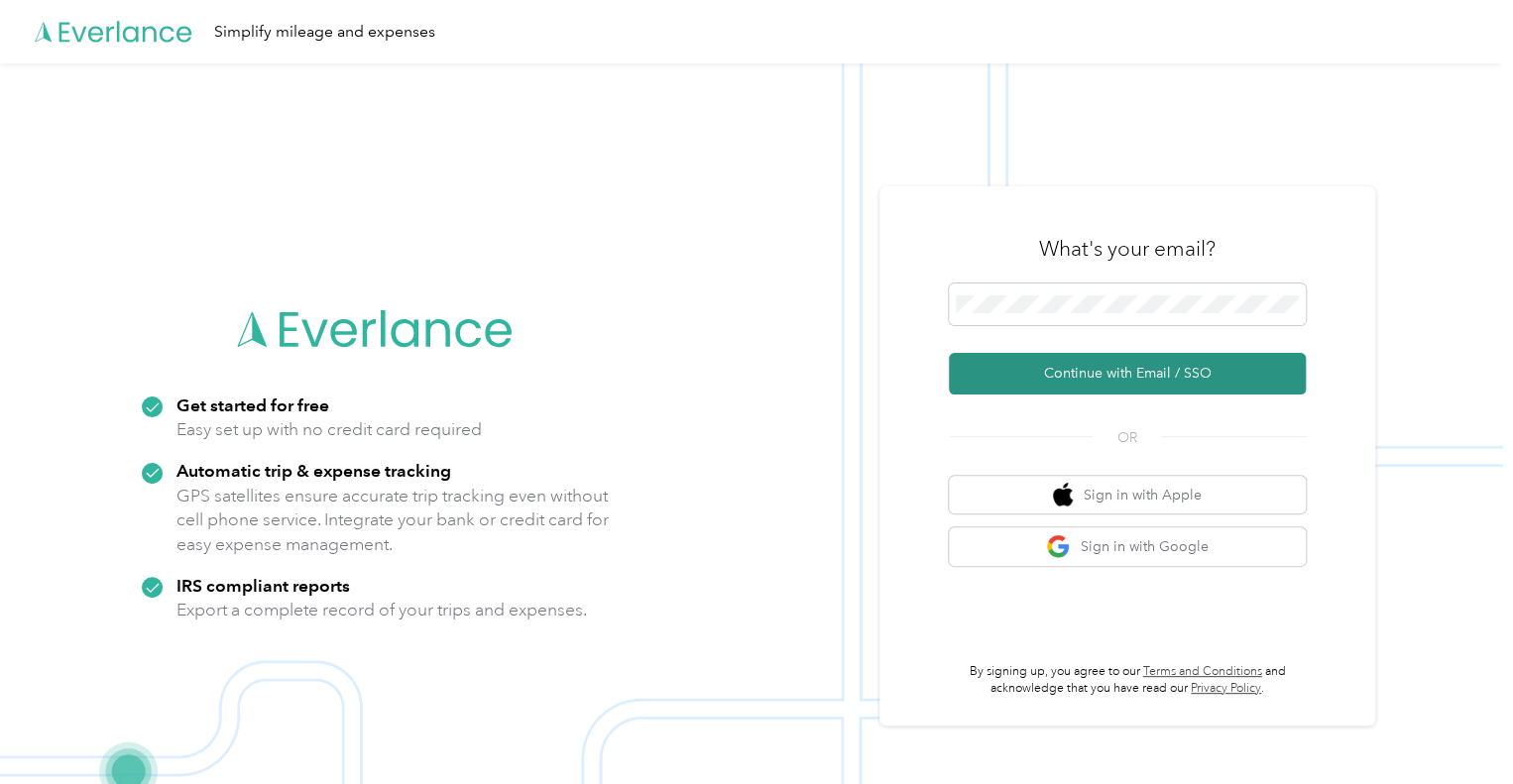click on "Continue with Email / SSO" at bounding box center [1127, 374] 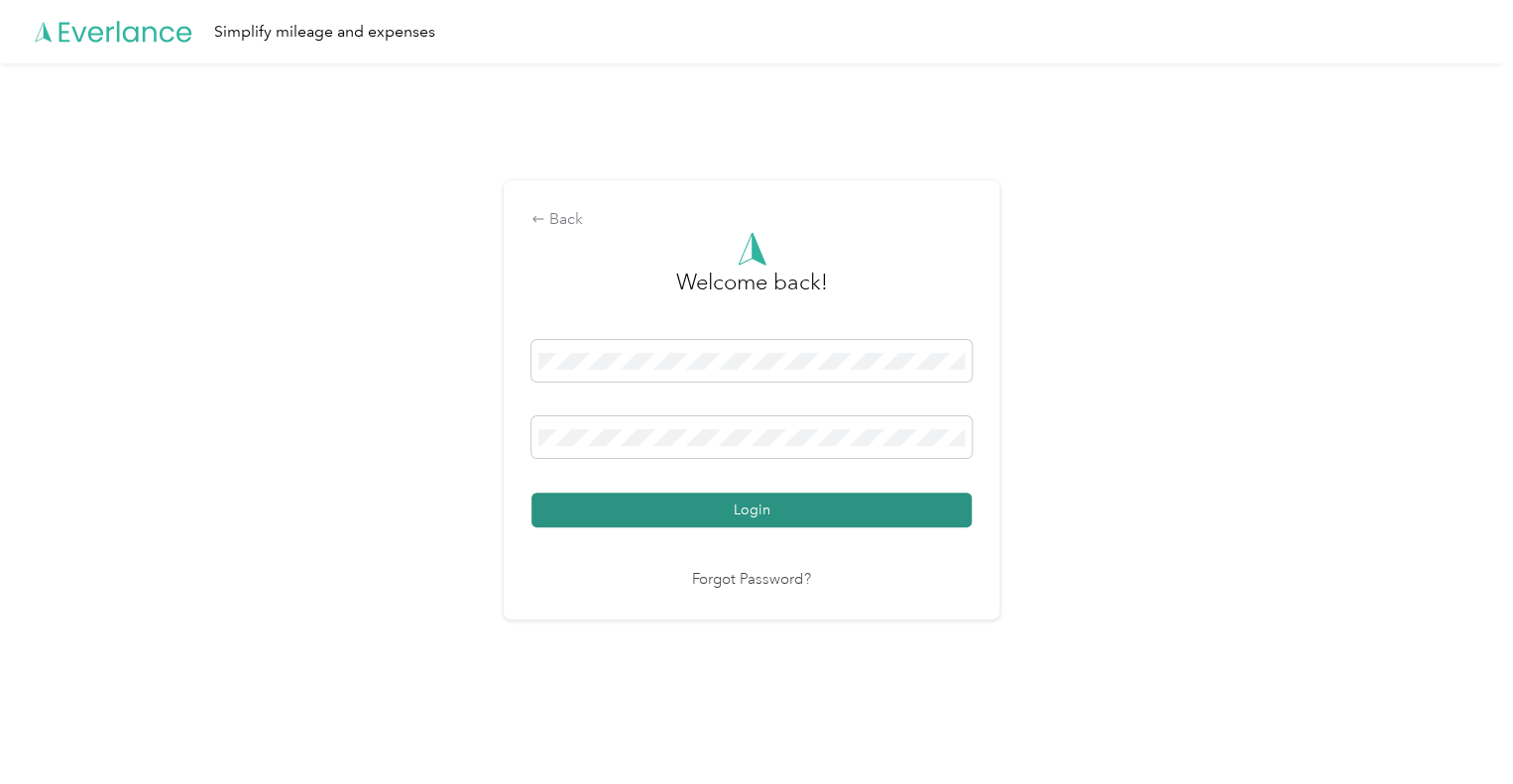 click on "Login" at bounding box center [752, 509] 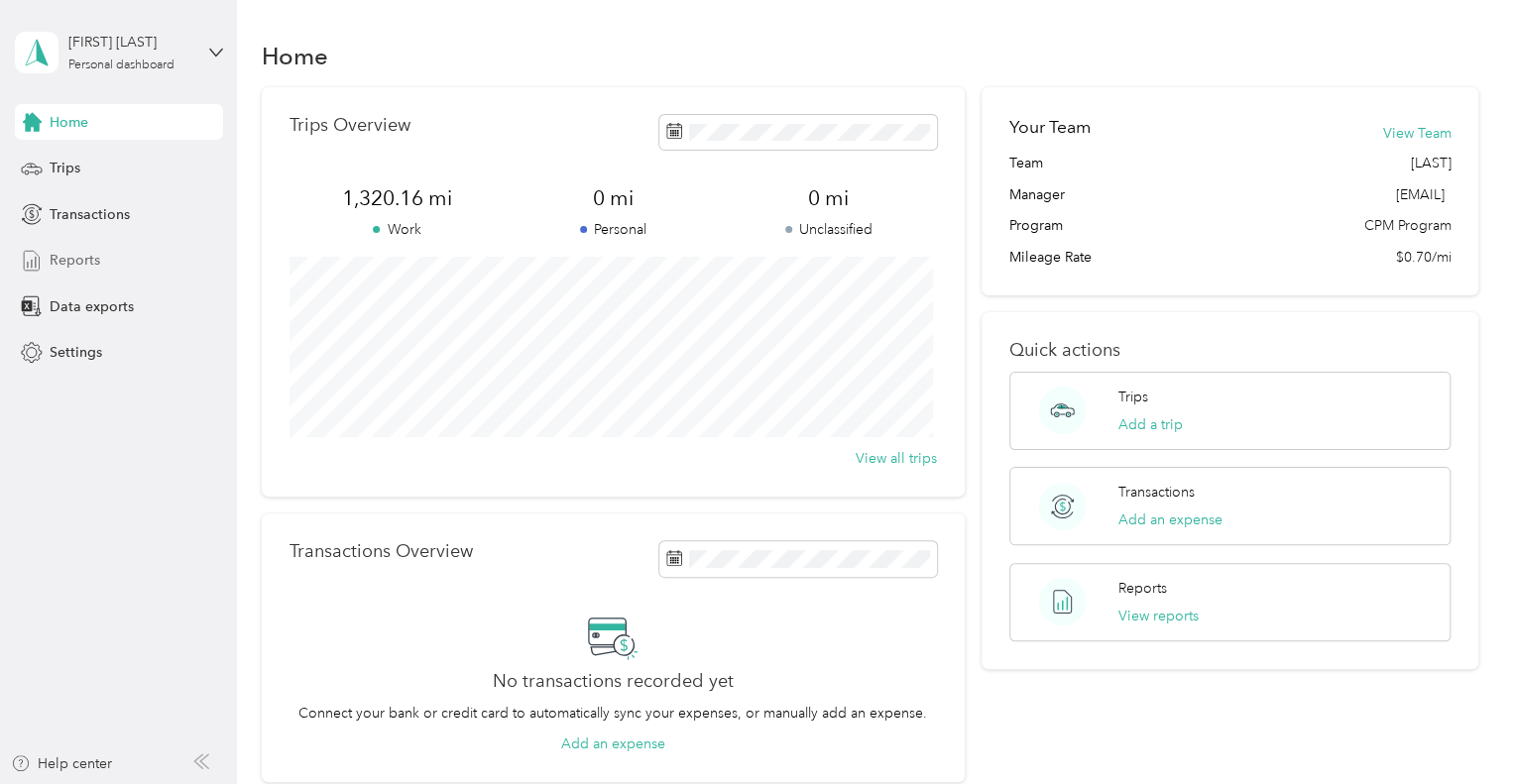 click on "Reports" at bounding box center [74, 260] 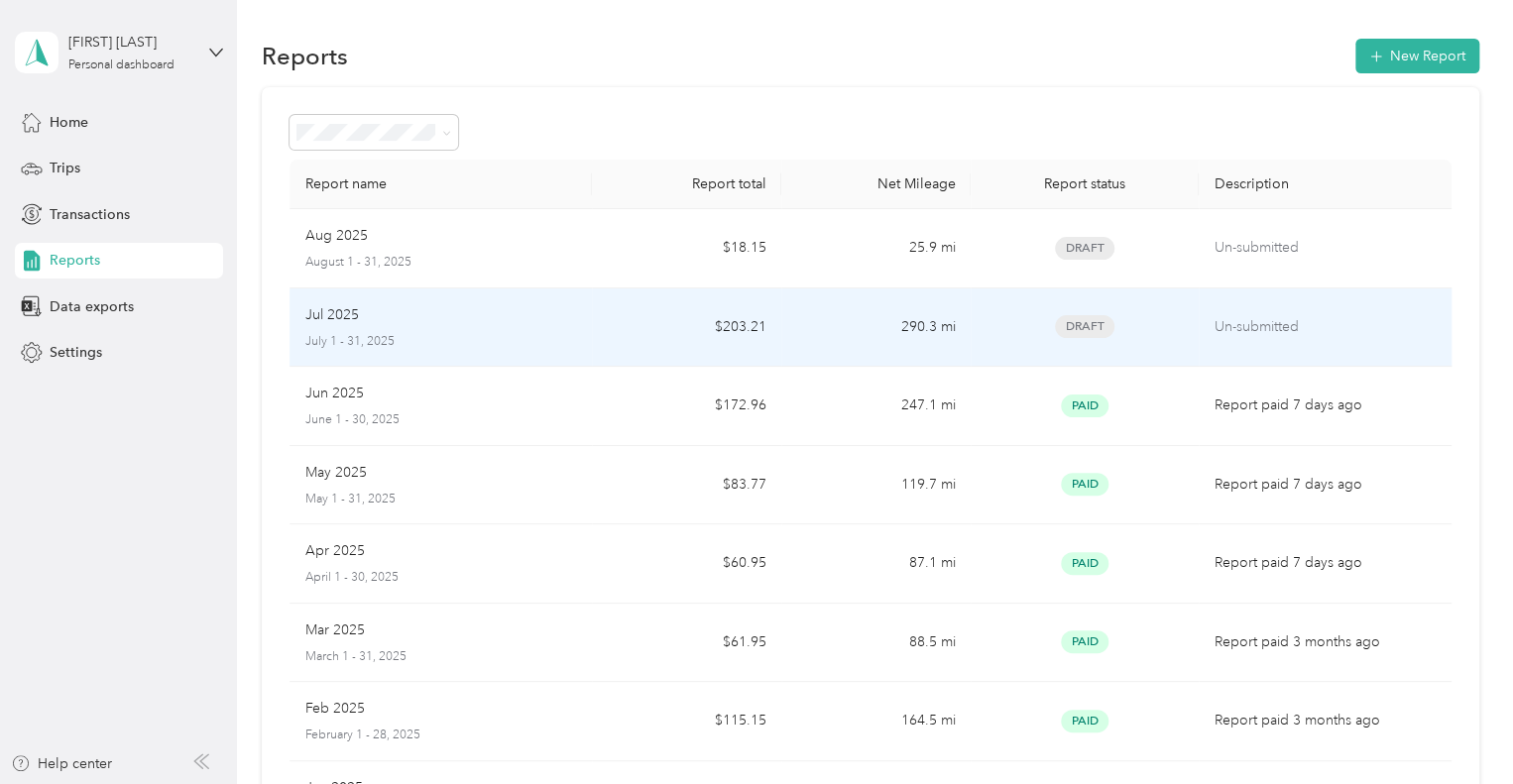 click on "Un-submitted" at bounding box center (1325, 327) 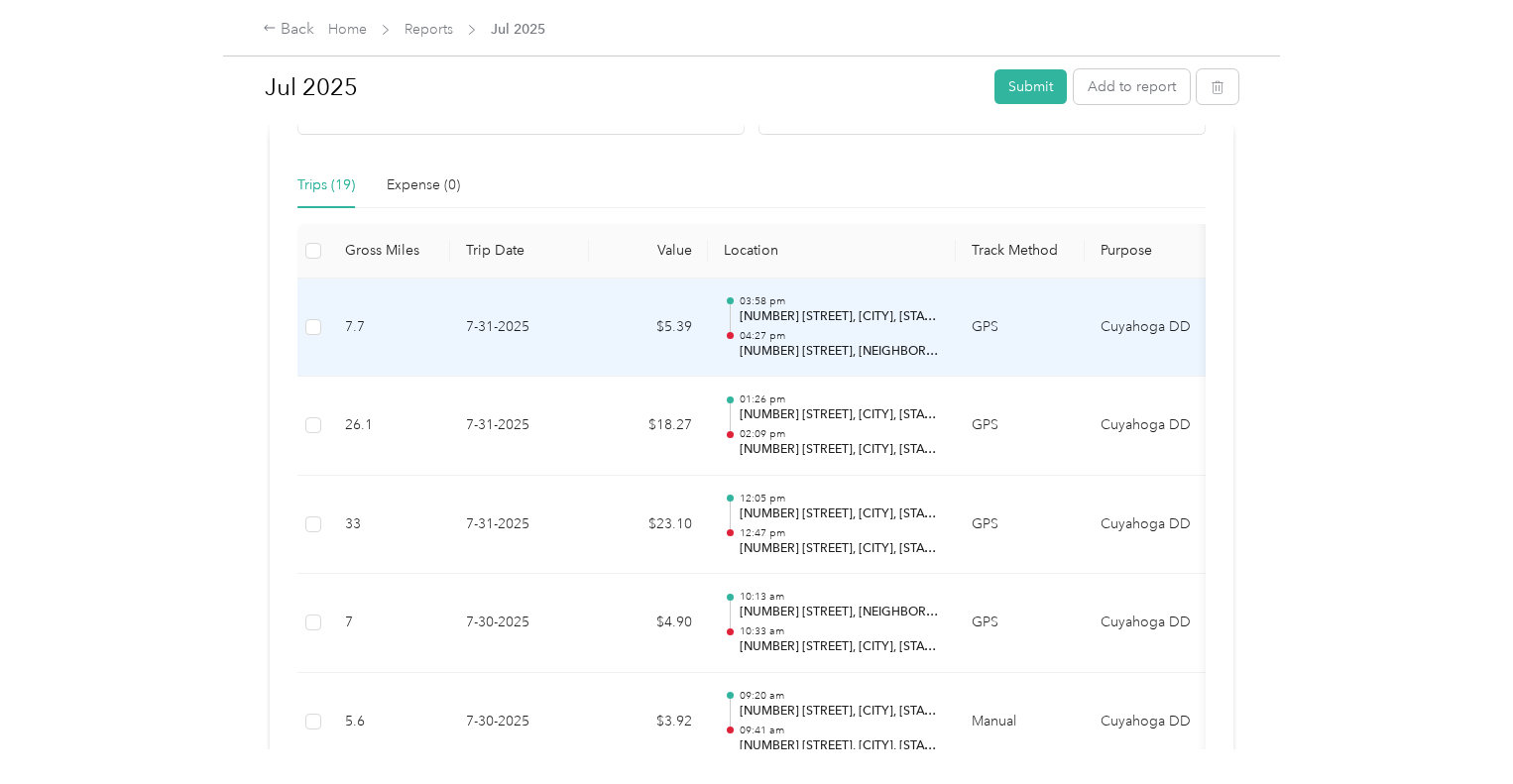 scroll, scrollTop: 424, scrollLeft: 0, axis: vertical 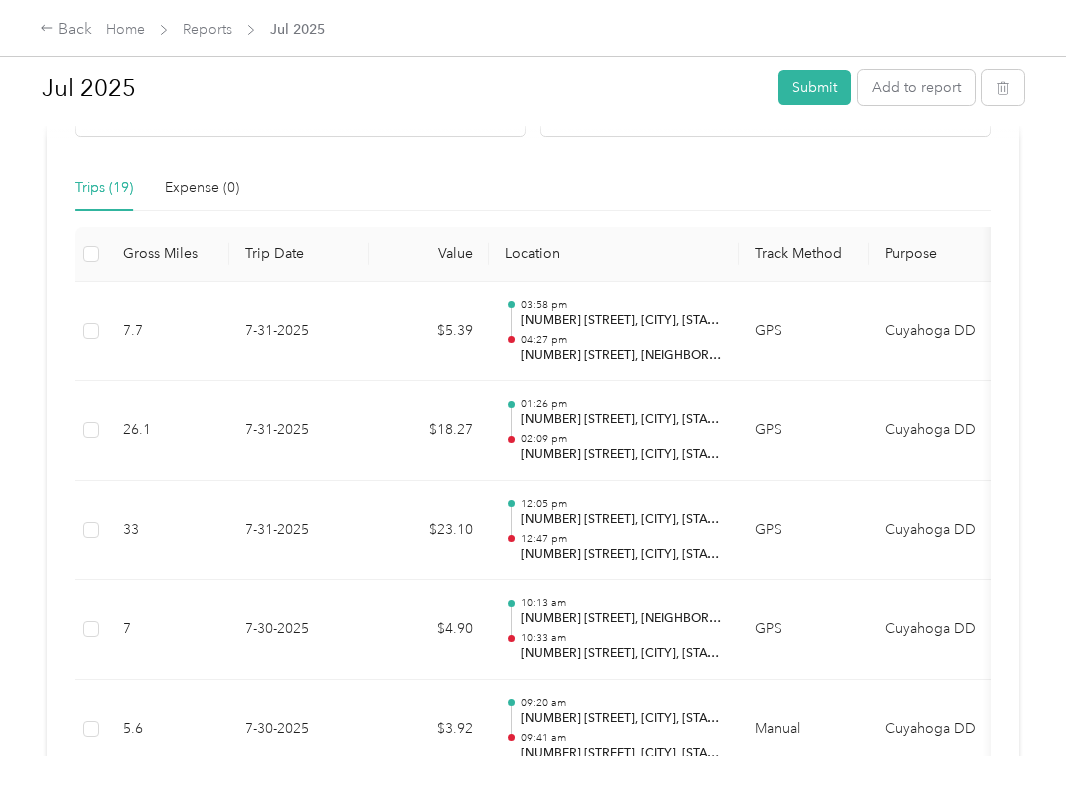 click at bounding box center (533, 131) 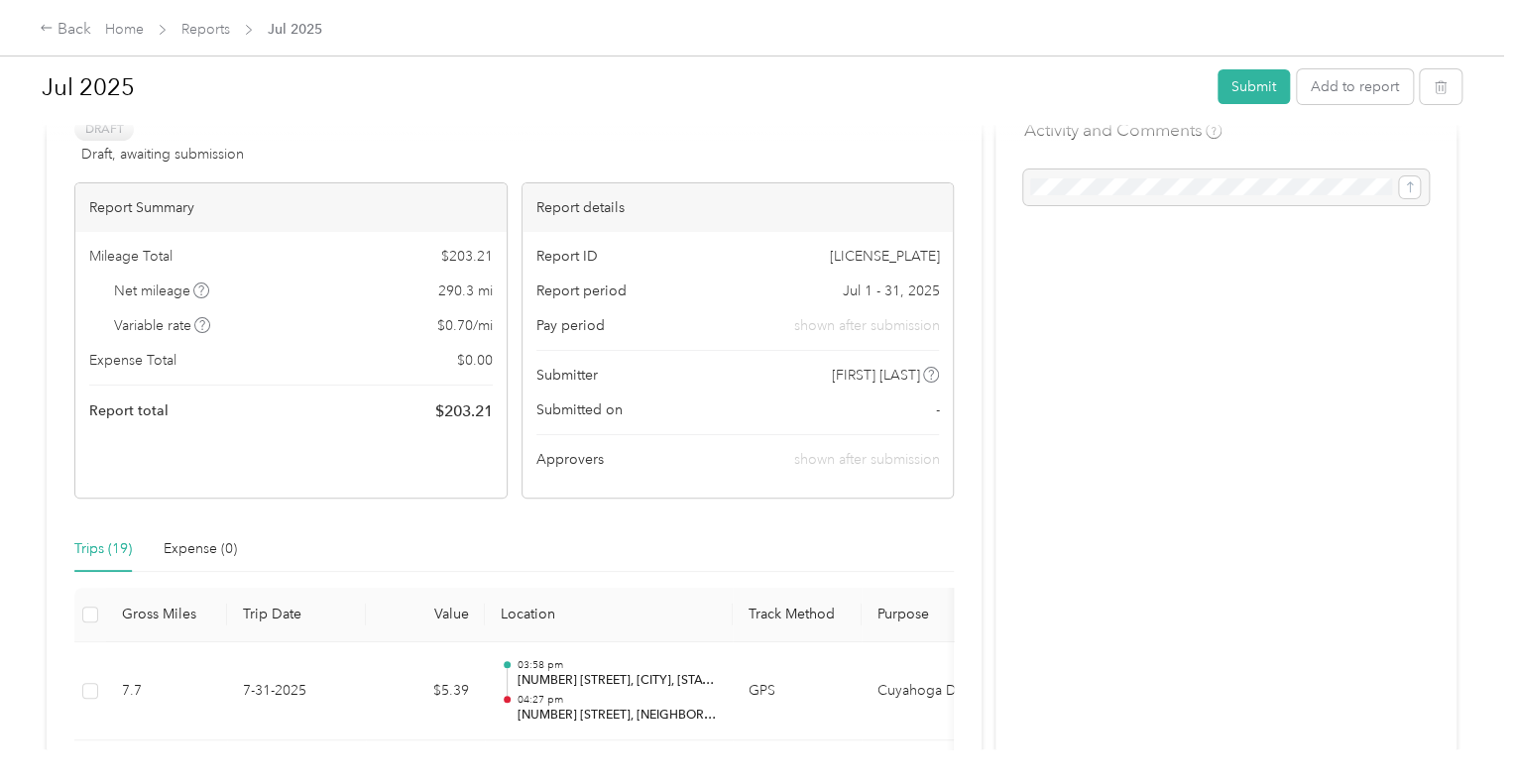 scroll, scrollTop: 0, scrollLeft: 0, axis: both 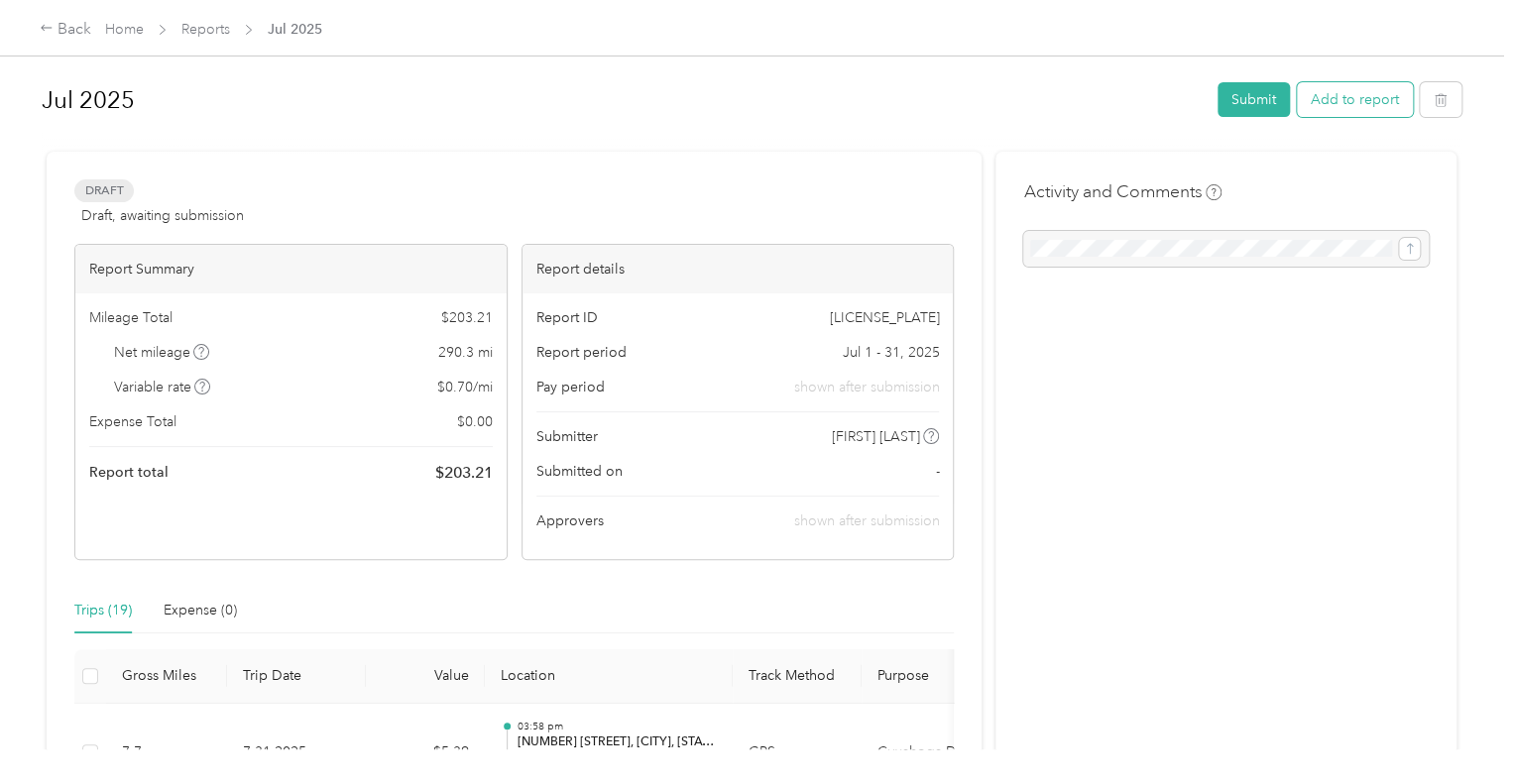click on "Add to report" at bounding box center (1354, 99) 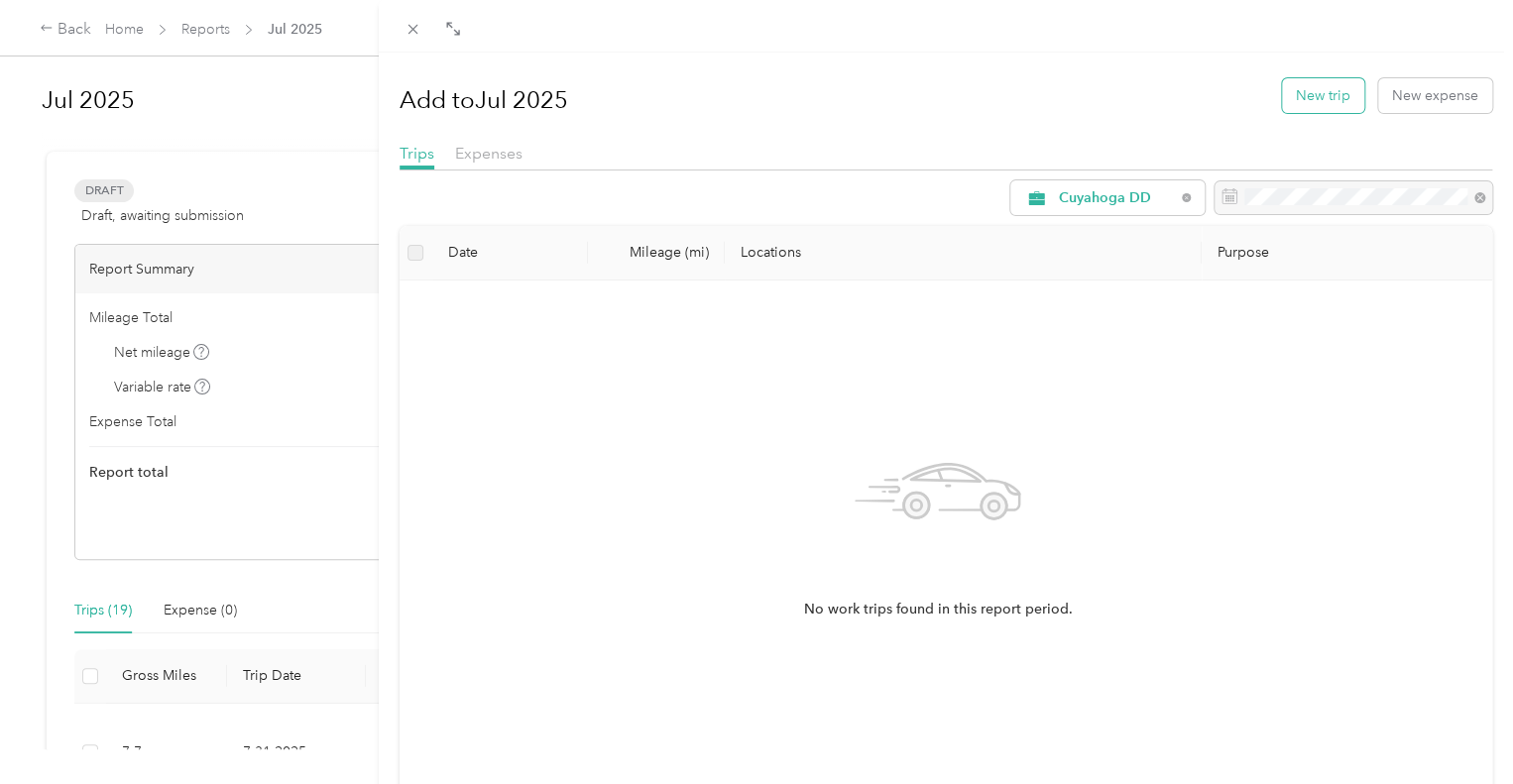 click on "New trip" at bounding box center (1323, 95) 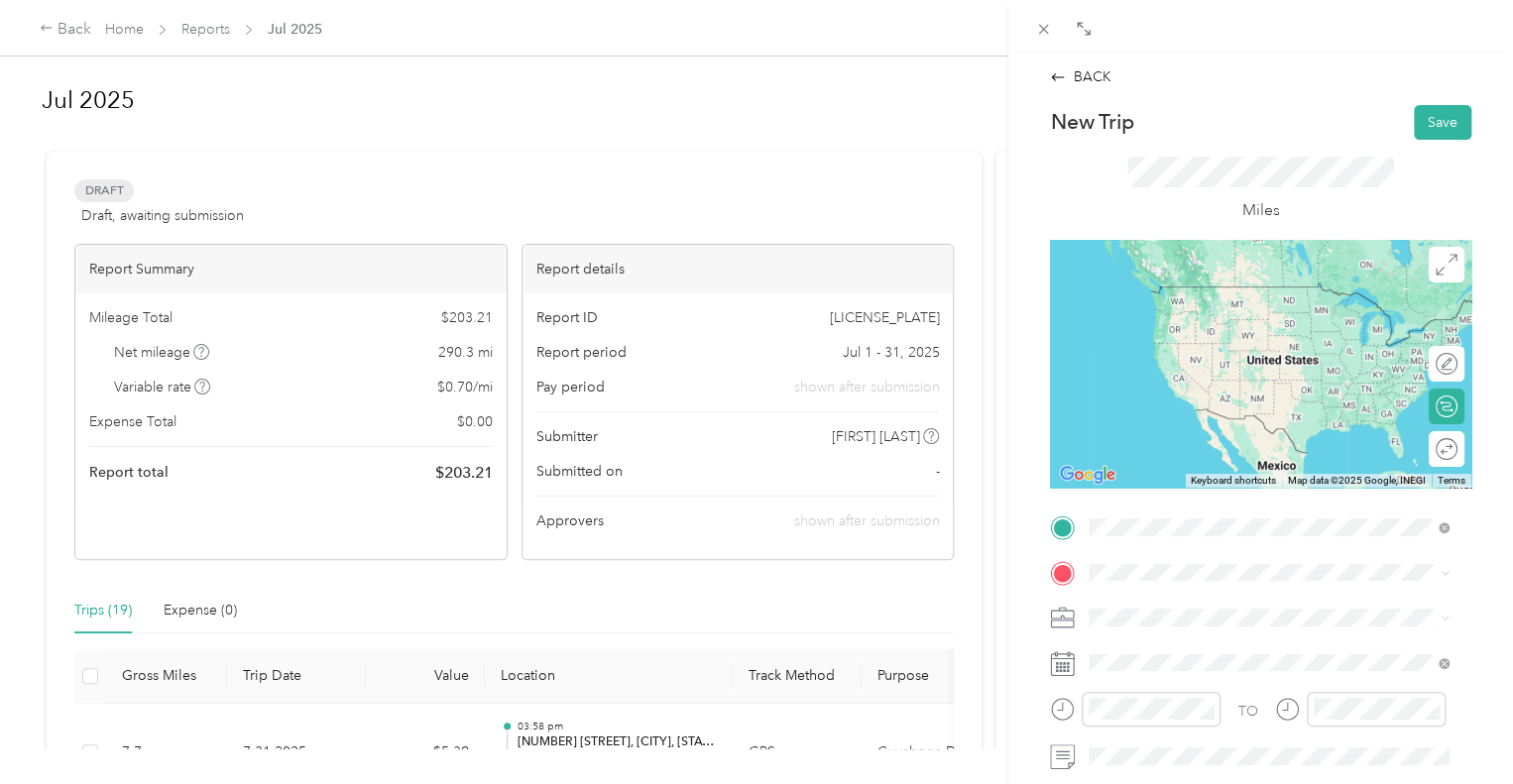 click on "[NUMBER] [STREET]
[CITY], [STATE] [POSTAL_CODE], [COUNTRY]" at bounding box center (1269, 607) 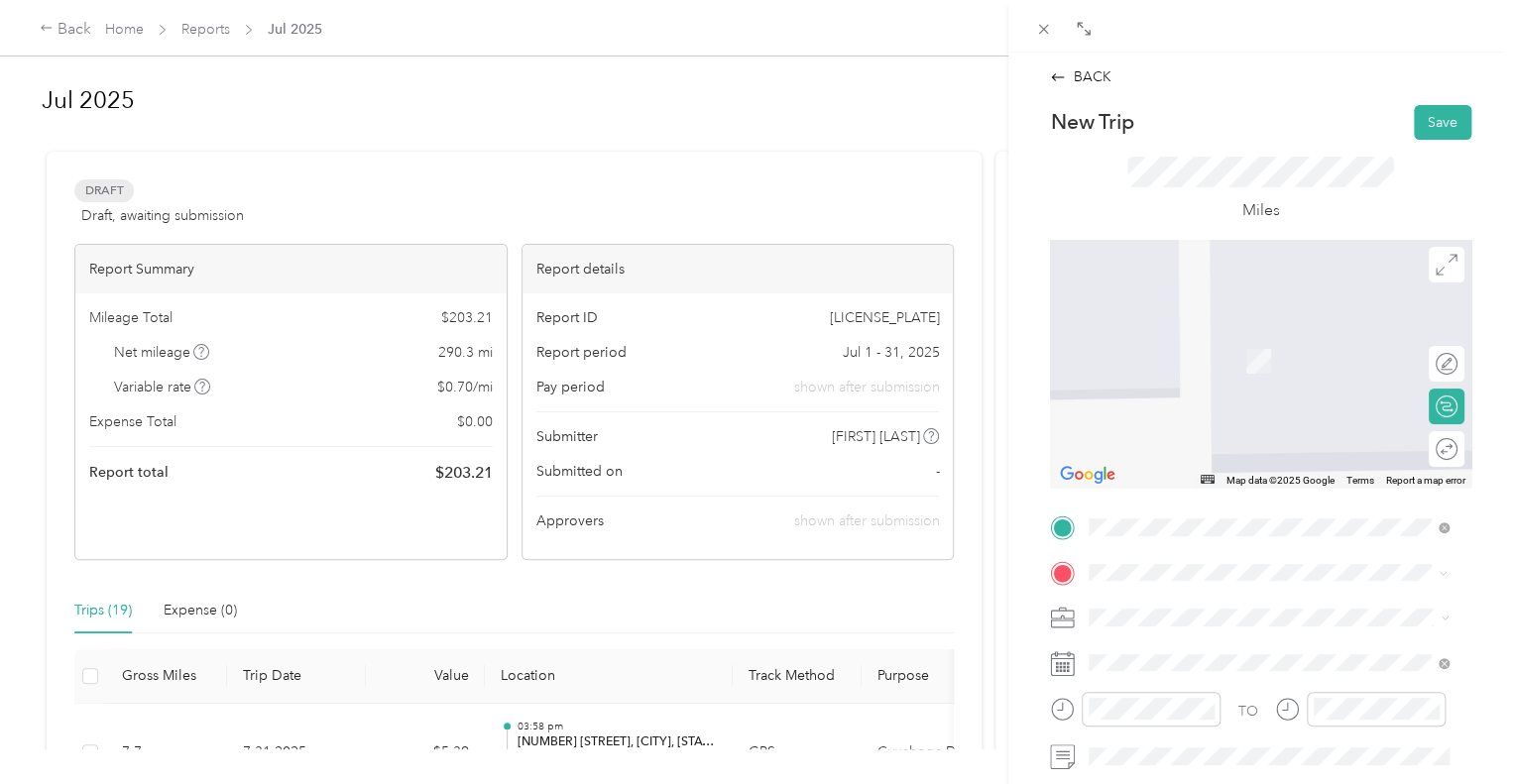 click on "[NUMBER] [STREET]
[CITY], [STATE] [POSTAL_CODE], [COUNTRY]" at bounding box center (1269, 339) 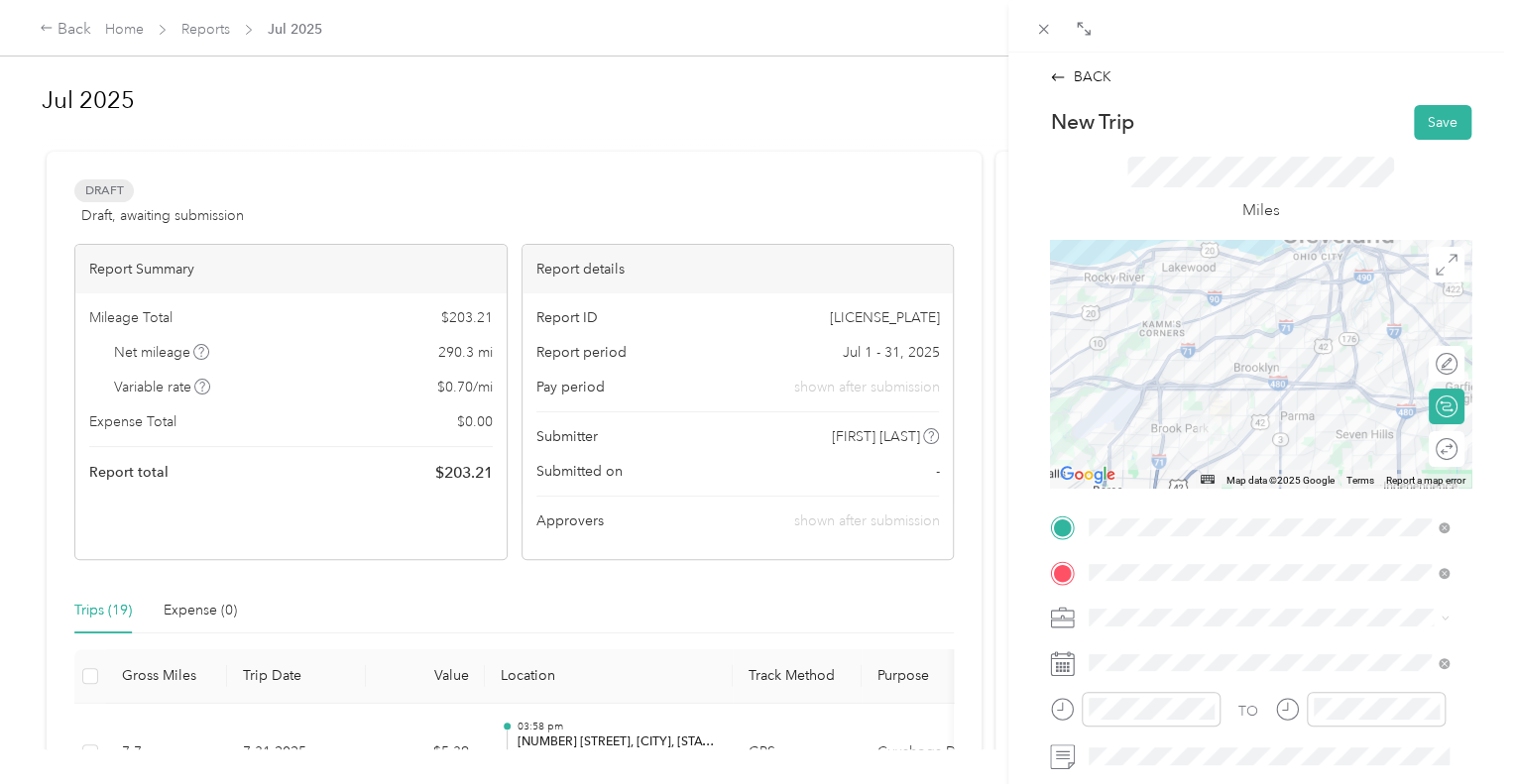click on "BACK New Trip Save This trip cannot be edited because it is either under review, approved, or paid. Contact your Team Manager to edit it. Miles ← Move left → Move right ↑ Move up ↓ Move down + Zoom in - Zoom out Home Jump left by 75% End Jump right by 75% Page Up Jump up by 75% Page Down Jump down by 75% Map Data Map data ©2025 Google Map data ©2025 Google 2 km  Click to toggle between metric and imperial units Terms Report a map error Edit route Calculate route Round trip TO Add photo" at bounding box center (1260, 444) 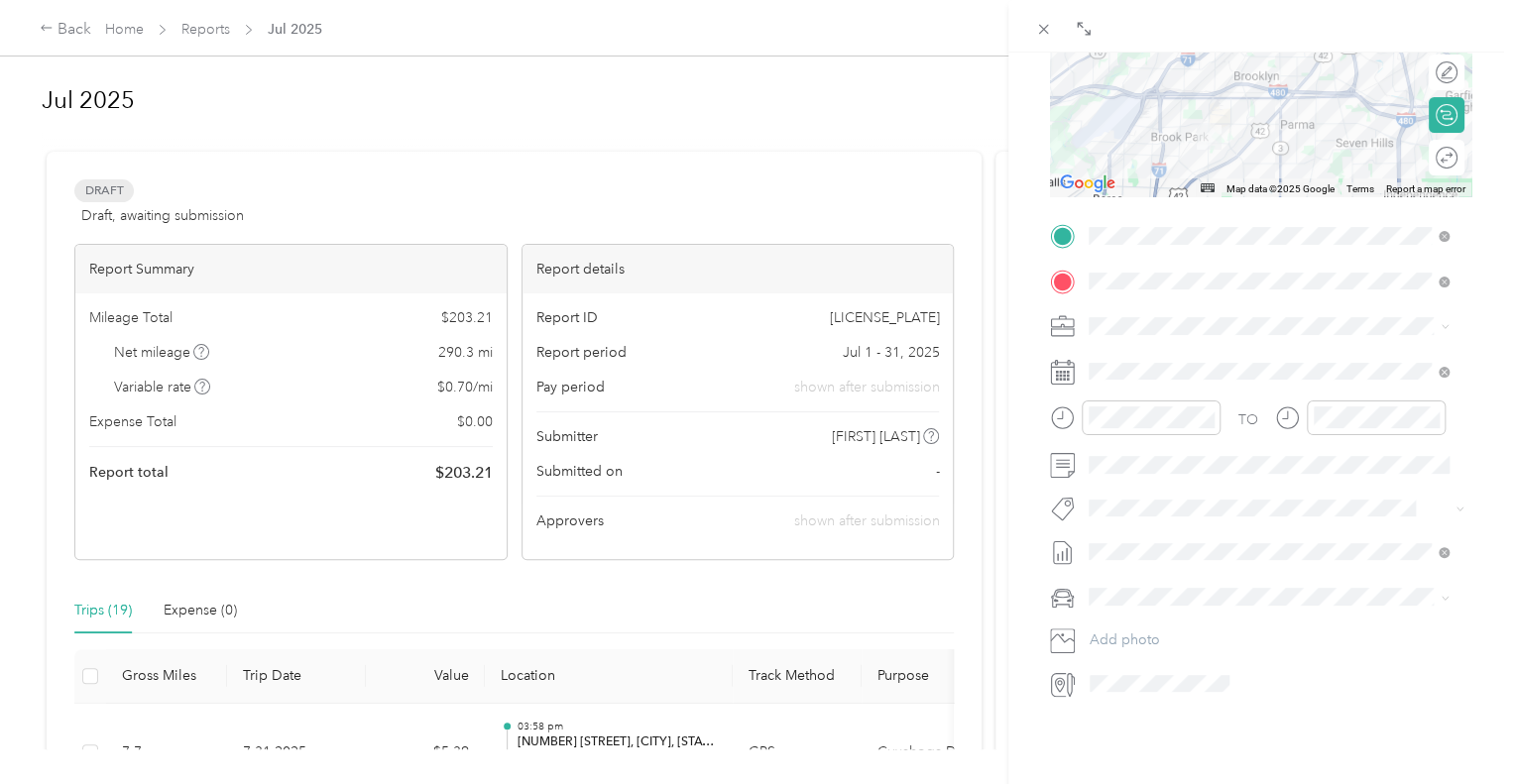 scroll, scrollTop: 363, scrollLeft: 0, axis: vertical 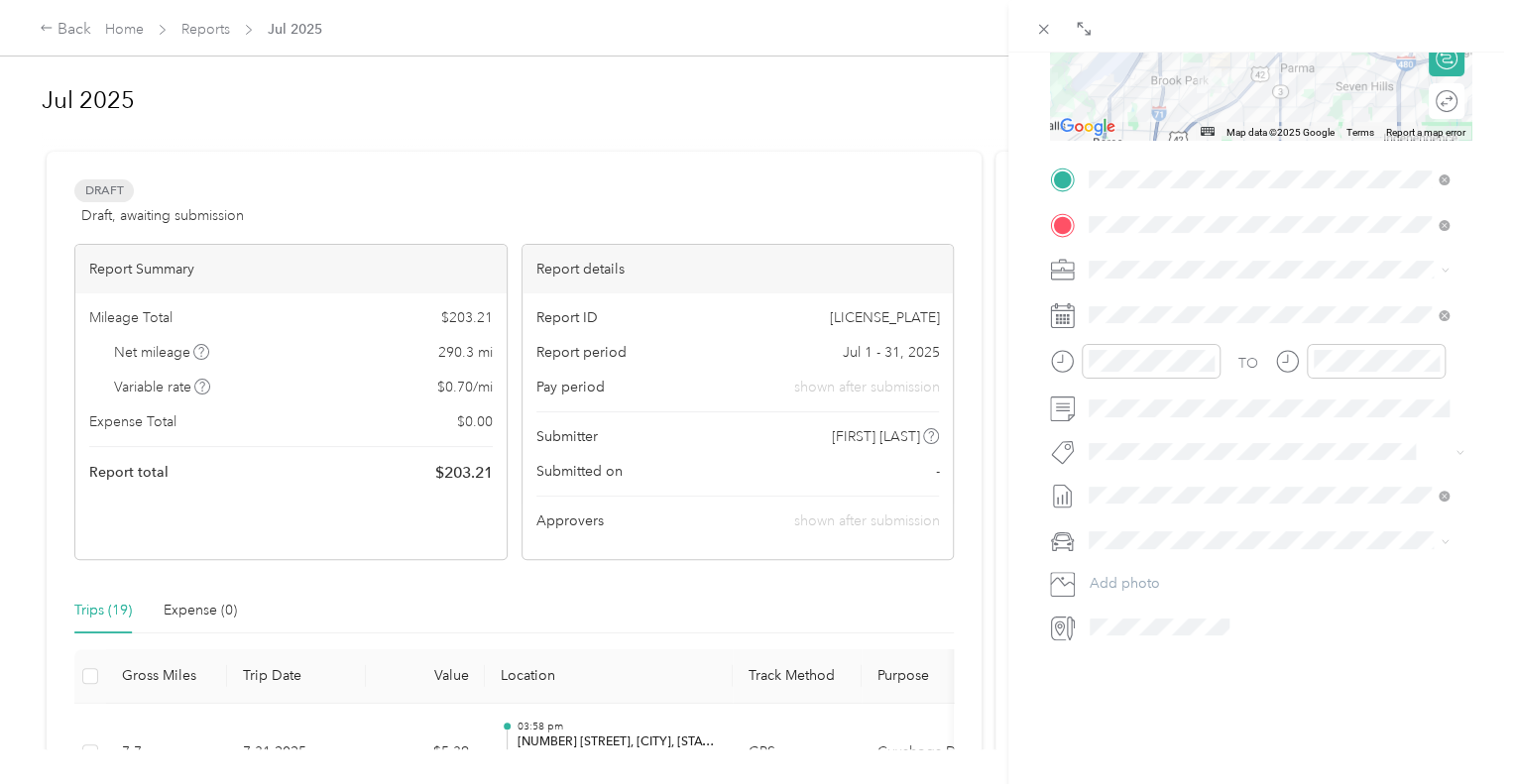 click 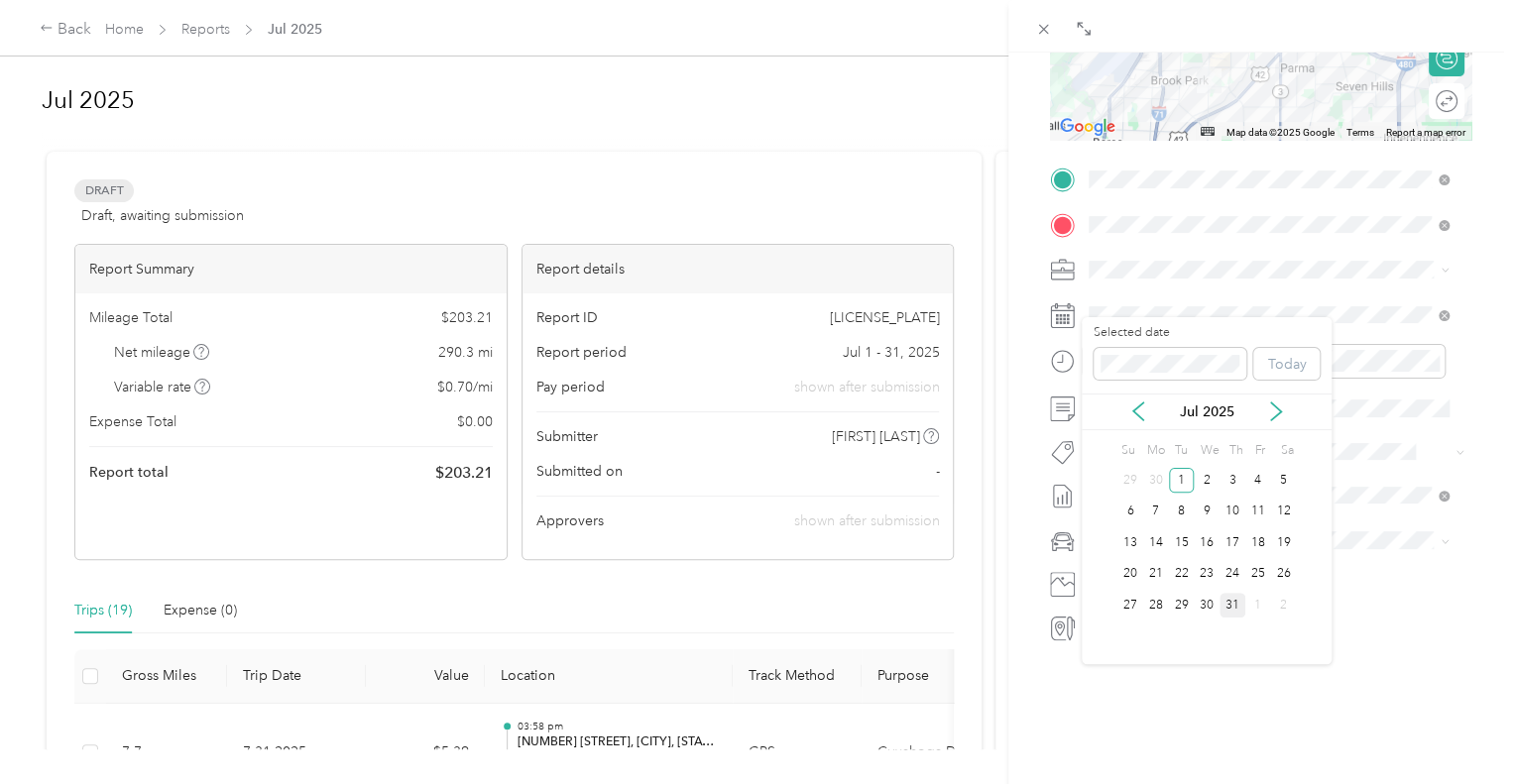 click on "31" at bounding box center (1232, 605) 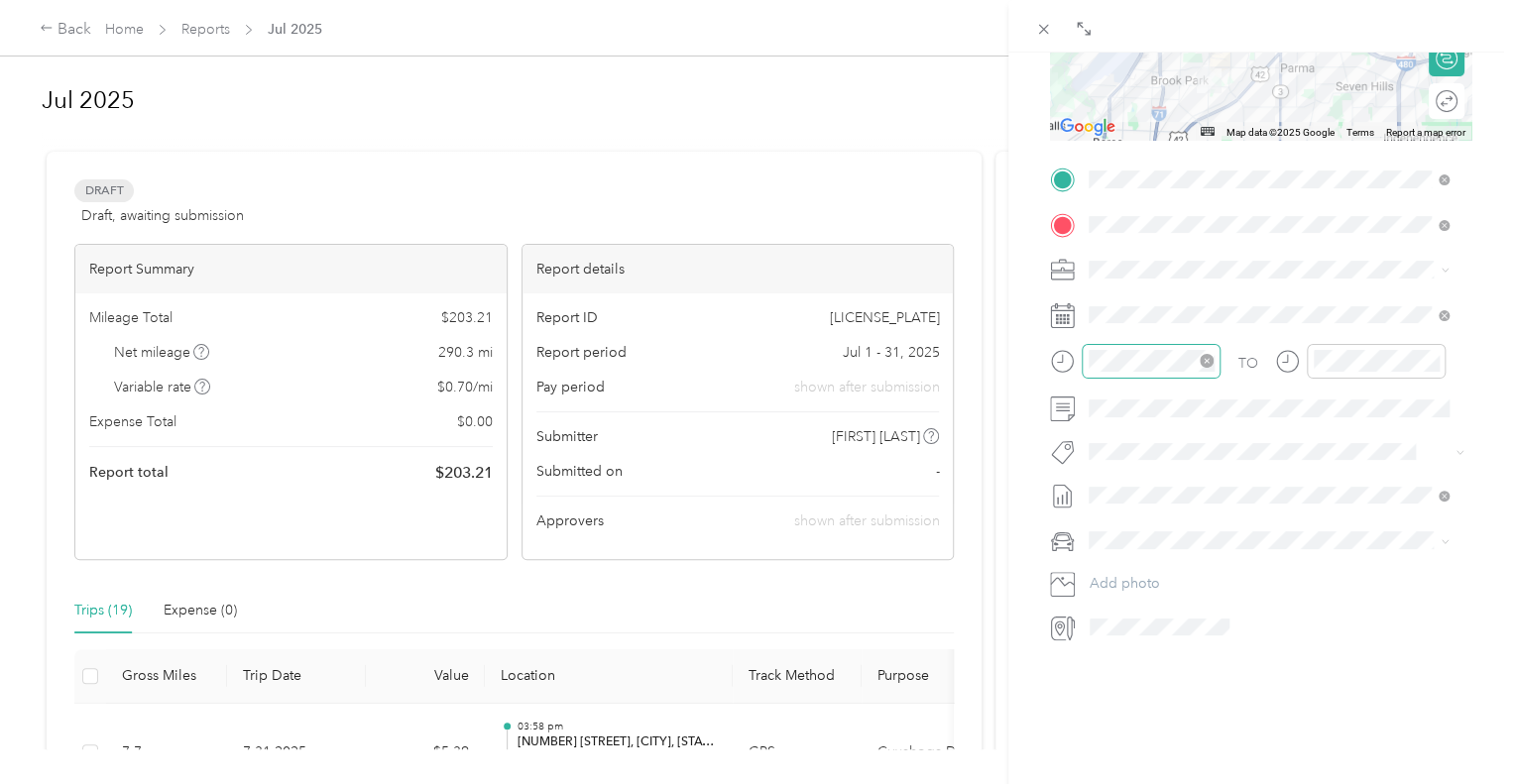 click 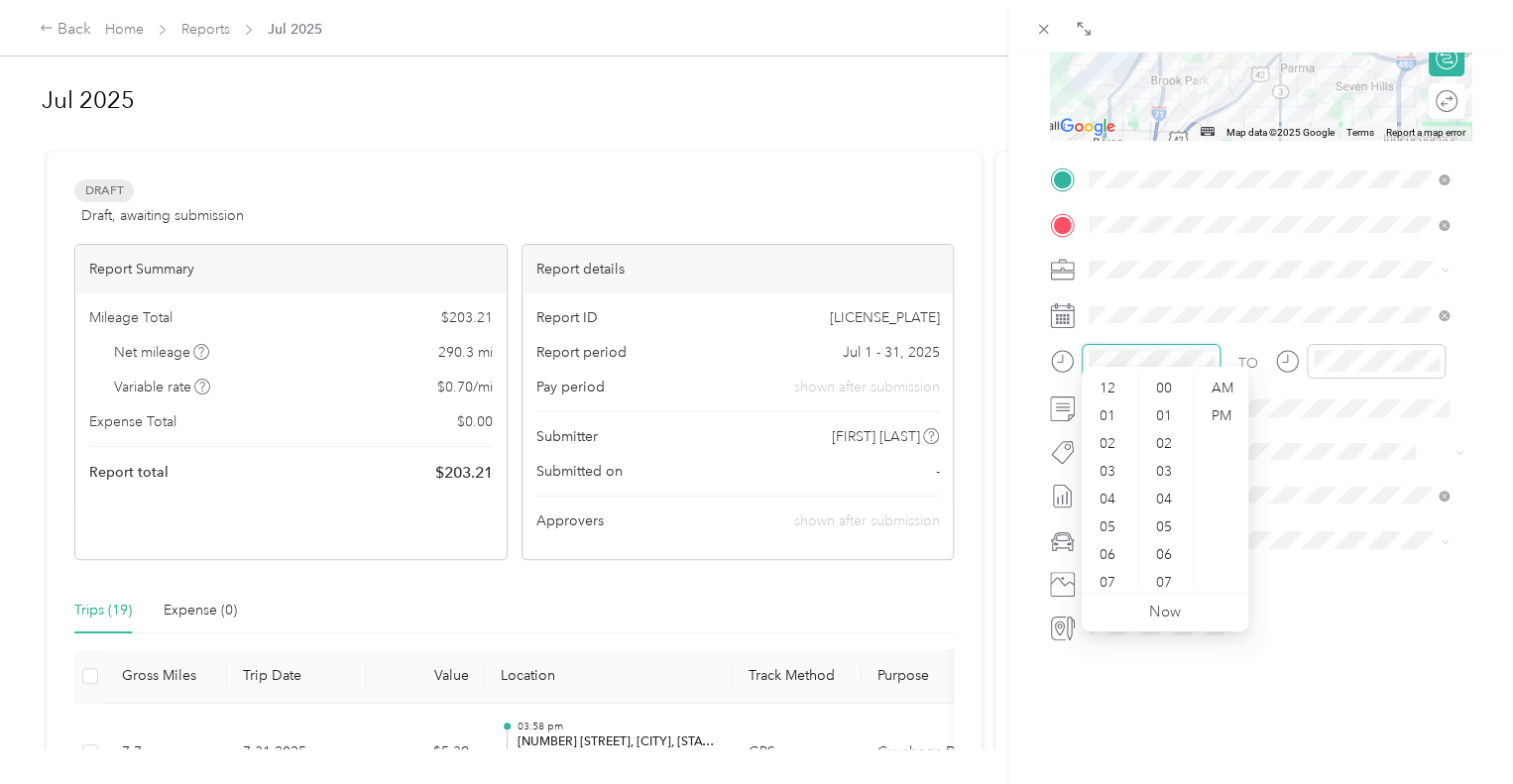 scroll, scrollTop: 500, scrollLeft: 0, axis: vertical 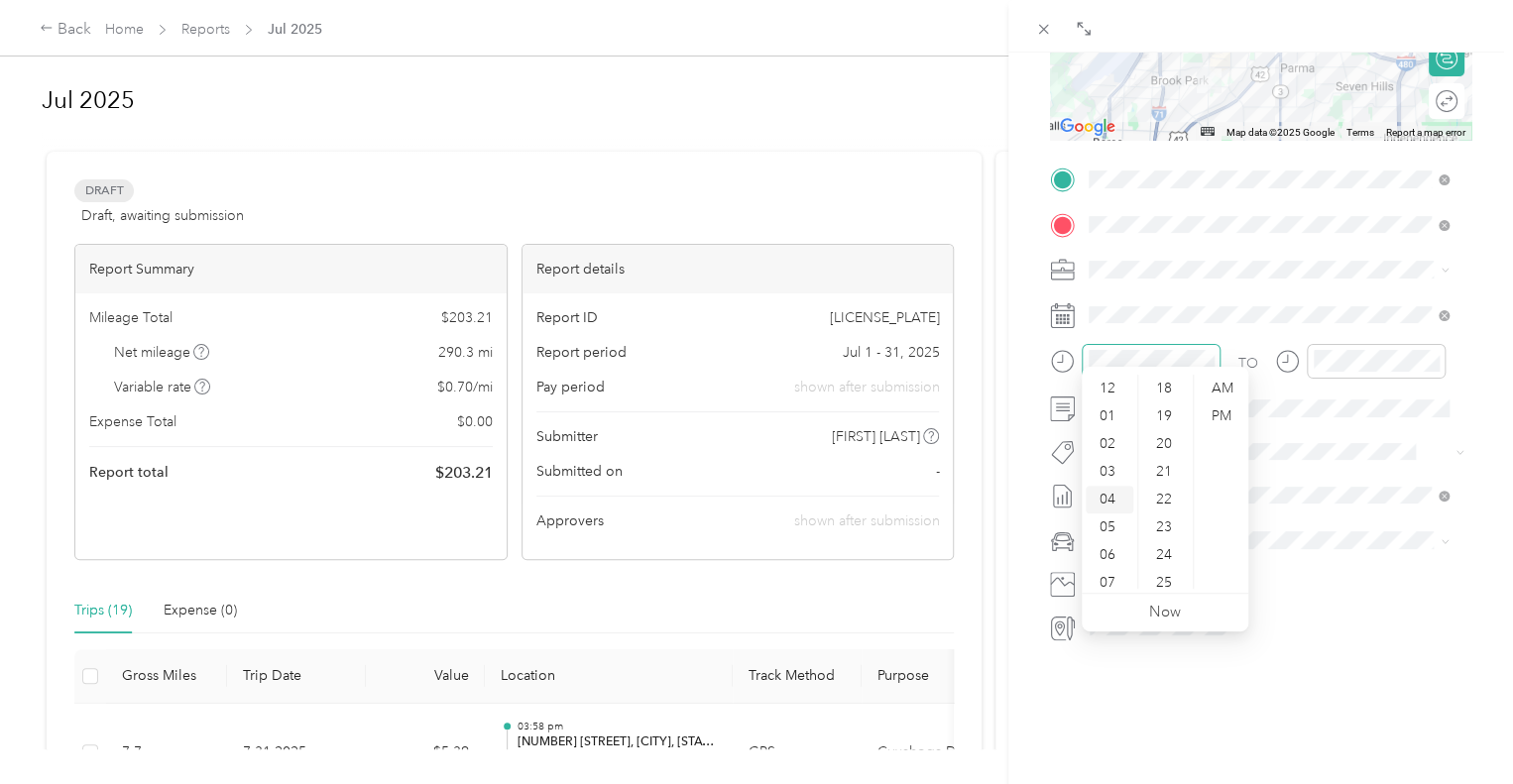 click on "04" at bounding box center (1109, 500) 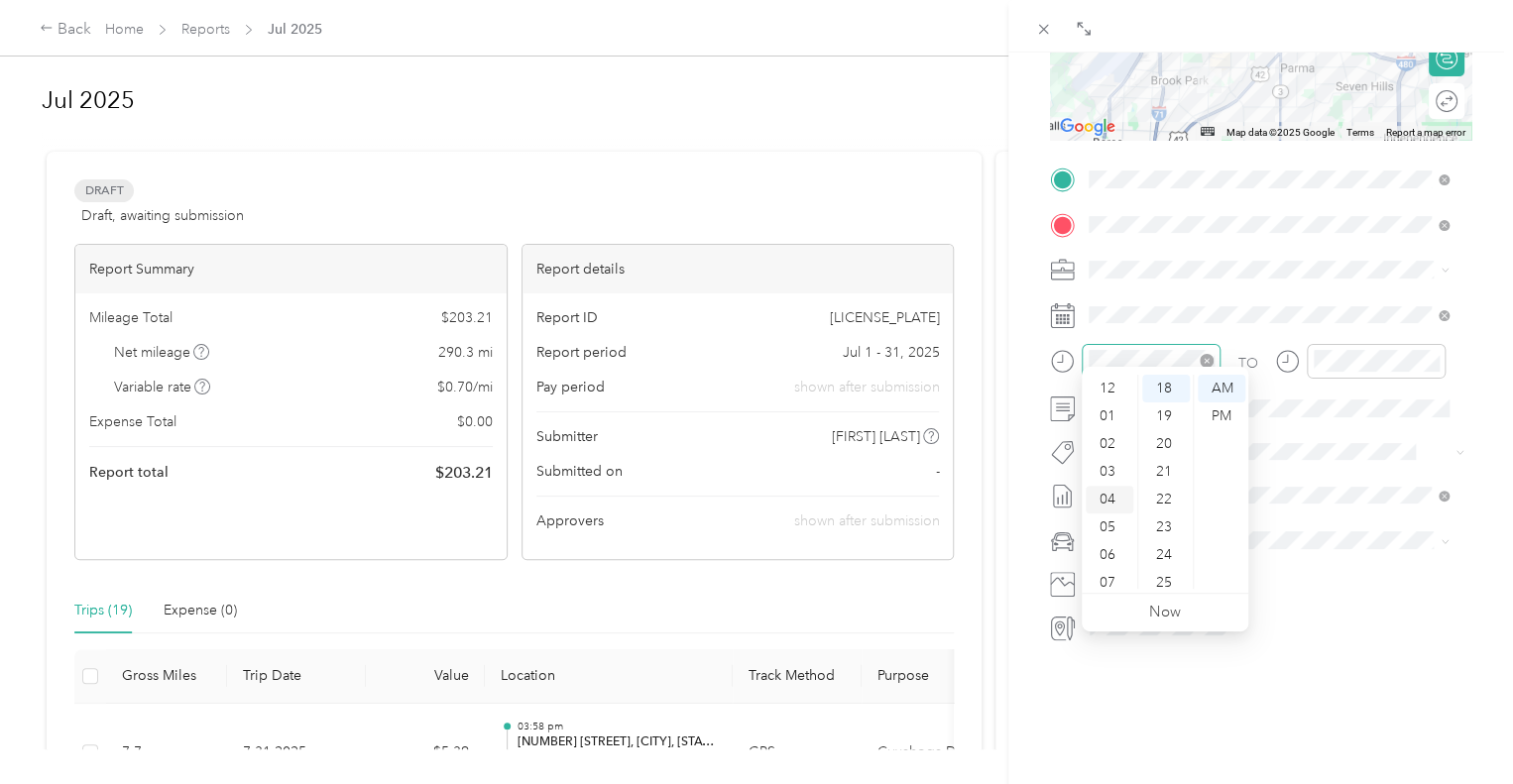 scroll, scrollTop: 111, scrollLeft: 0, axis: vertical 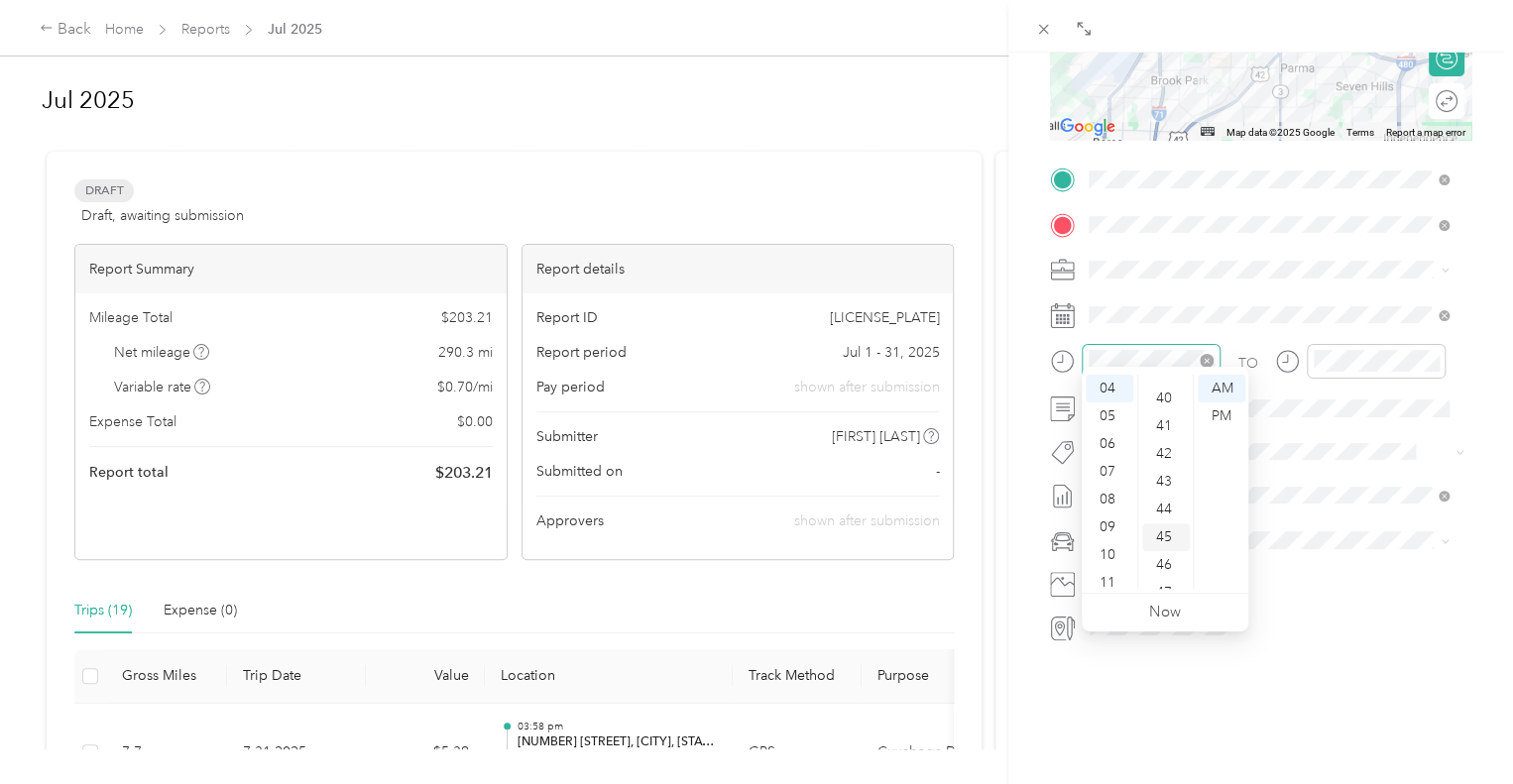 click on "45" at bounding box center (1166, 537) 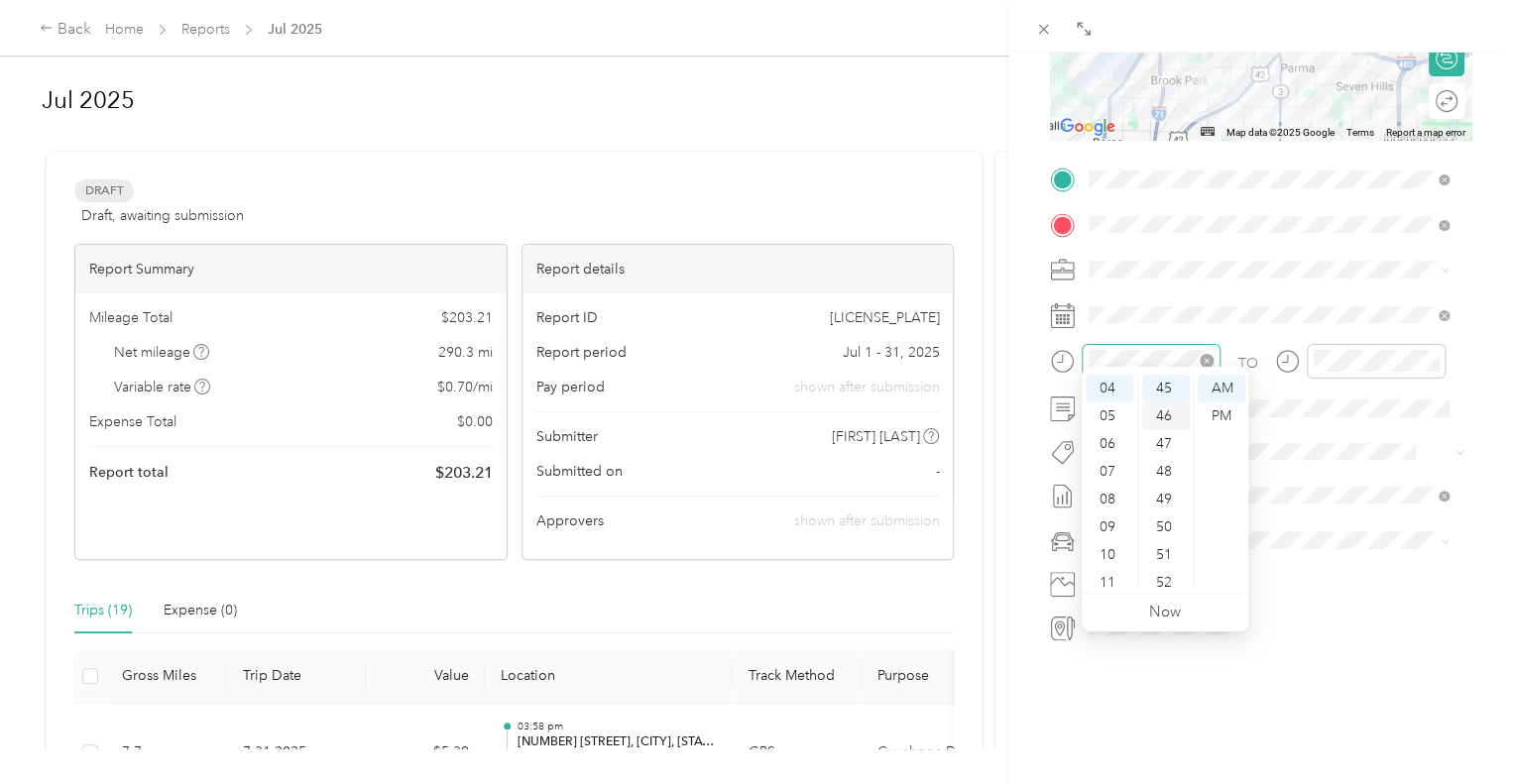 click on "46" at bounding box center (1166, 416) 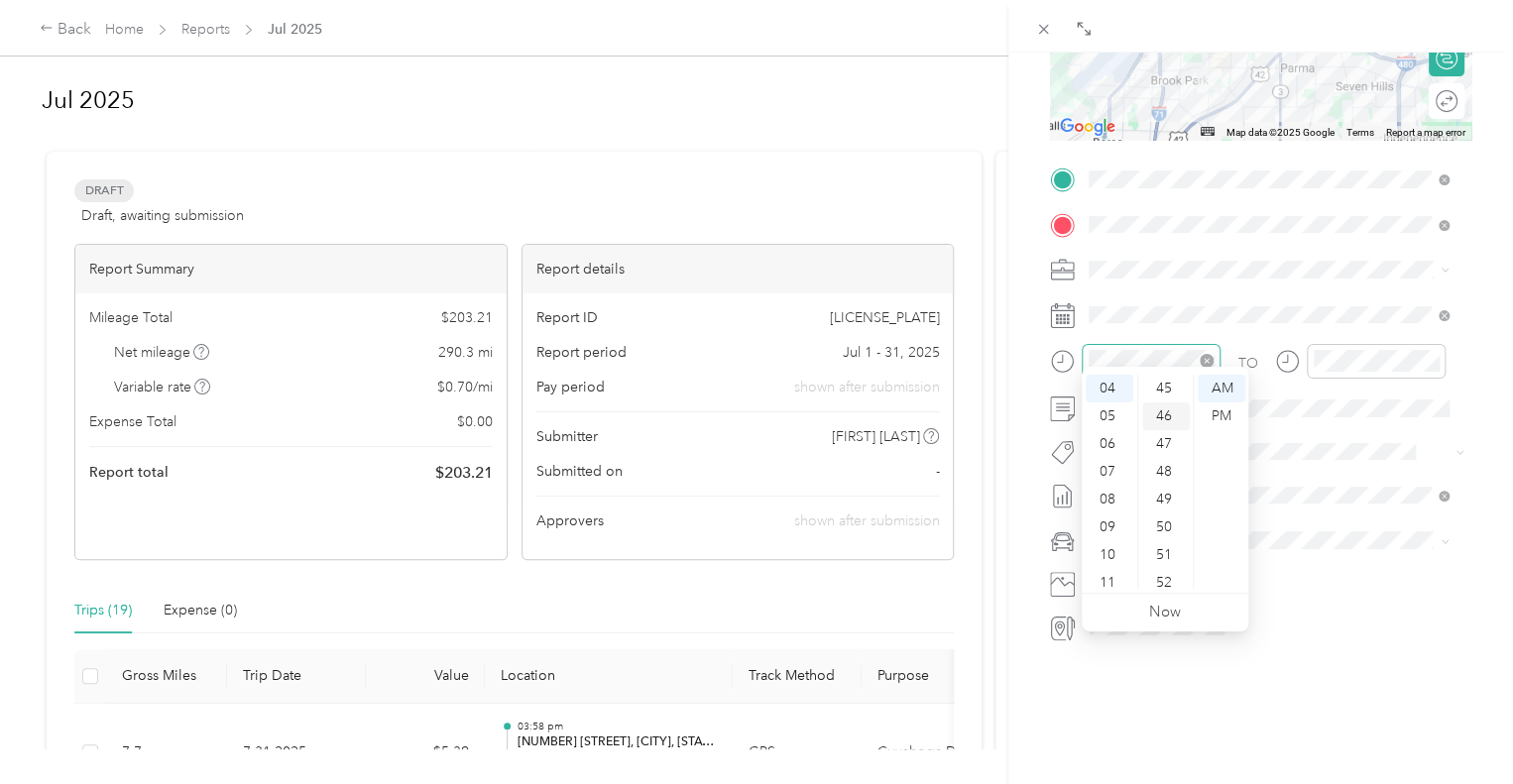 scroll, scrollTop: 1277, scrollLeft: 0, axis: vertical 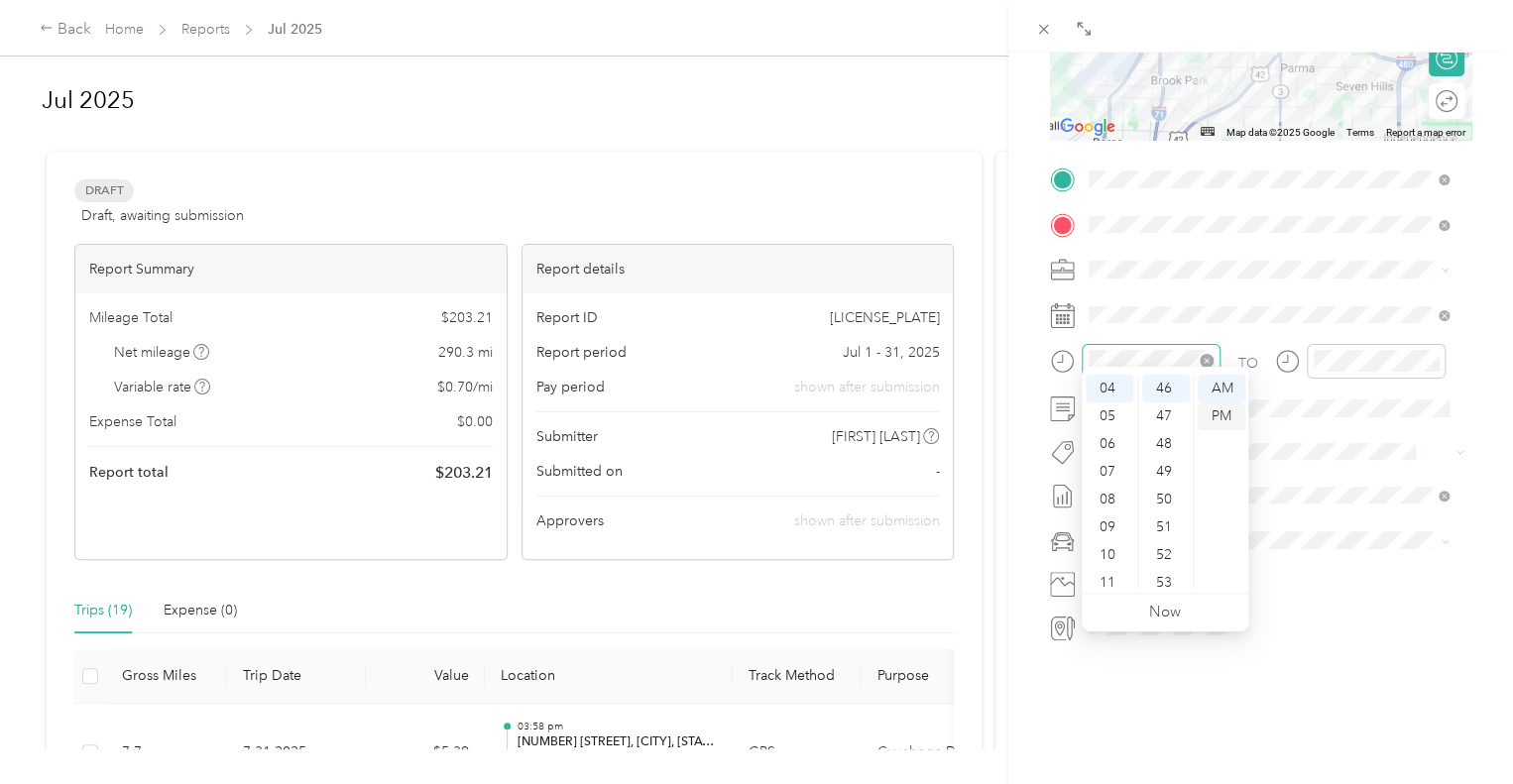 click on "PM" at bounding box center (1222, 416) 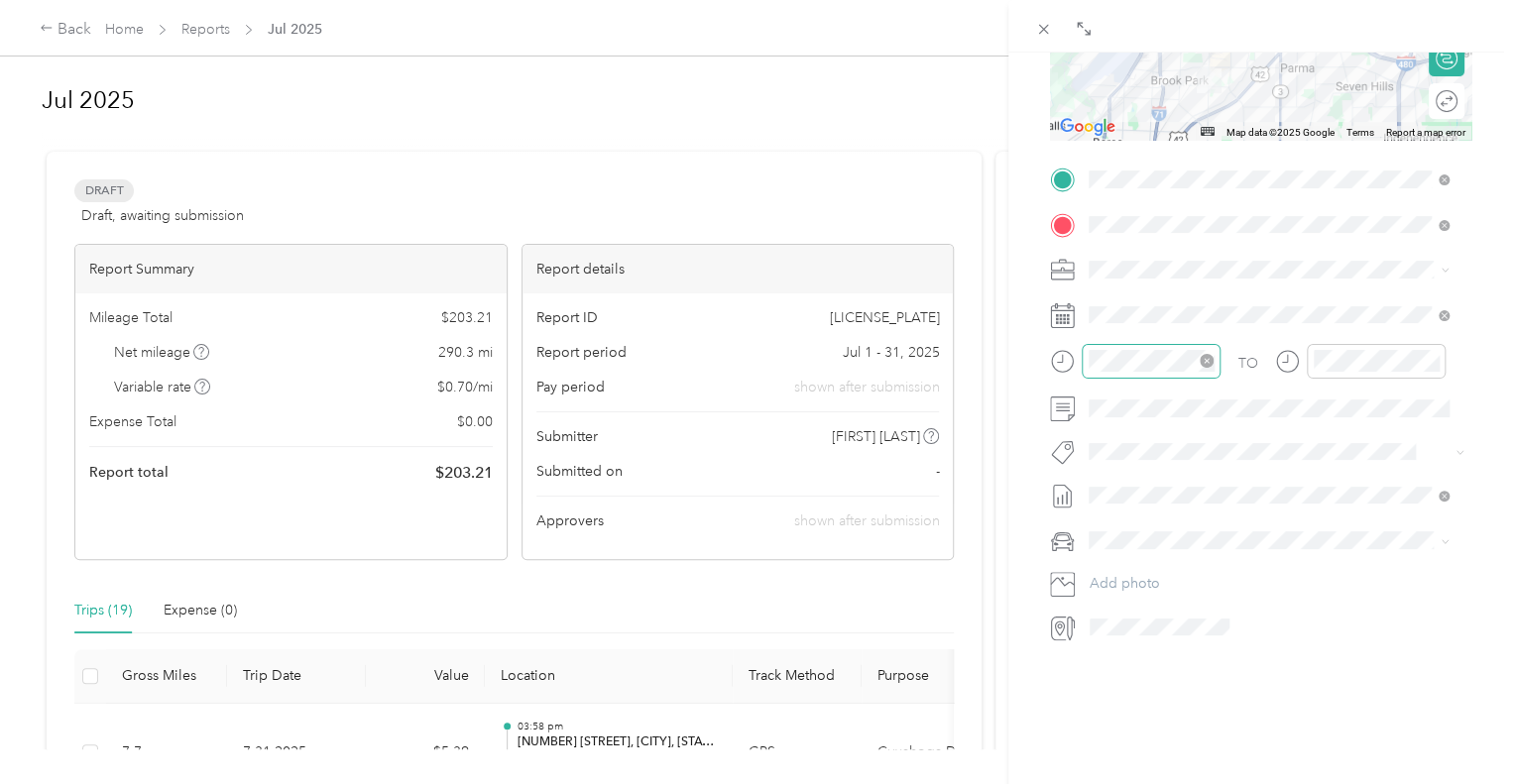 click on "BACK New Trip Save This trip cannot be edited because it is either under review, approved, or paid. Contact your Team Manager to edit it. Miles ← Move left → Move right ↑ Move up ↓ Move down + Zoom in - Zoom out Home Jump left by 75% End Jump right by 75% Page Up Jump up by 75% Page Down Jump down by 75% Map Data Map data ©2025 Google Map data ©2025 Google 2 km  Click to toggle between metric and imperial units Terms Report a map error Edit route Calculate route Round trip TO Add photo" at bounding box center (1260, 444) 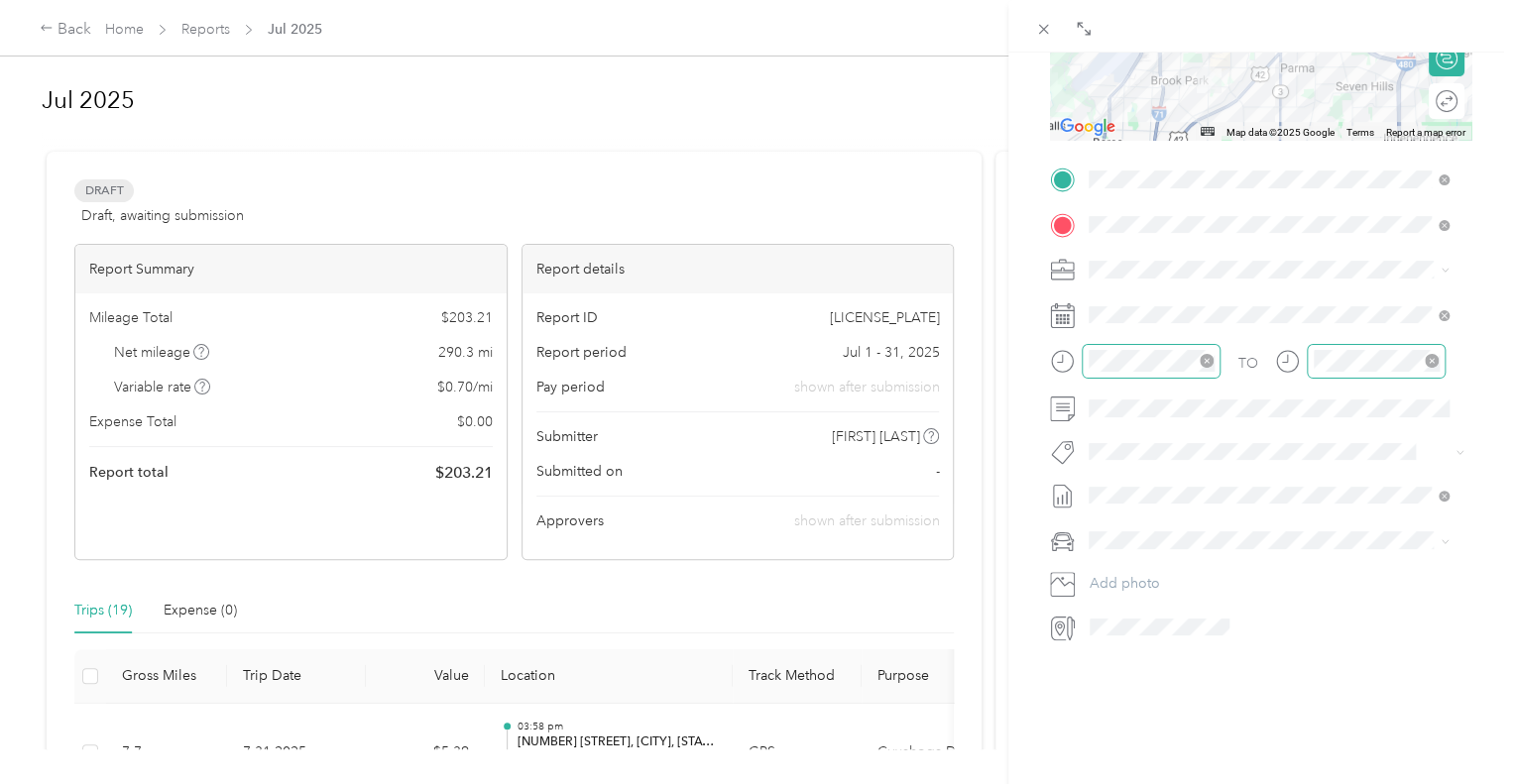 click 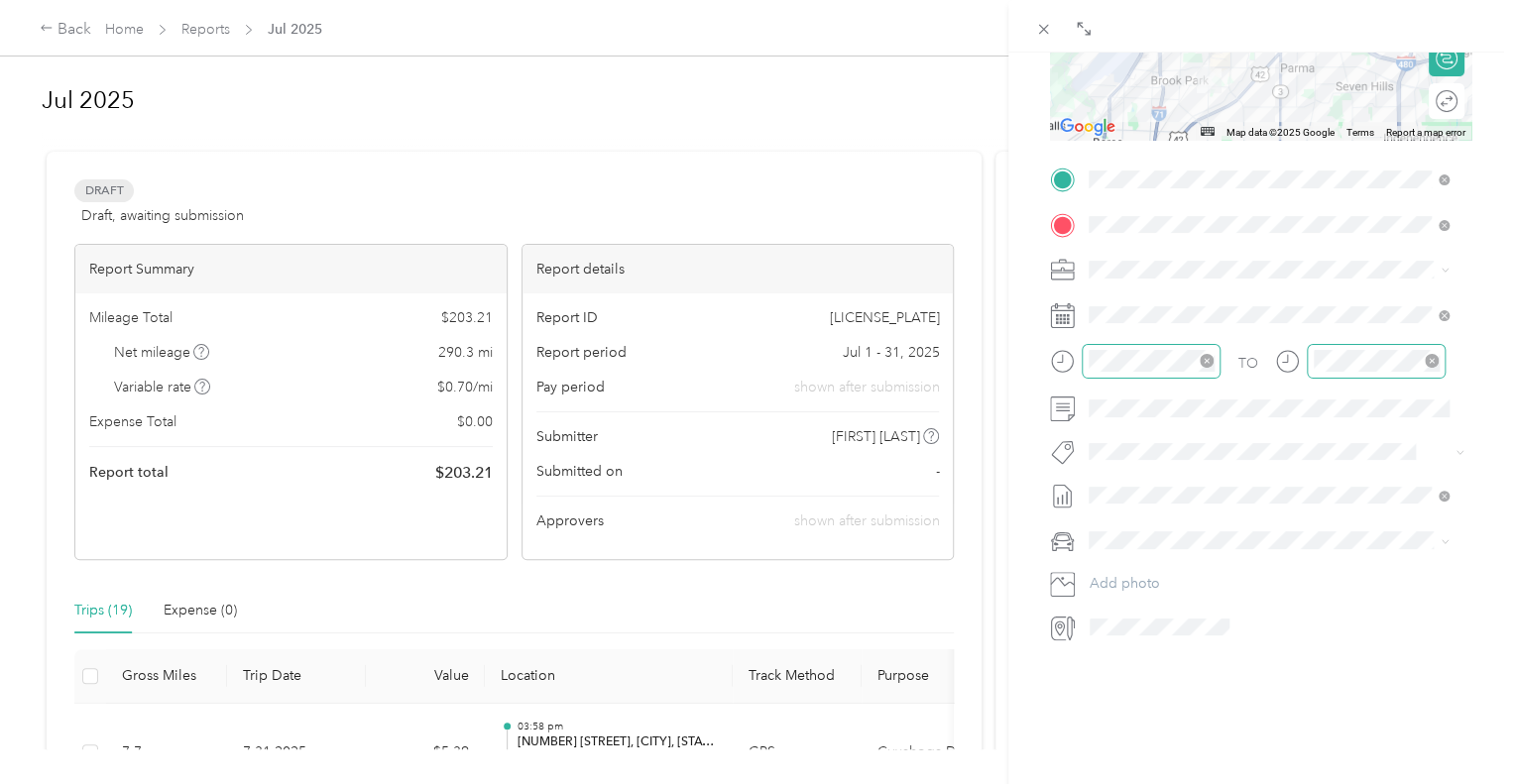 click 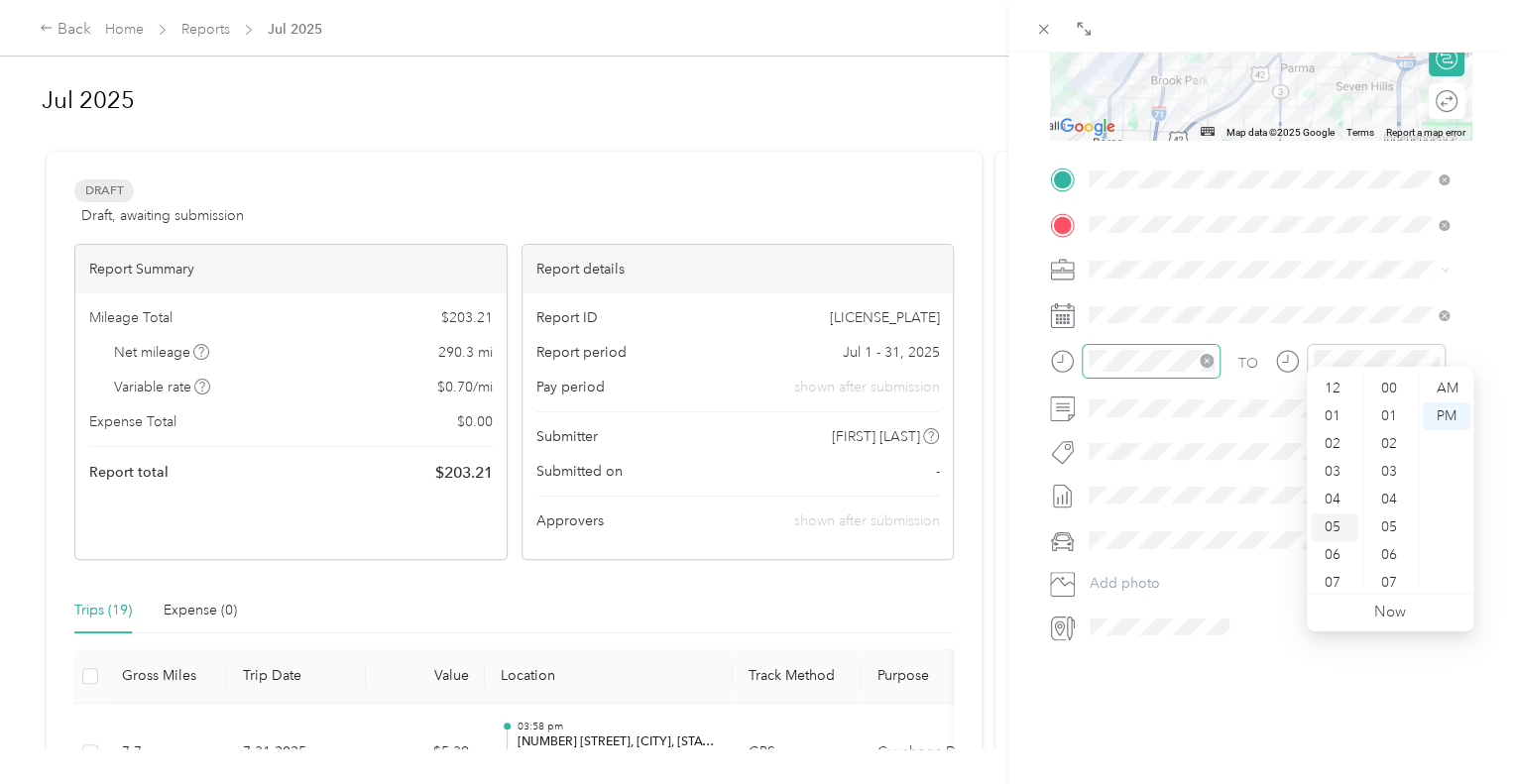 click on "05" at bounding box center [1335, 527] 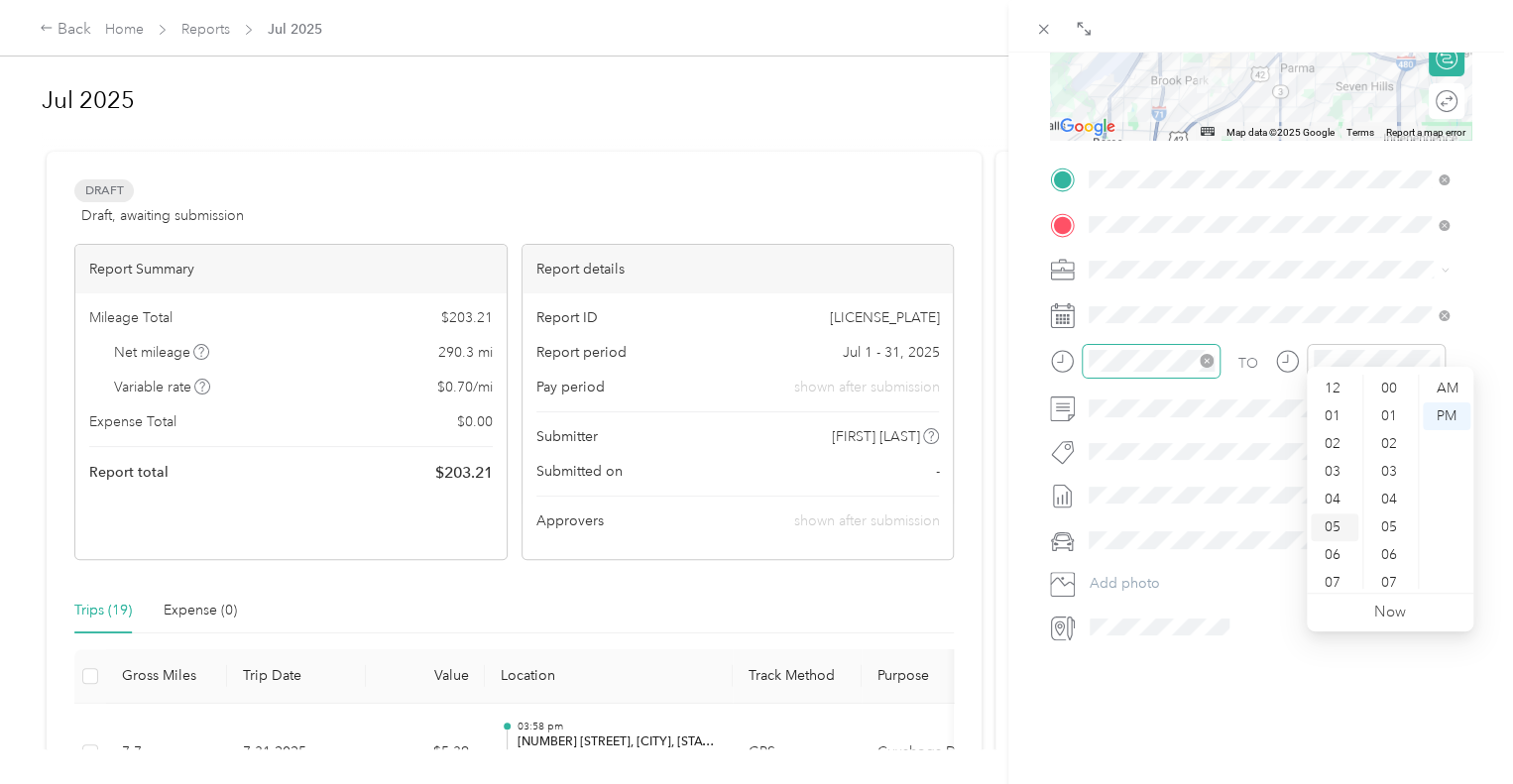 click on "05" at bounding box center (1335, 527) 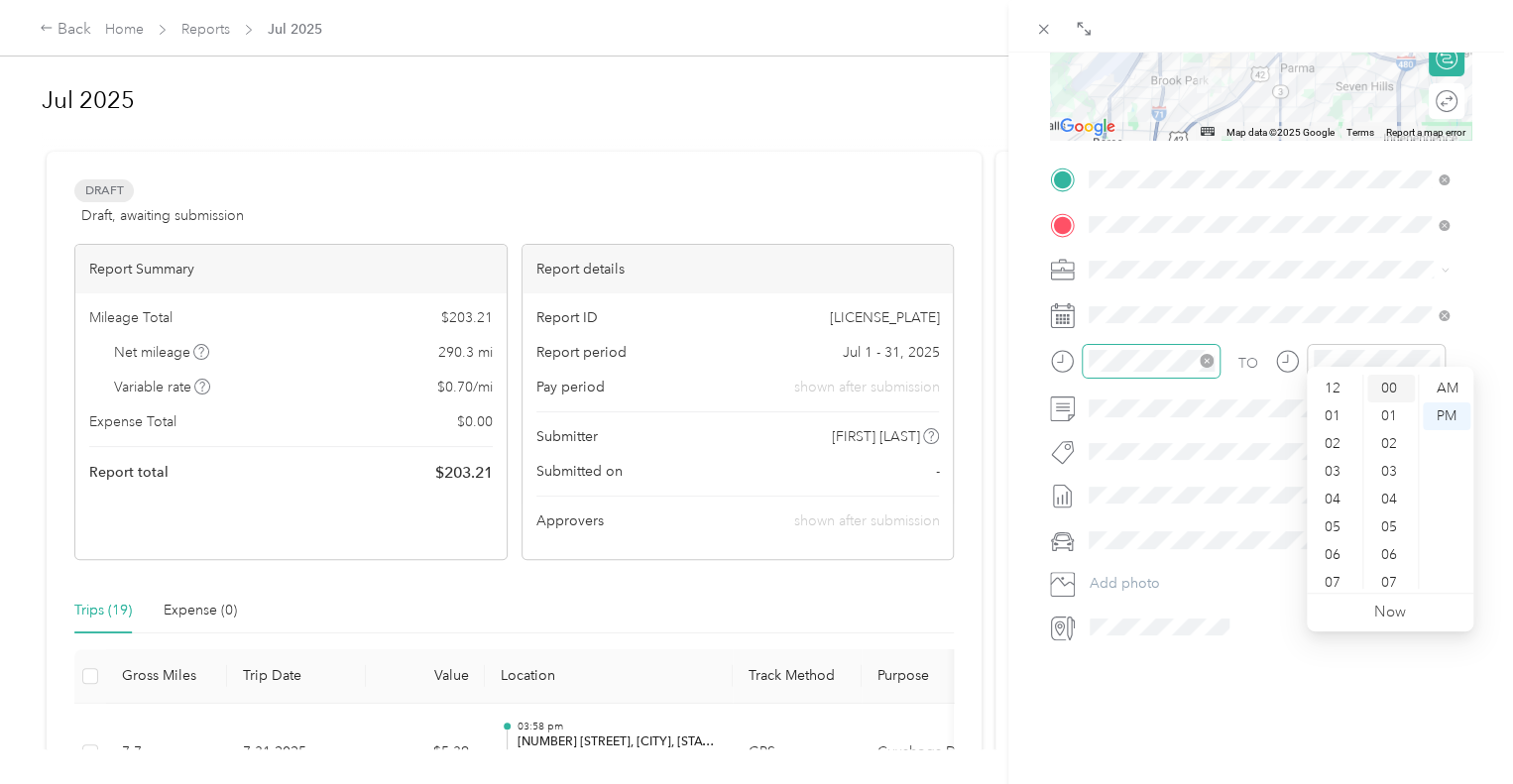 click on "00" at bounding box center [1391, 389] 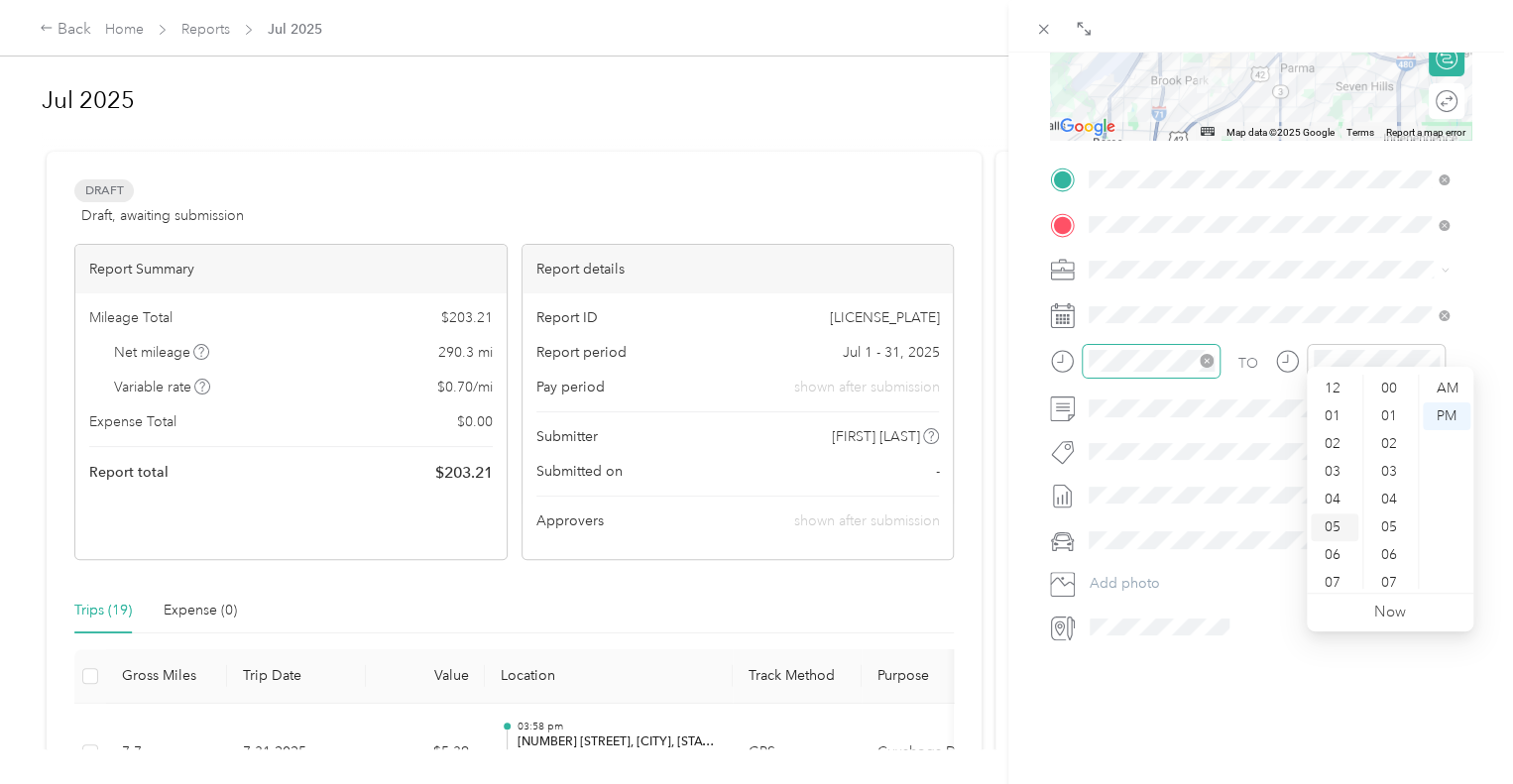 click on "05" at bounding box center [1335, 527] 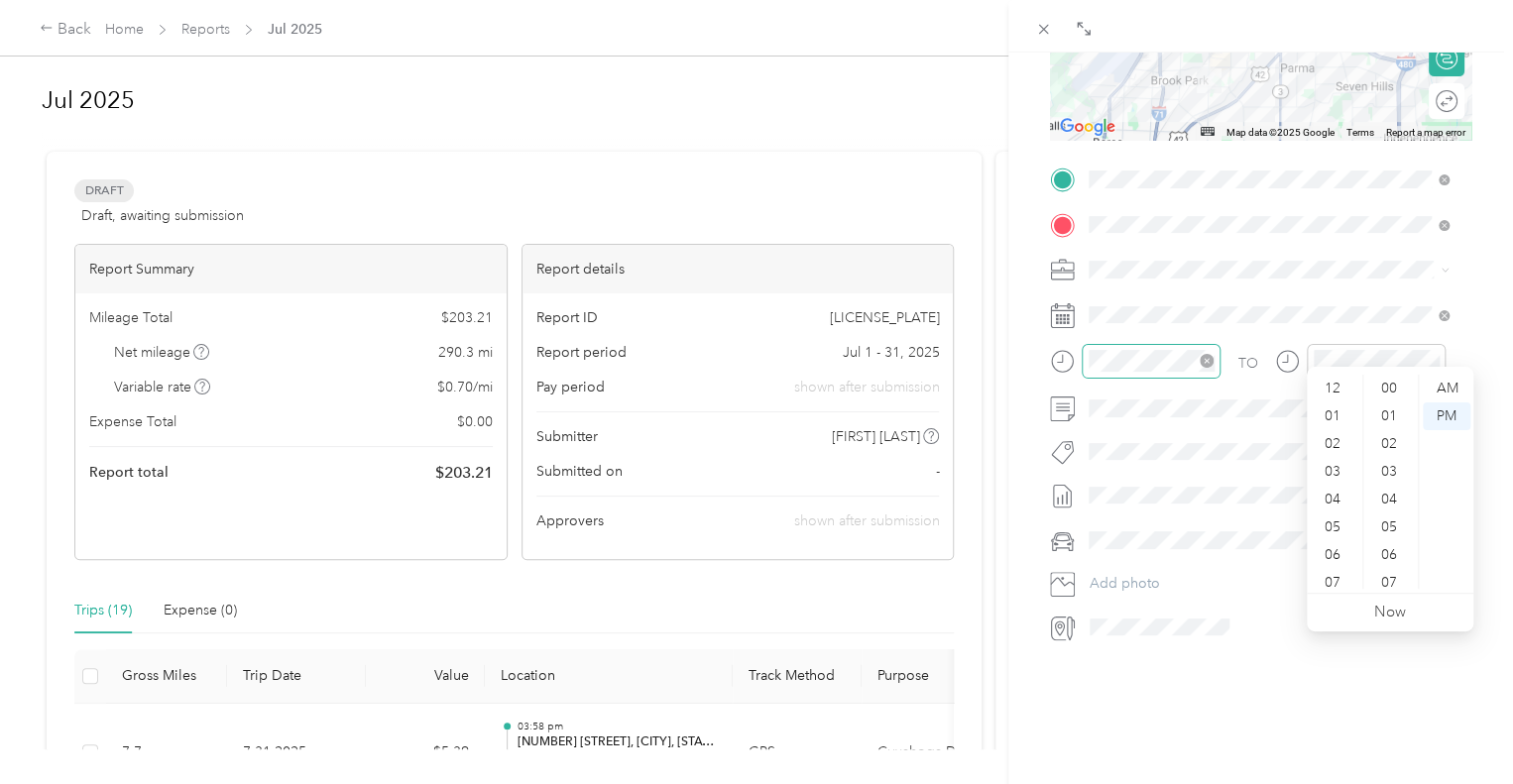 click on "New Trip Save This trip cannot be edited because it is either under review, approved, or paid. Contact your Team Manager to edit it. Miles ← Move left → Move right ↑ Move up ↓ Move down + Zoom in - Zoom out Home Jump left by 75% End Jump right by 75% Page Up Jump up by 75% Page Down Jump down by 75% Map Data Map data ©2025 Google Map data ©2025 Google 2 km  Click to toggle between metric and imperial units Terms Report a map error Edit route Calculate route Round trip TO Add photo" at bounding box center (1260, 200) 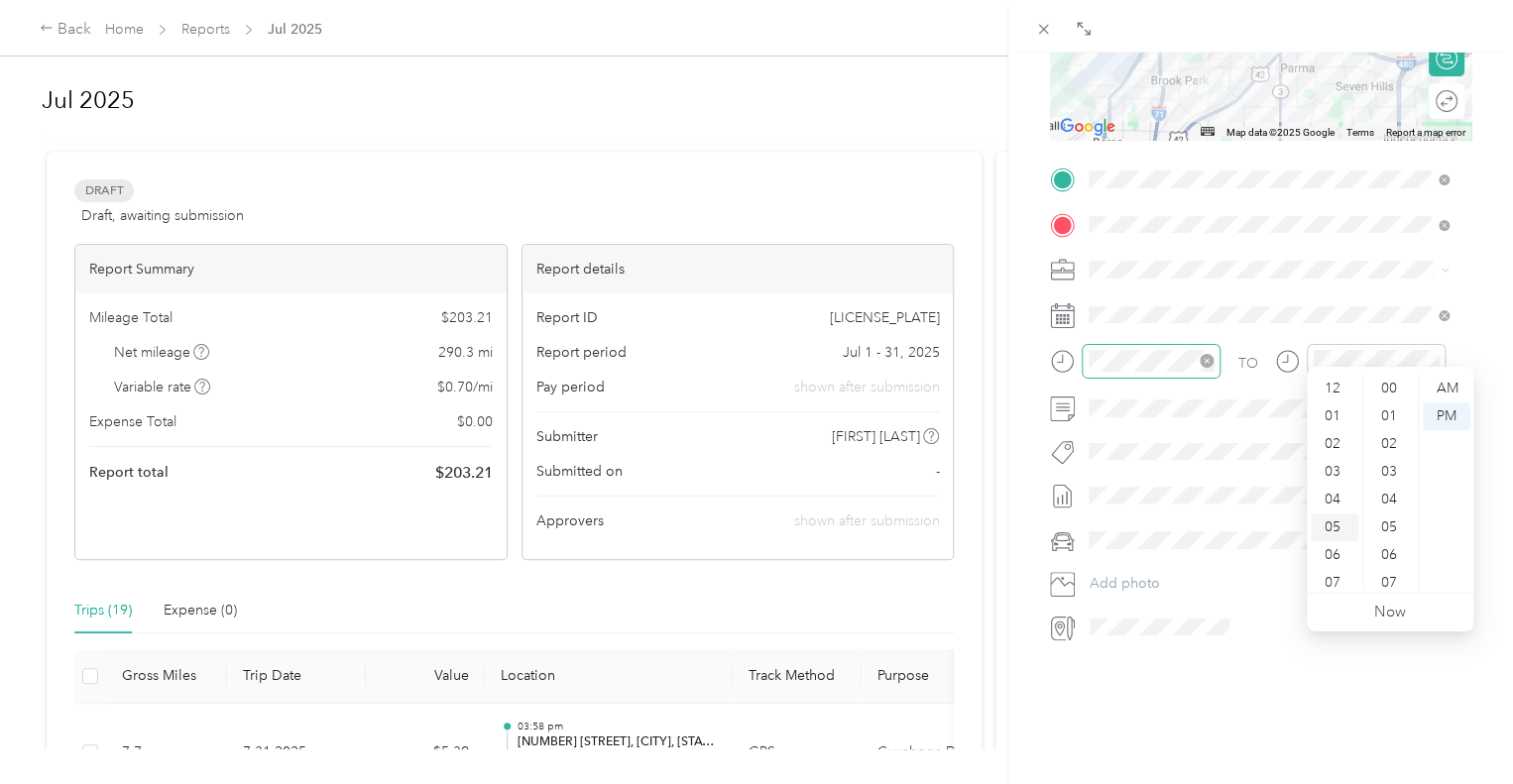click on "05" at bounding box center [1335, 527] 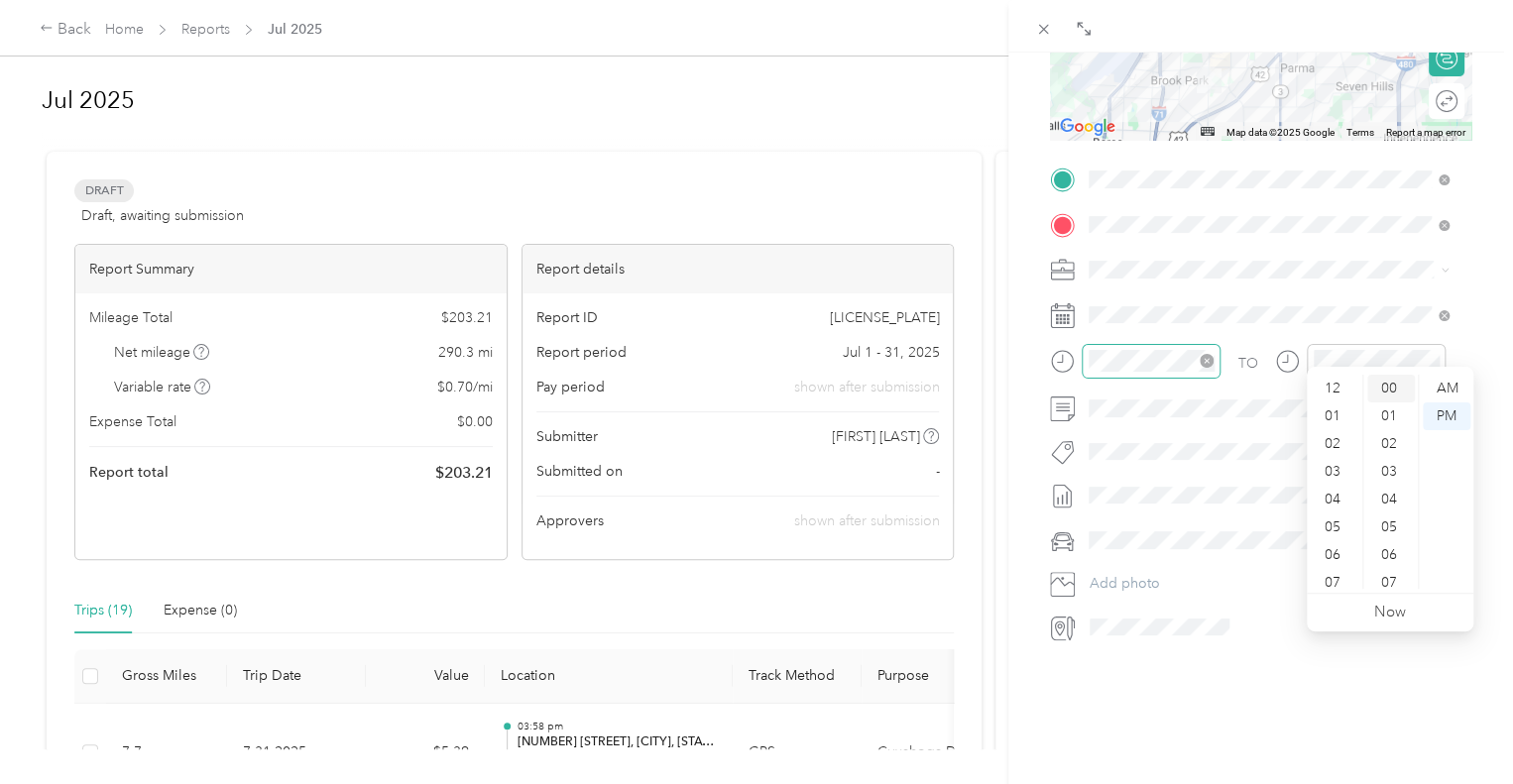 click on "00" at bounding box center [1391, 389] 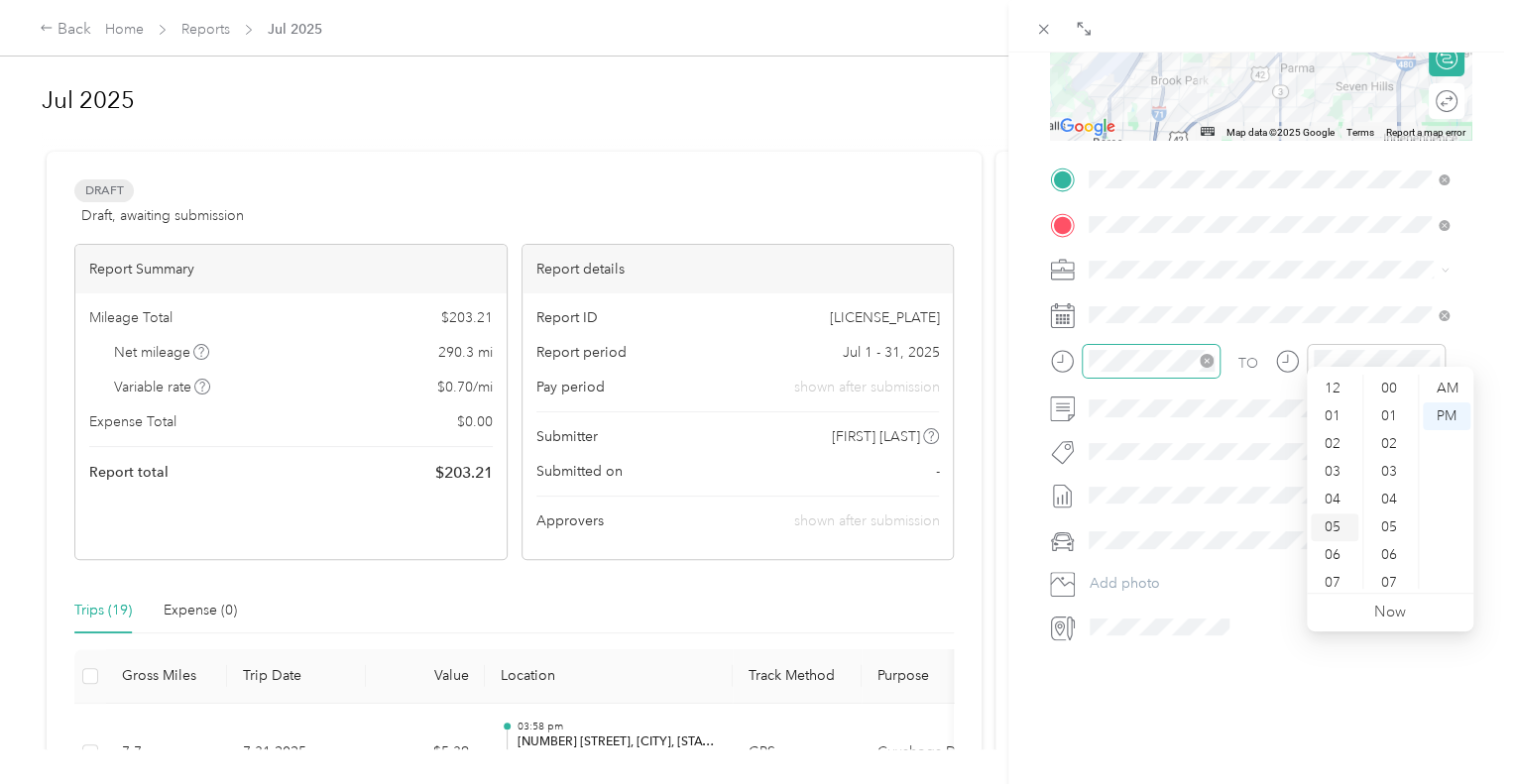 click on "05" at bounding box center (1335, 527) 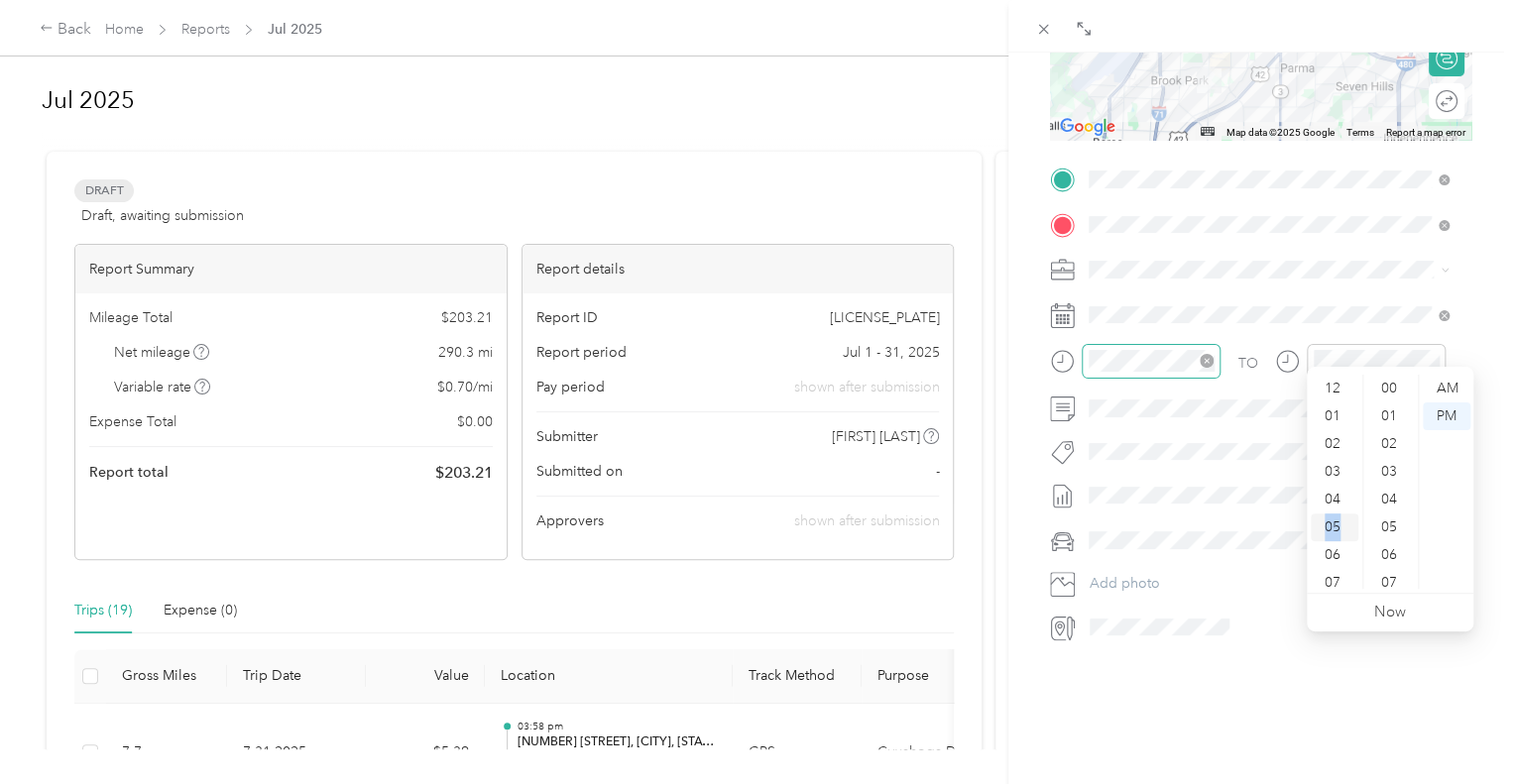 click on "05" at bounding box center (1335, 527) 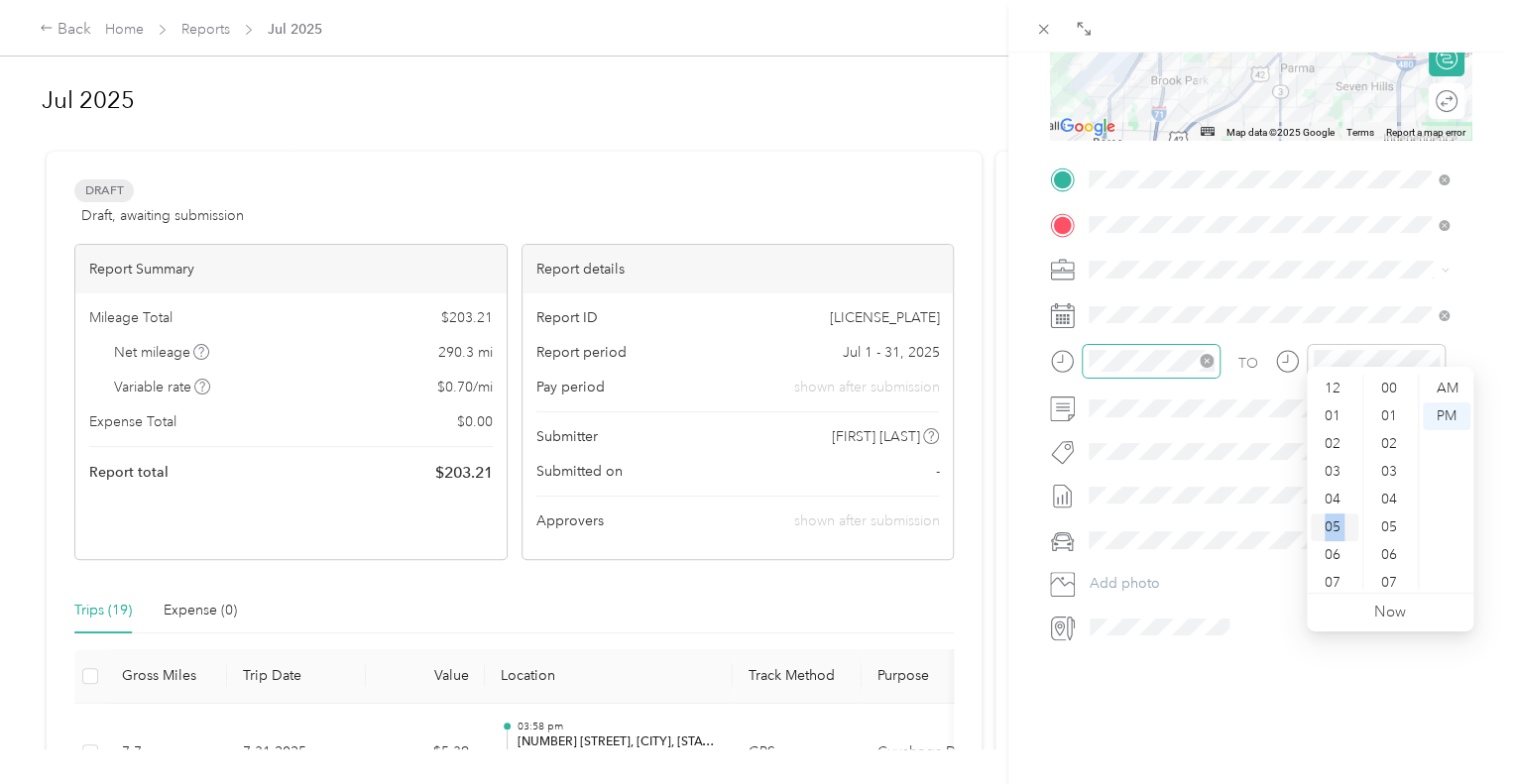 click on "05" at bounding box center [1335, 527] 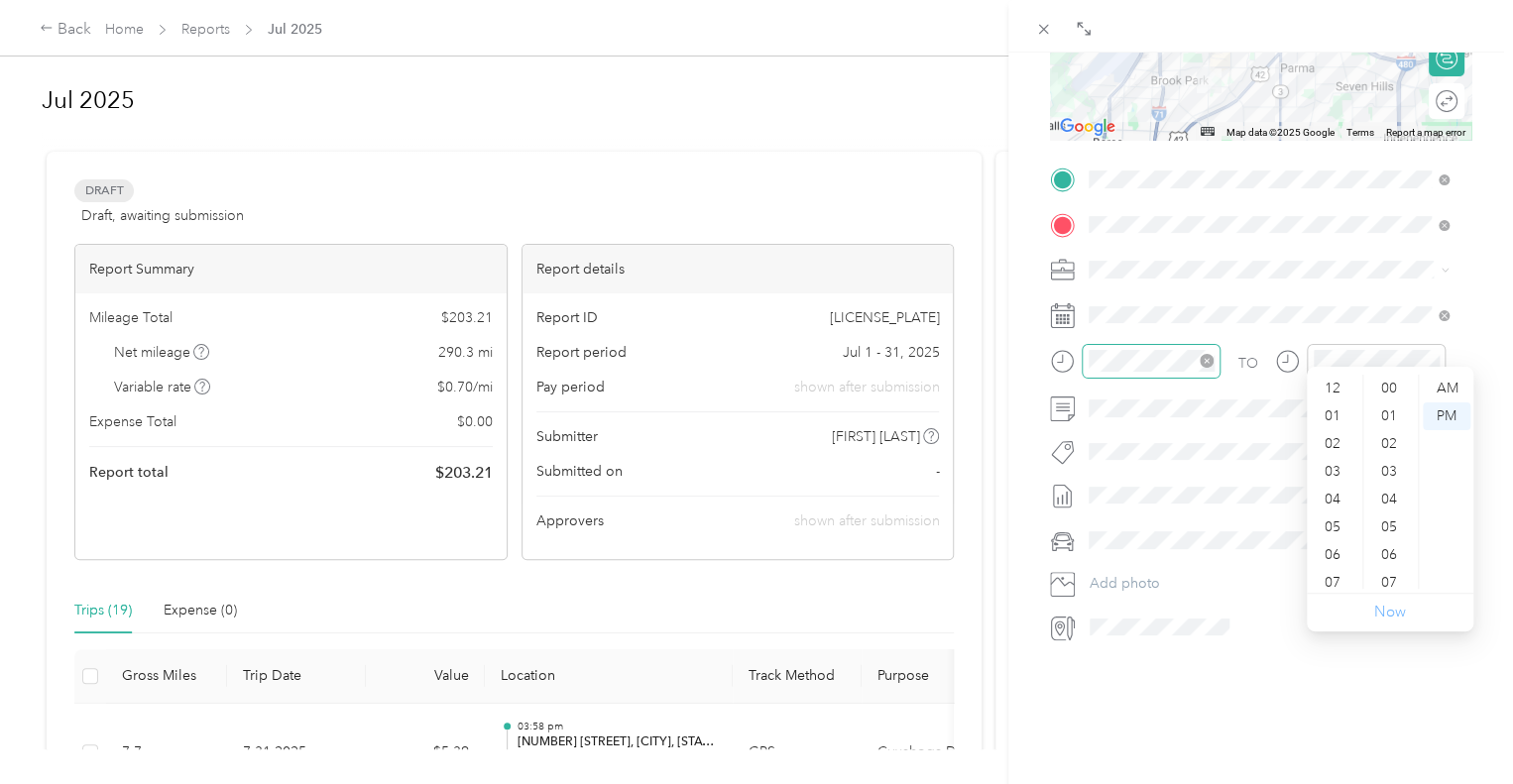 click on "Now" at bounding box center [1390, 612] 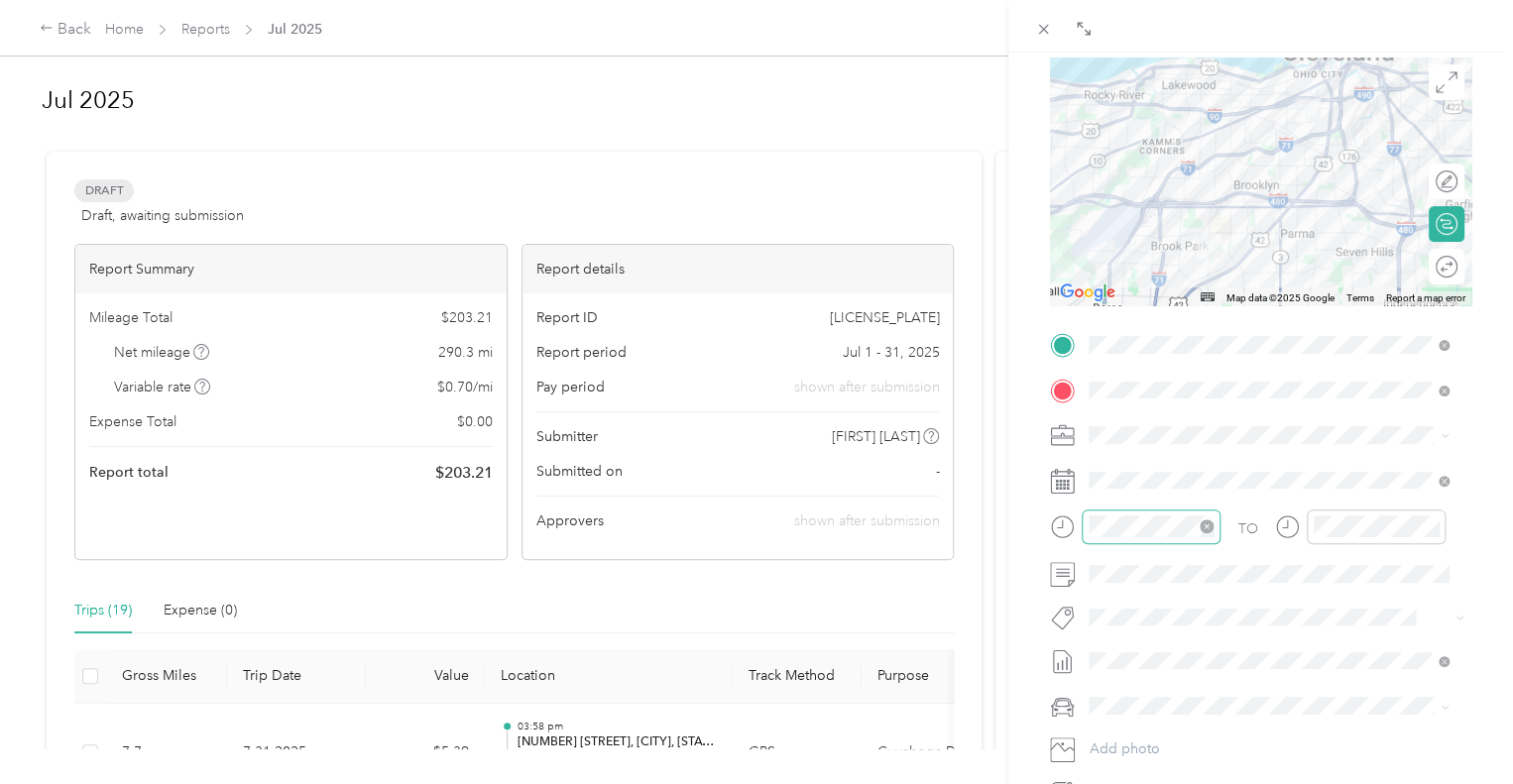 scroll, scrollTop: 0, scrollLeft: 0, axis: both 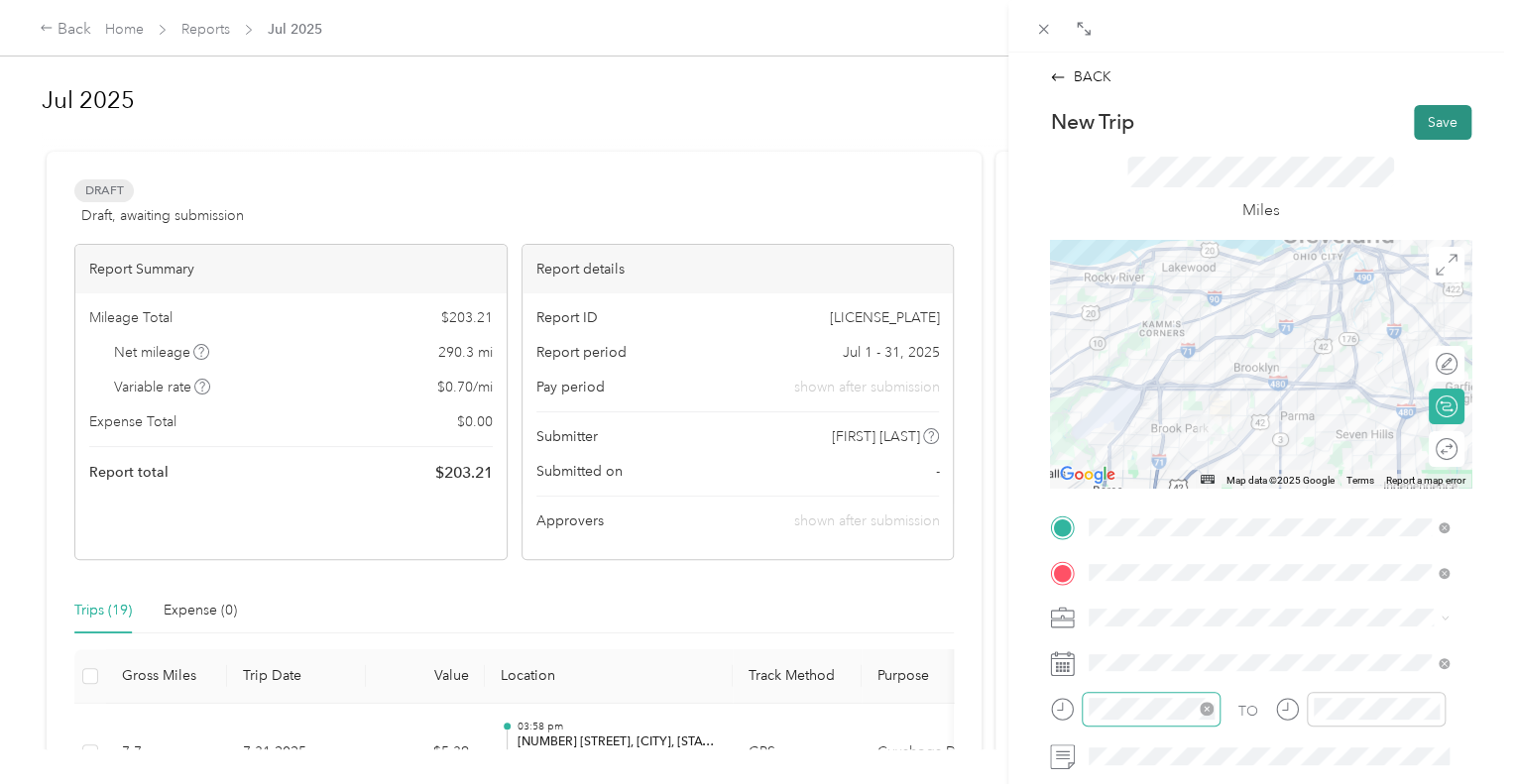 click on "Save" at bounding box center (1443, 122) 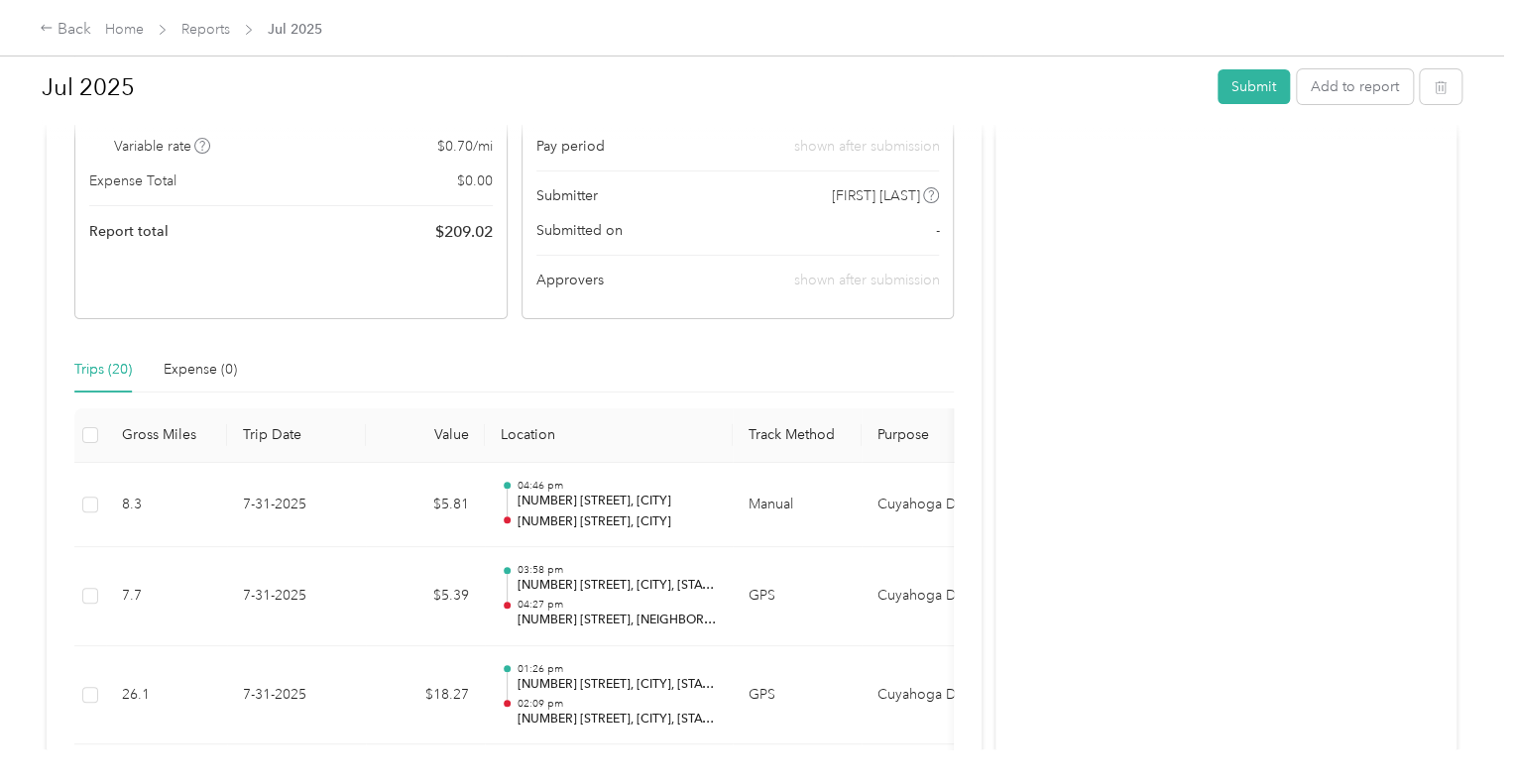 scroll, scrollTop: 242, scrollLeft: 0, axis: vertical 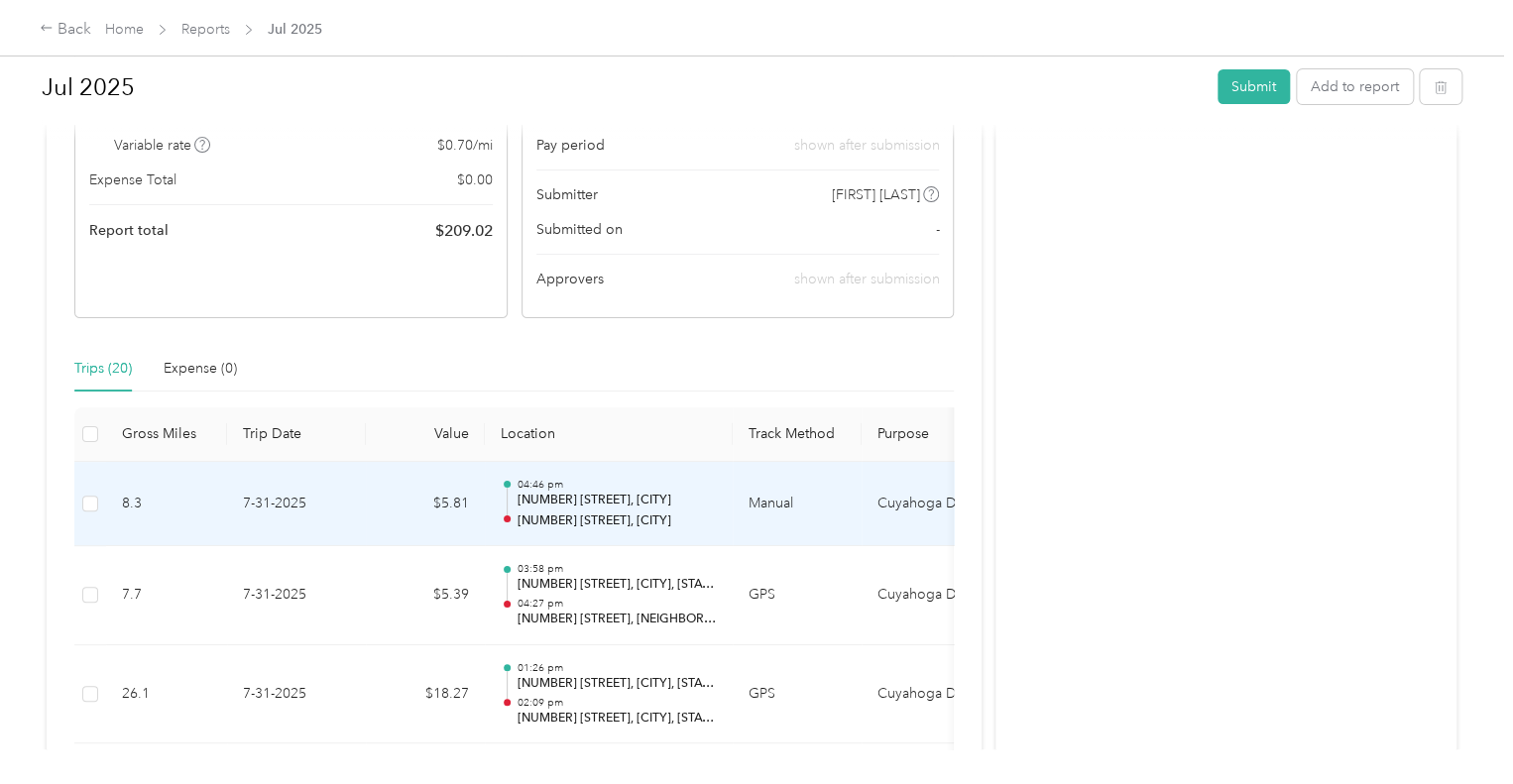 click on "[NUMBER] [STREET], [CITY]" at bounding box center [617, 521] 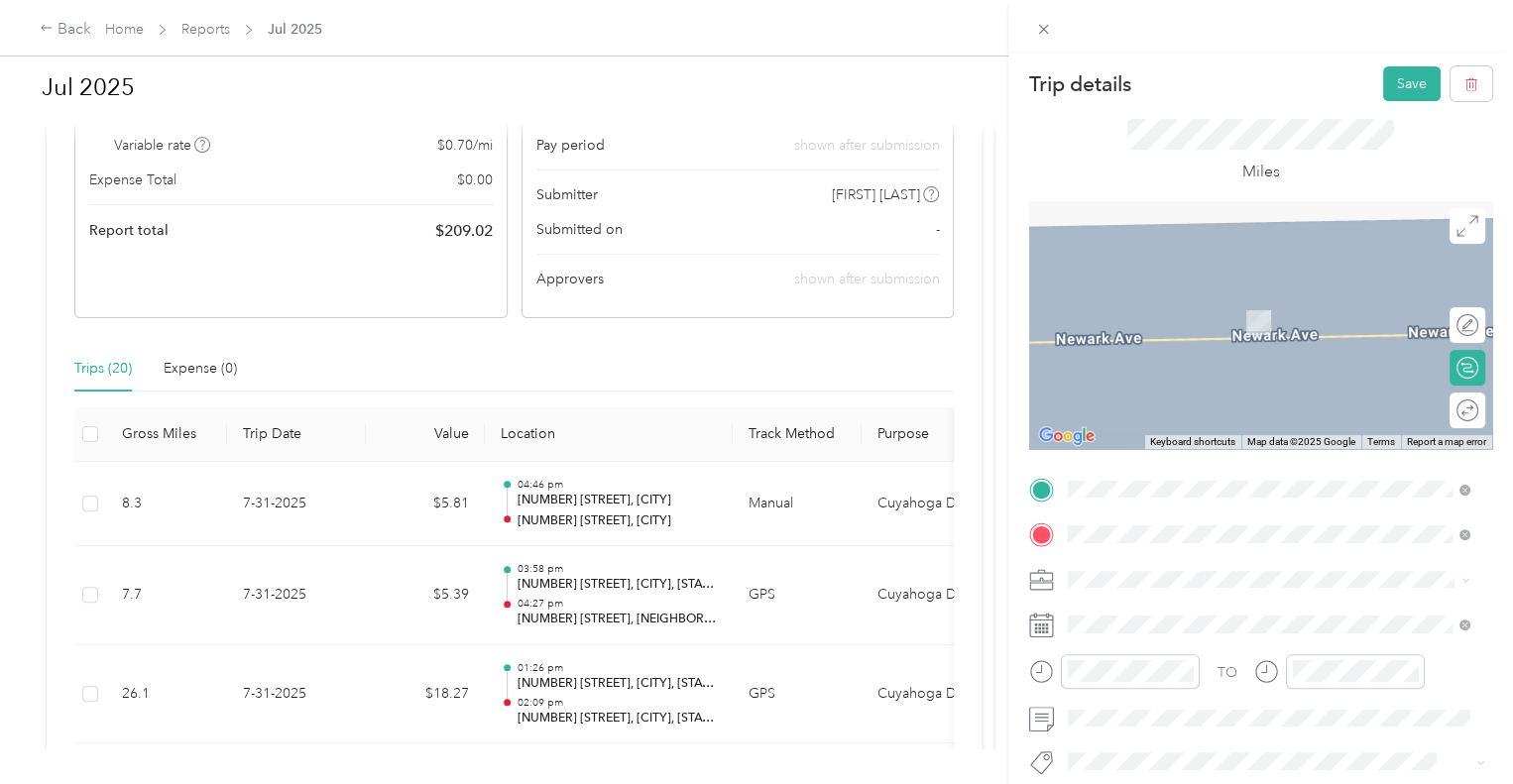 click on "[NUMBER] [STREET]
[CITY], [STATE] [POSTAL_CODE], [COUNTRY]" at bounding box center [1248, 301] 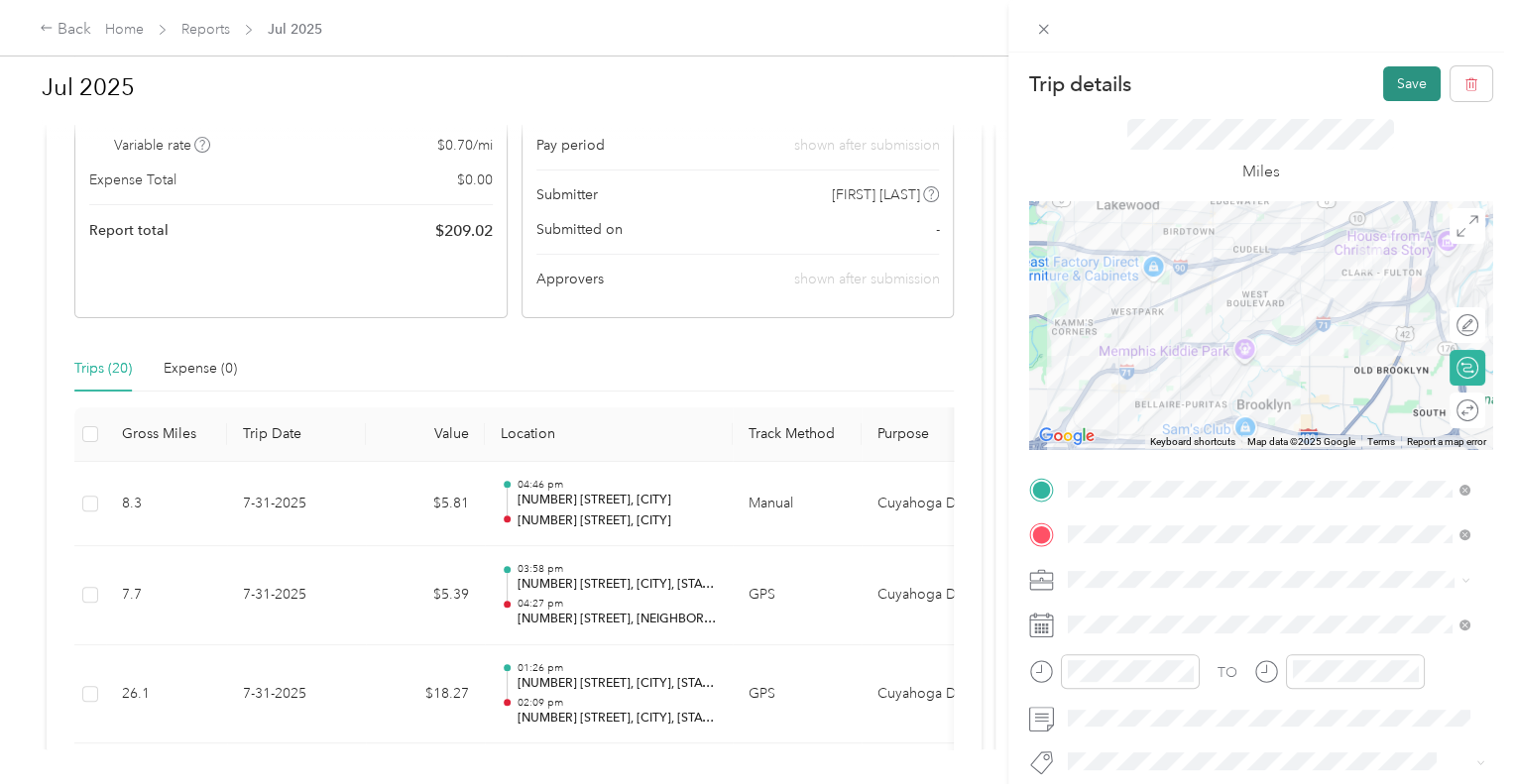 click on "Save" at bounding box center (1412, 83) 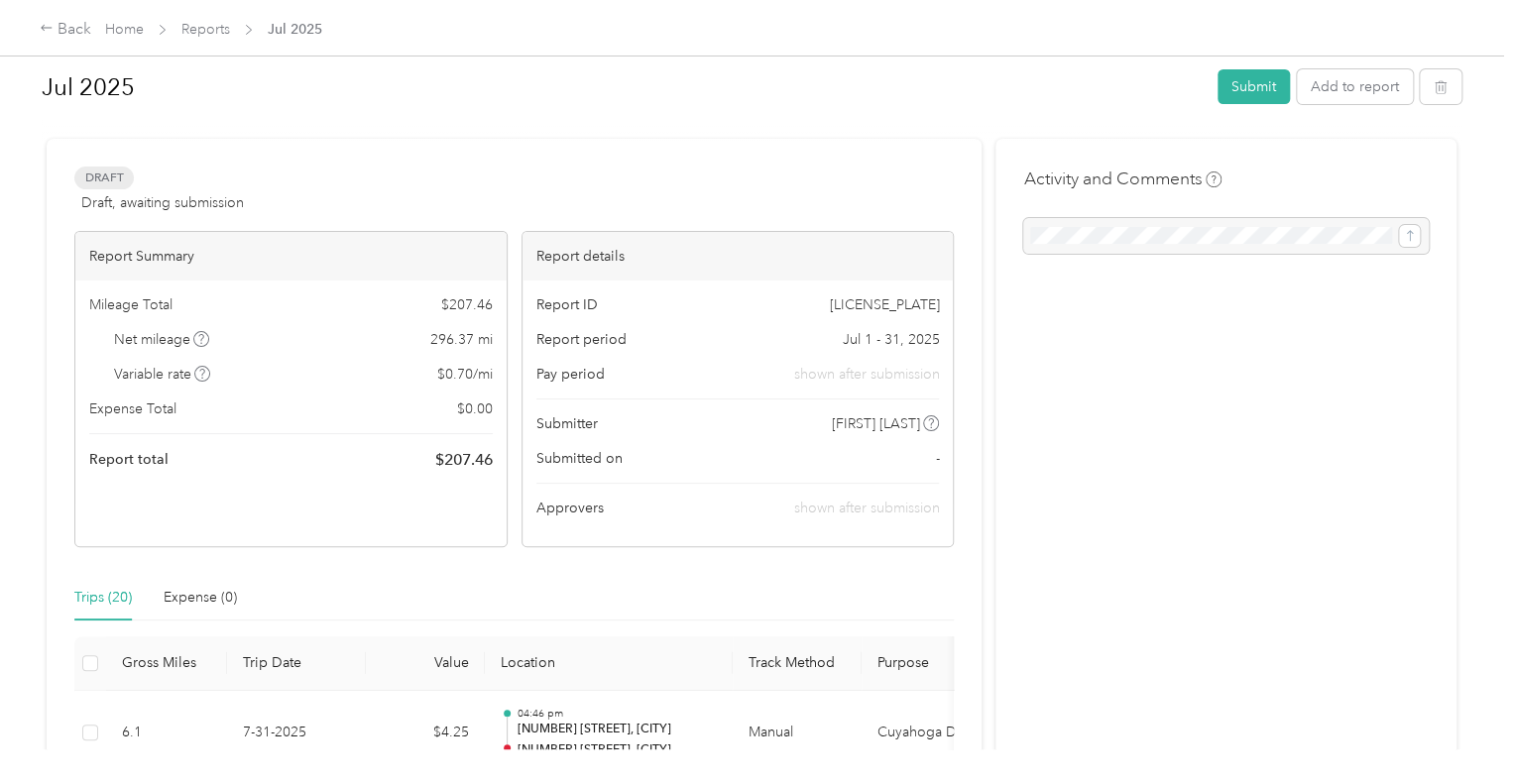 scroll, scrollTop: 0, scrollLeft: 0, axis: both 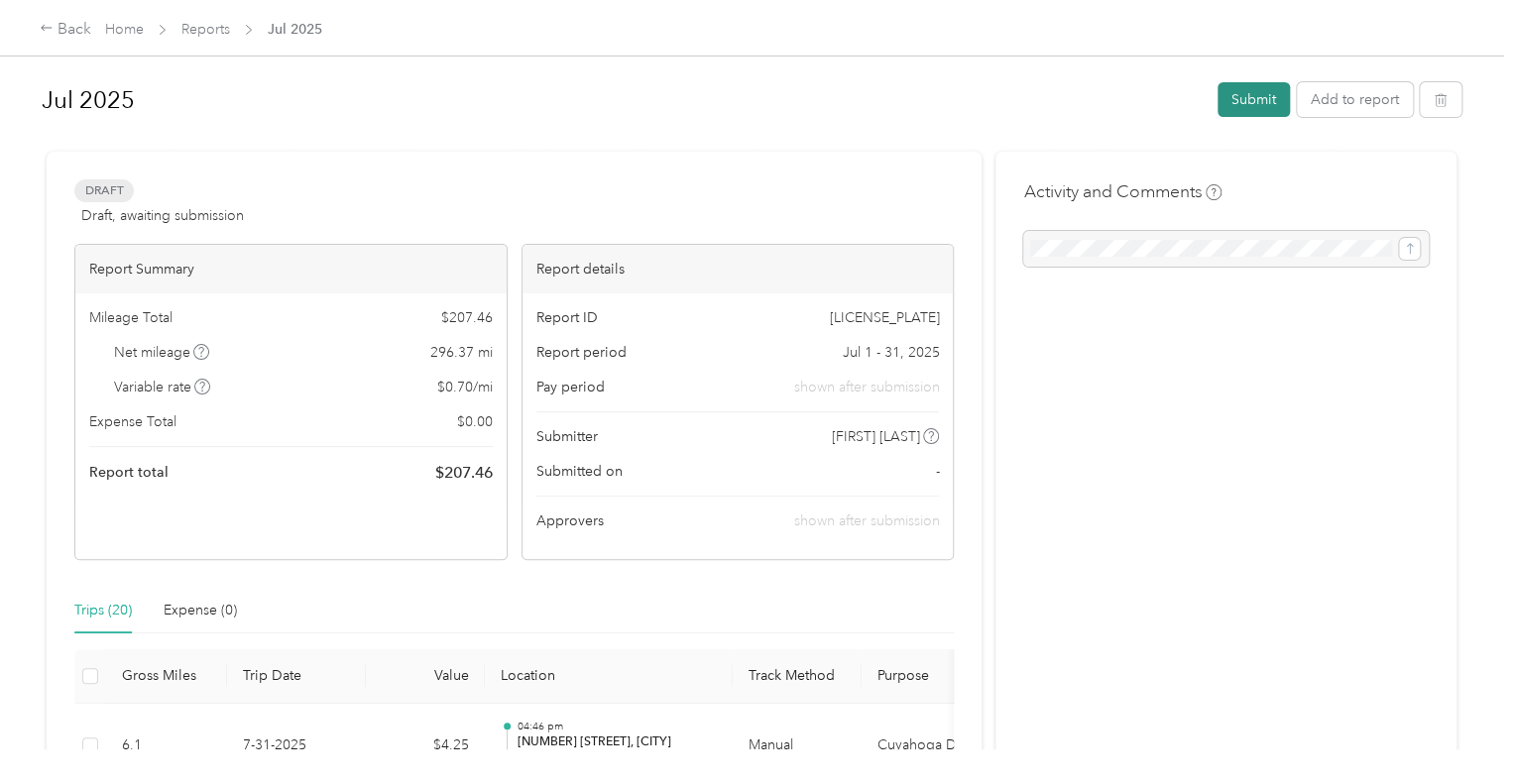 click on "Submit" at bounding box center (1253, 99) 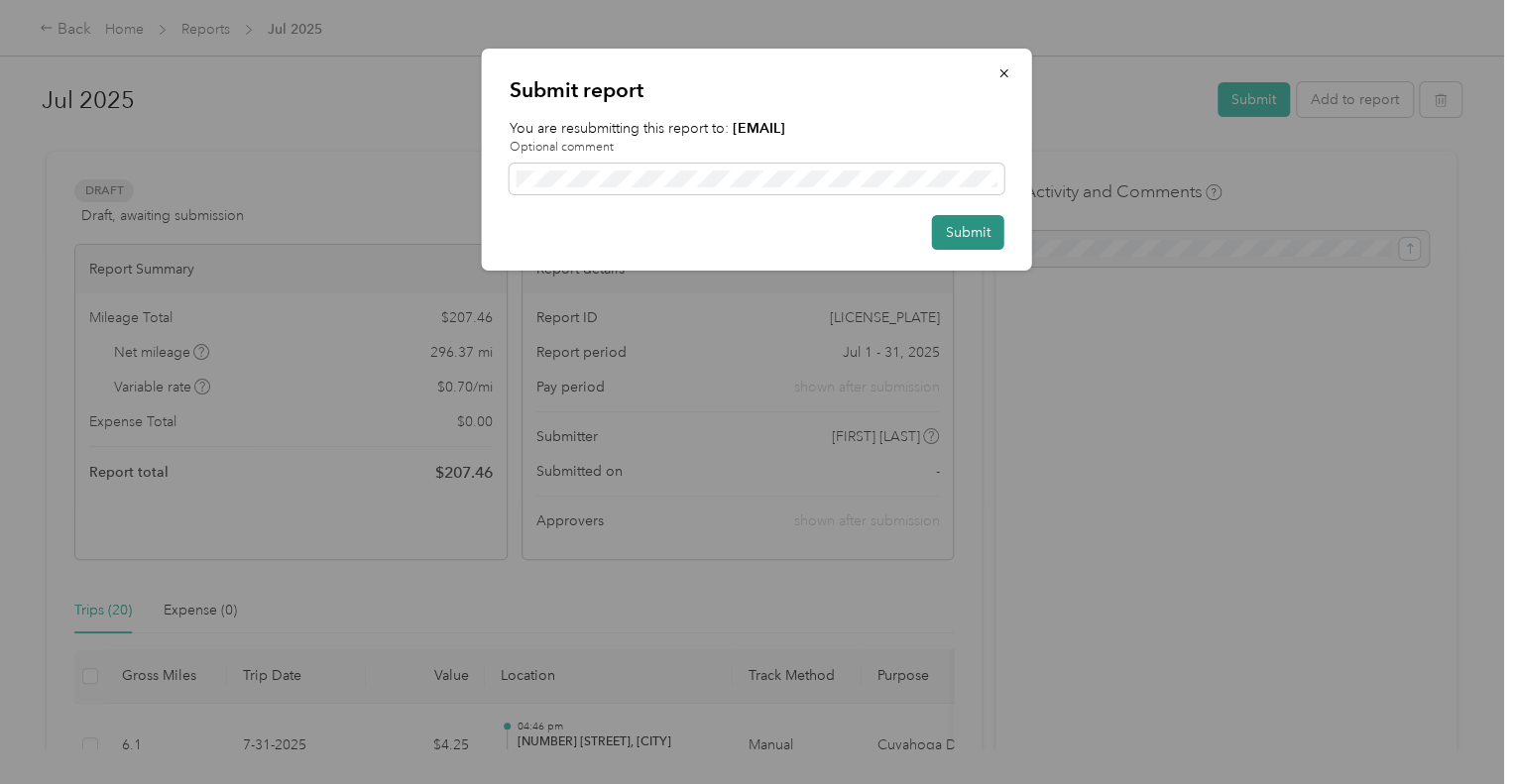 click on "Submit" at bounding box center (968, 232) 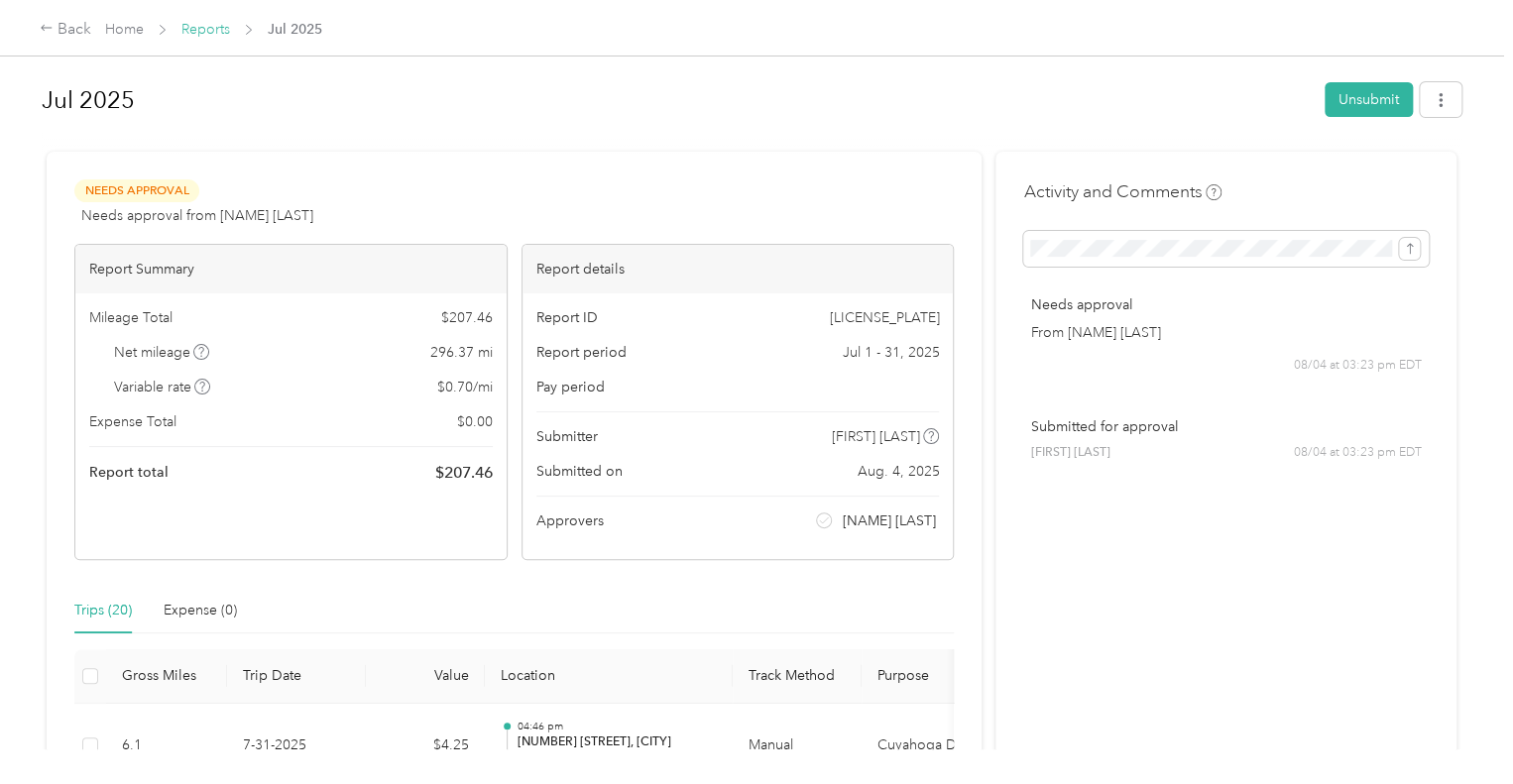 click on "Reports" at bounding box center [205, 29] 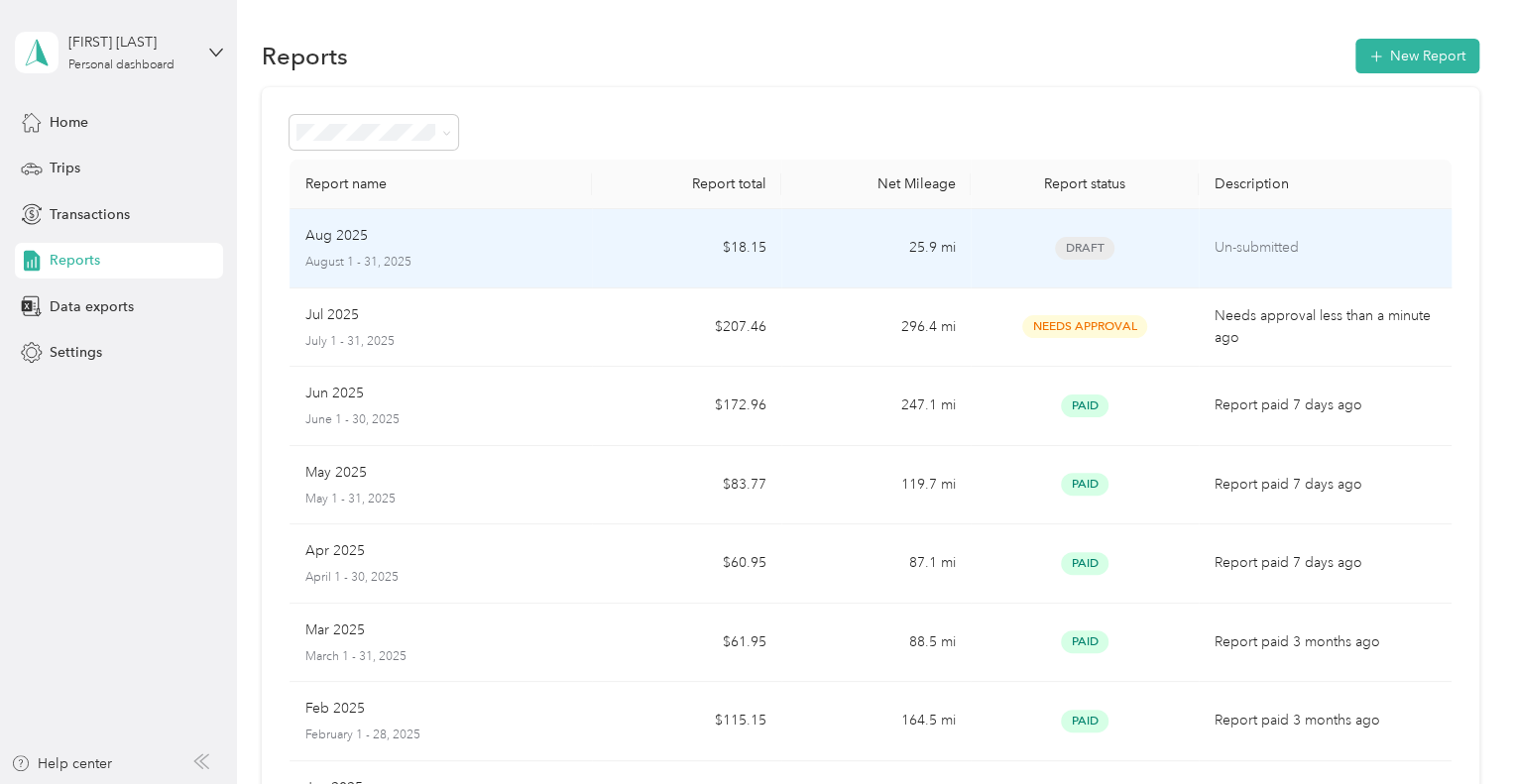 click on "25.9 mi" at bounding box center (875, 249) 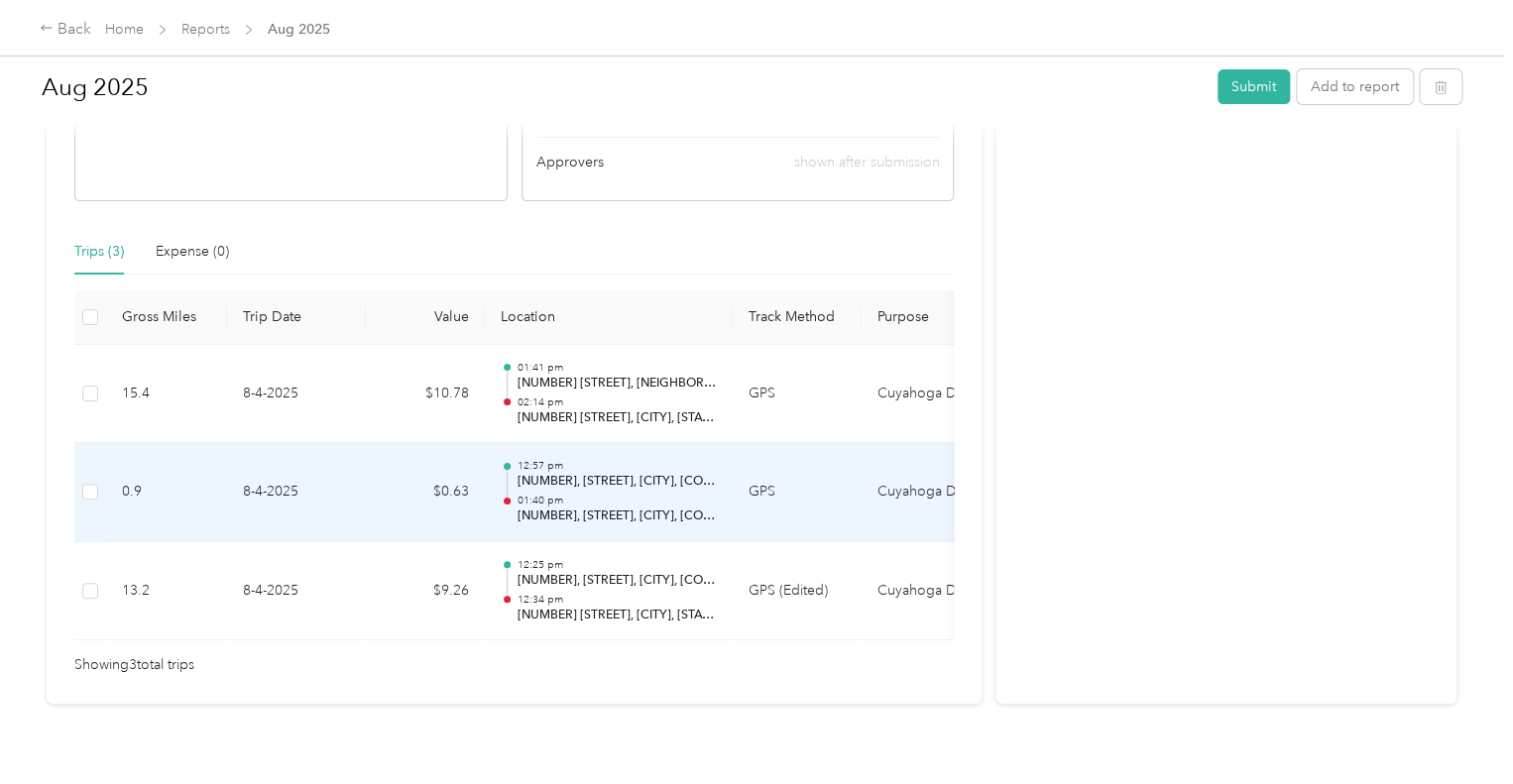 scroll, scrollTop: 411, scrollLeft: 0, axis: vertical 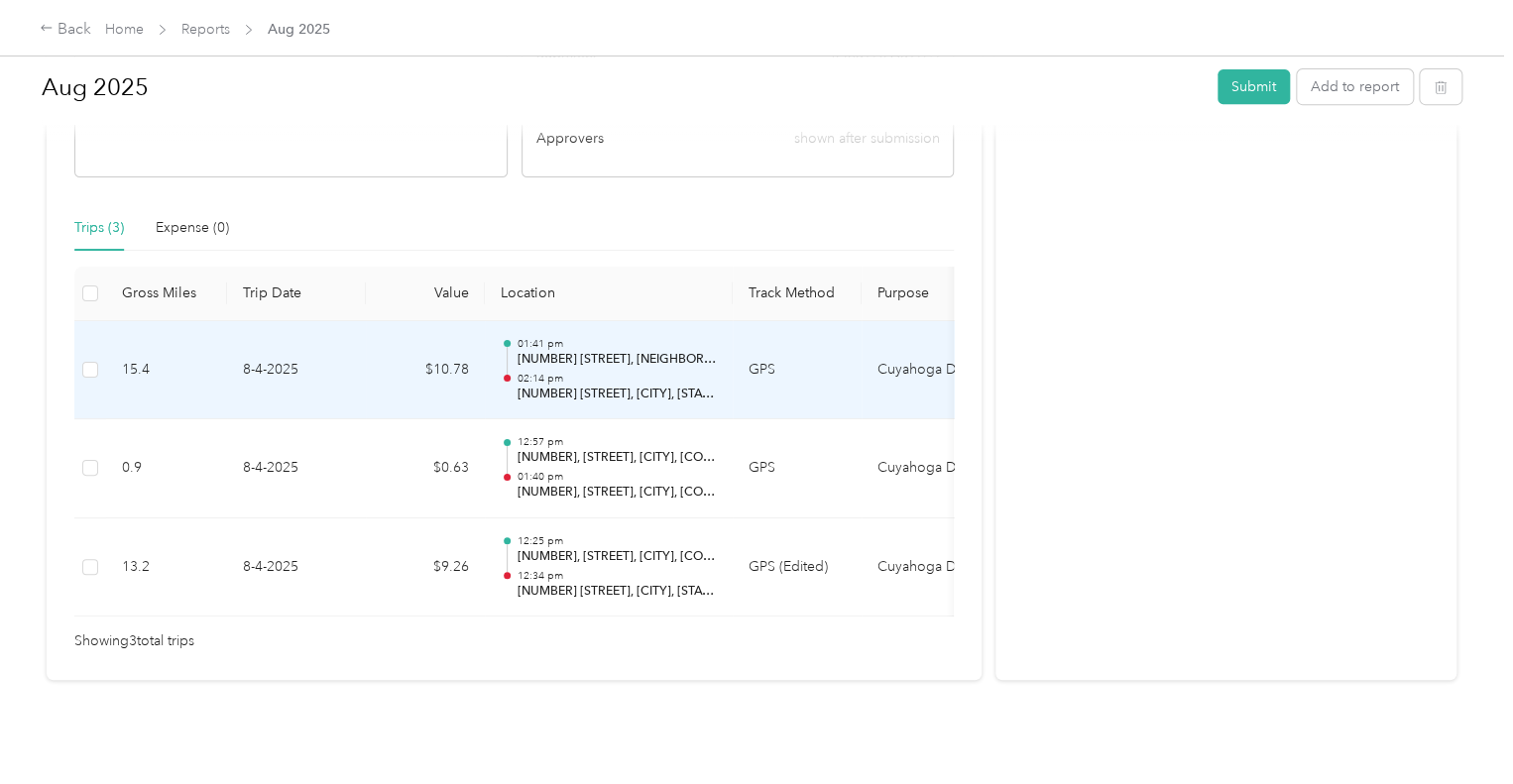 click on "01:41 pm [NUMBER] [STREET], [NEIGHBORHOOD], [CITY], [STATE] 02:14 pm [NUMBER] [STREET], [CITY], [STATE]" at bounding box center [617, 370] 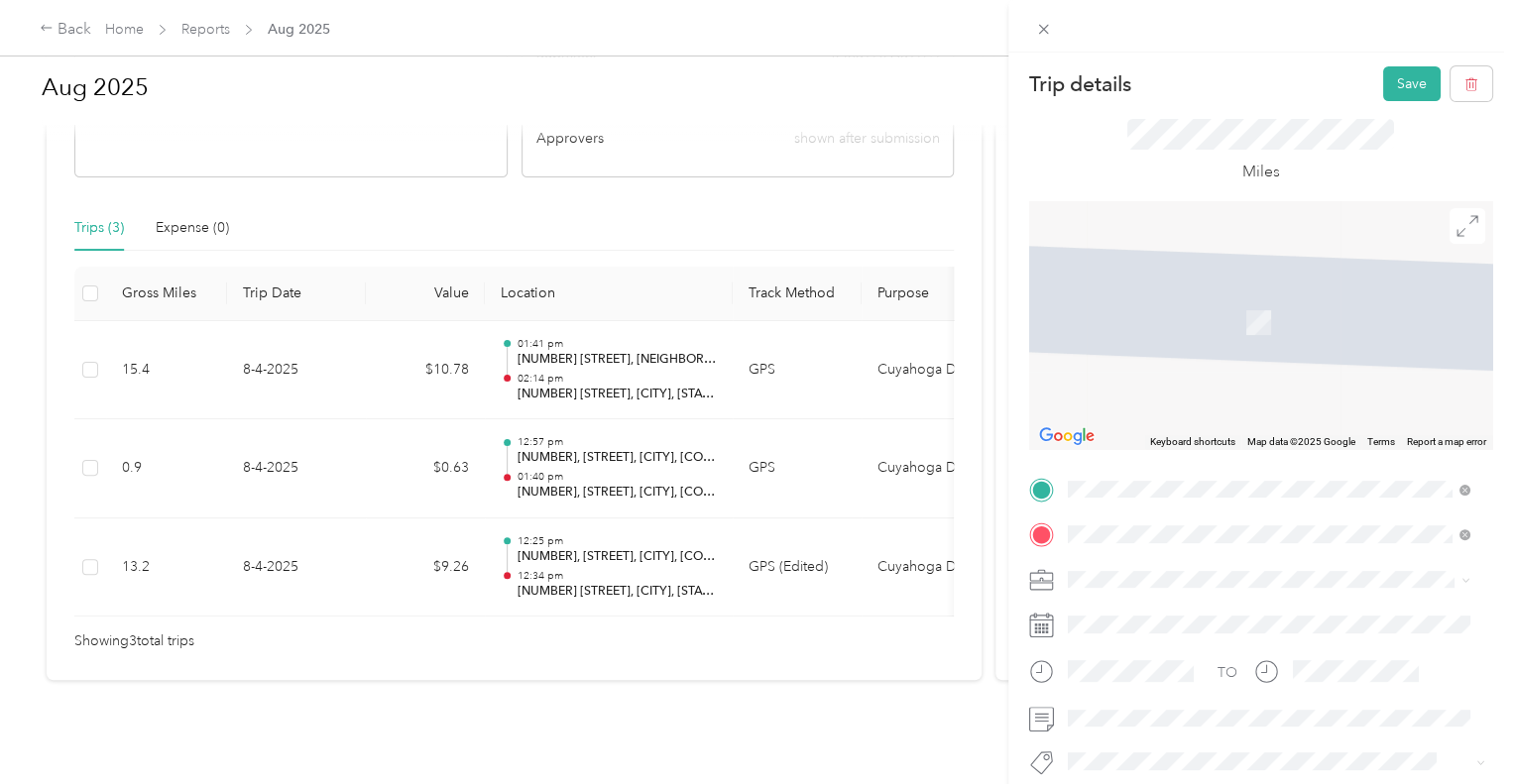 click on "[NUMBER] [STREET]
[CITY], [STATE] [POSTAL_CODE], [COUNTRY]" at bounding box center [1248, 256] 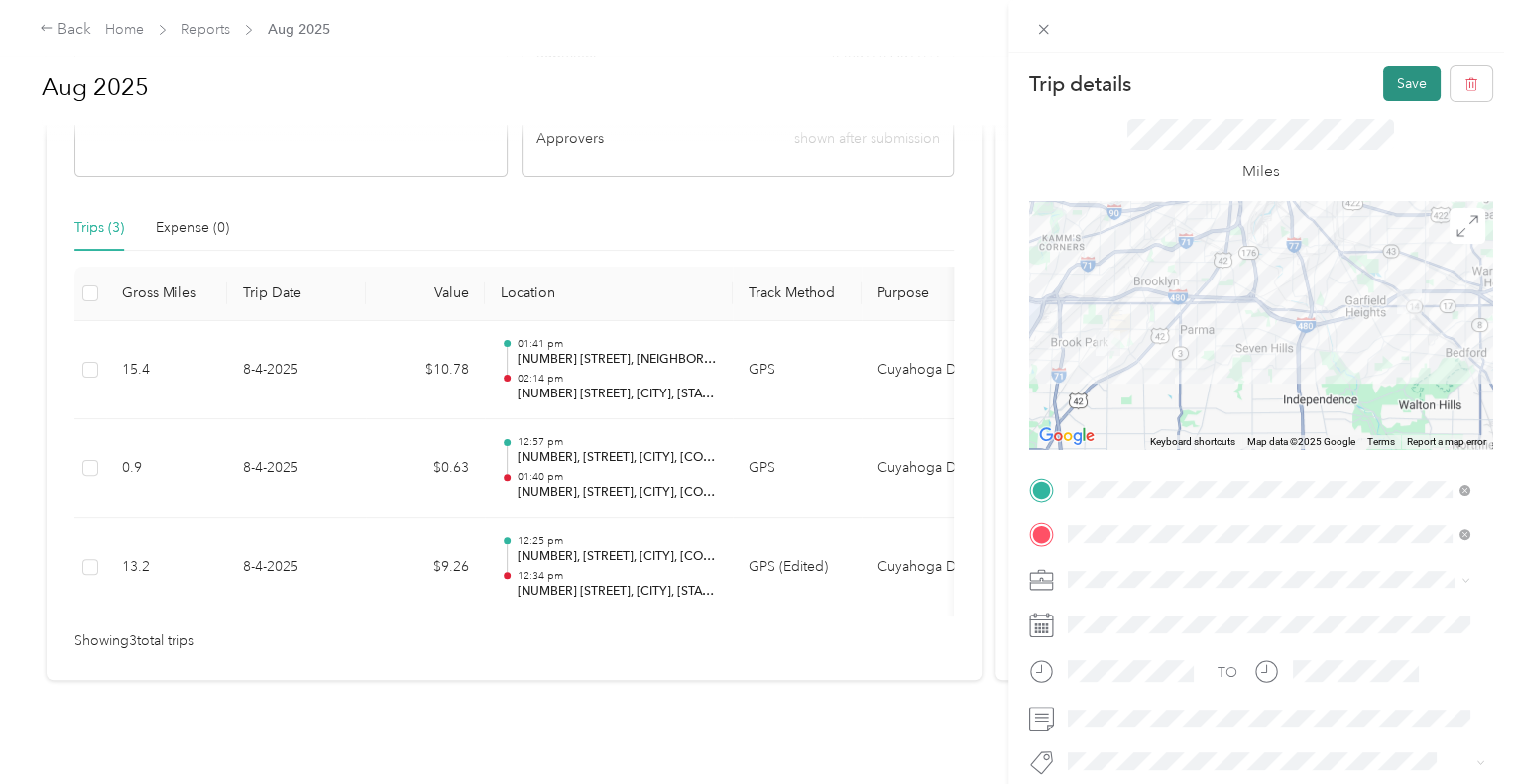 click on "Save" at bounding box center [1412, 83] 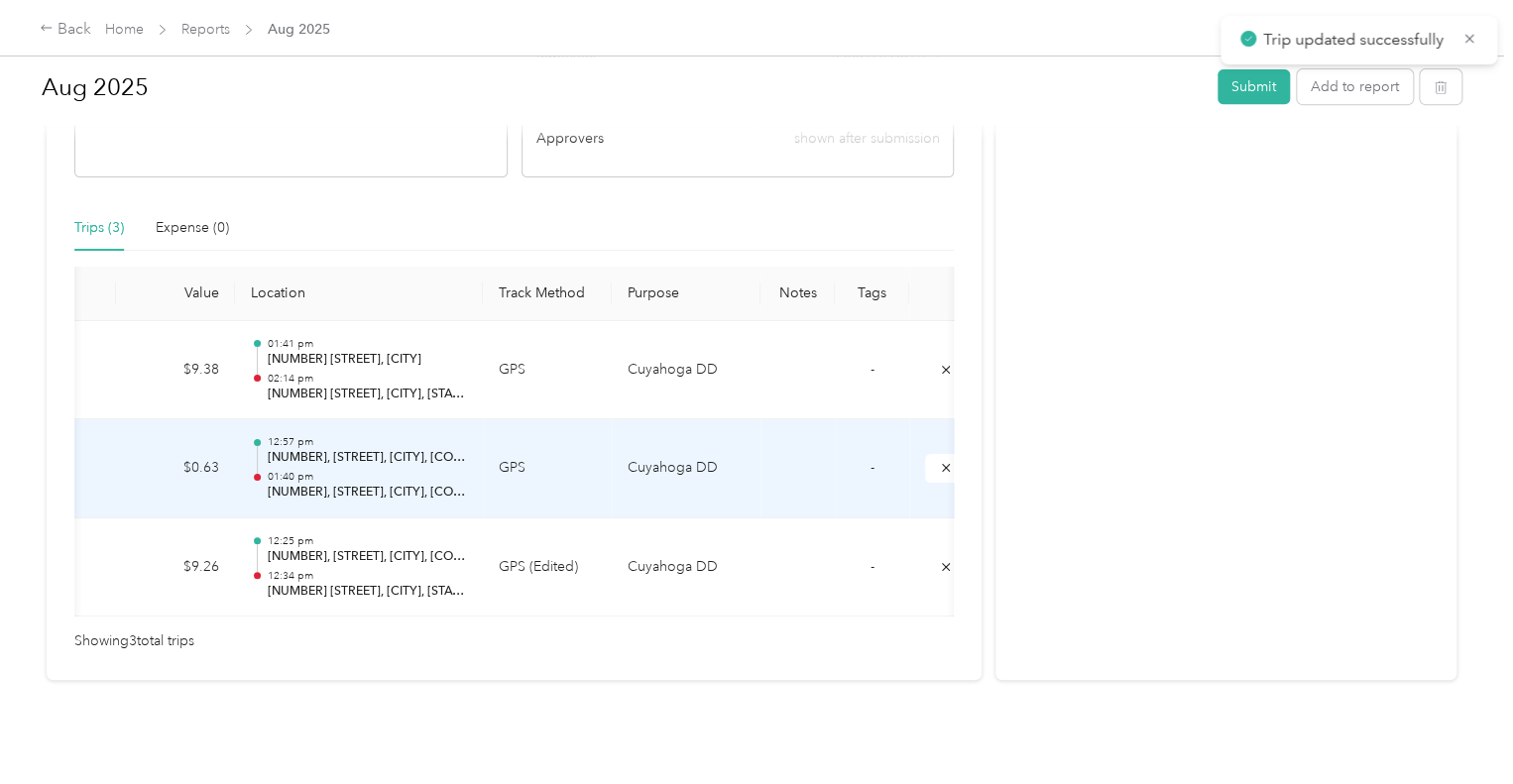 scroll, scrollTop: 0, scrollLeft: 282, axis: horizontal 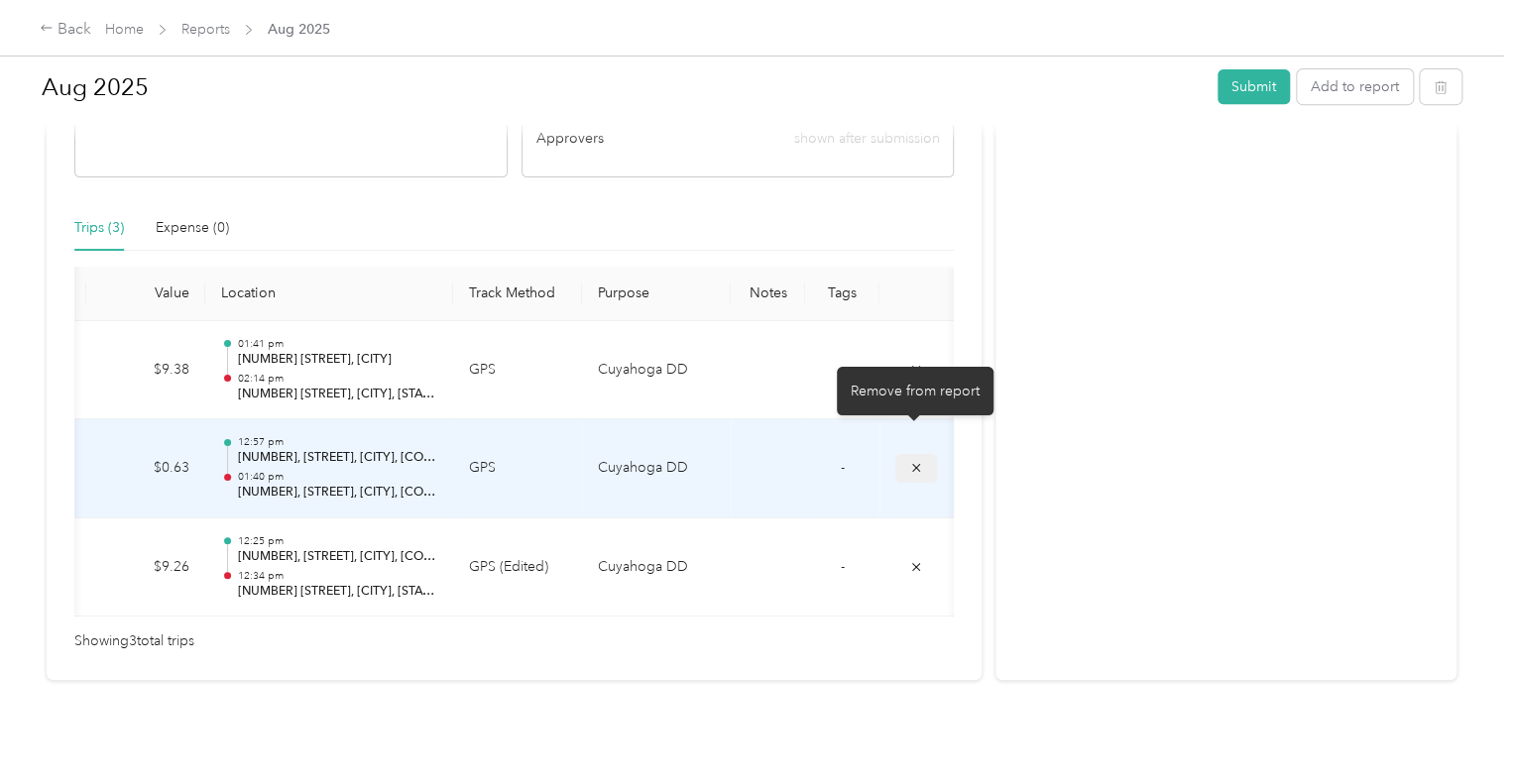 click 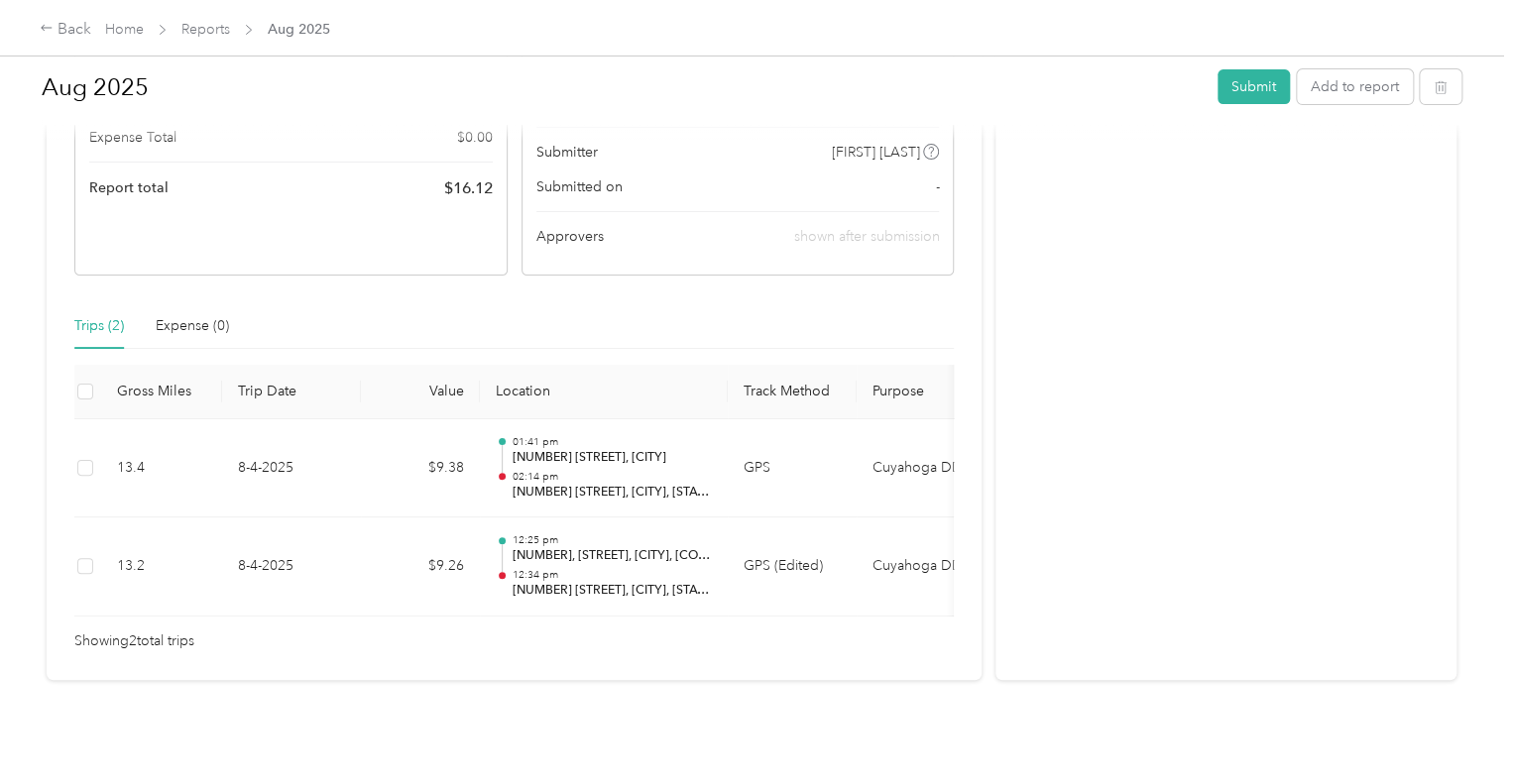 scroll, scrollTop: 0, scrollLeft: 0, axis: both 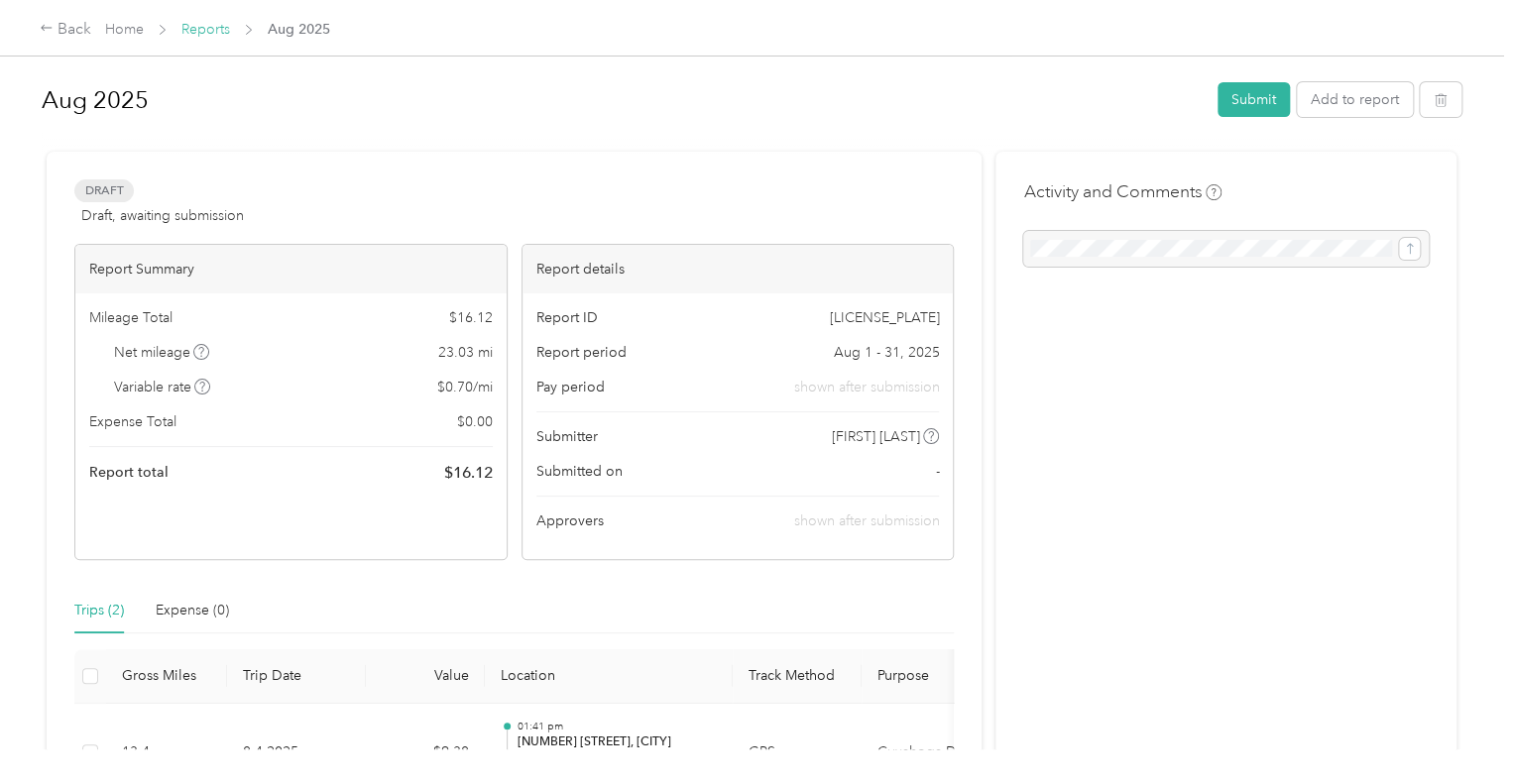 click on "Reports" at bounding box center (205, 29) 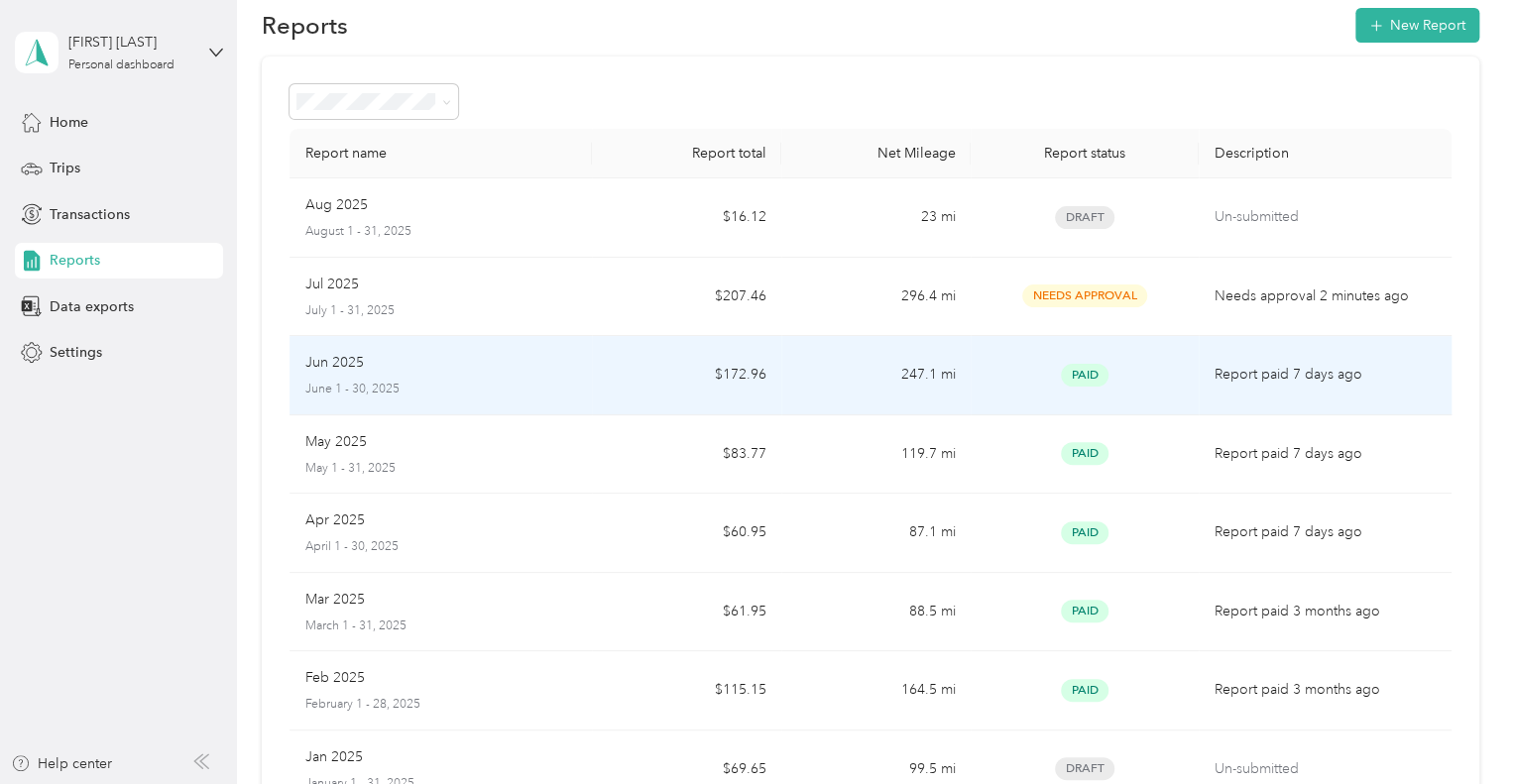 scroll, scrollTop: 0, scrollLeft: 0, axis: both 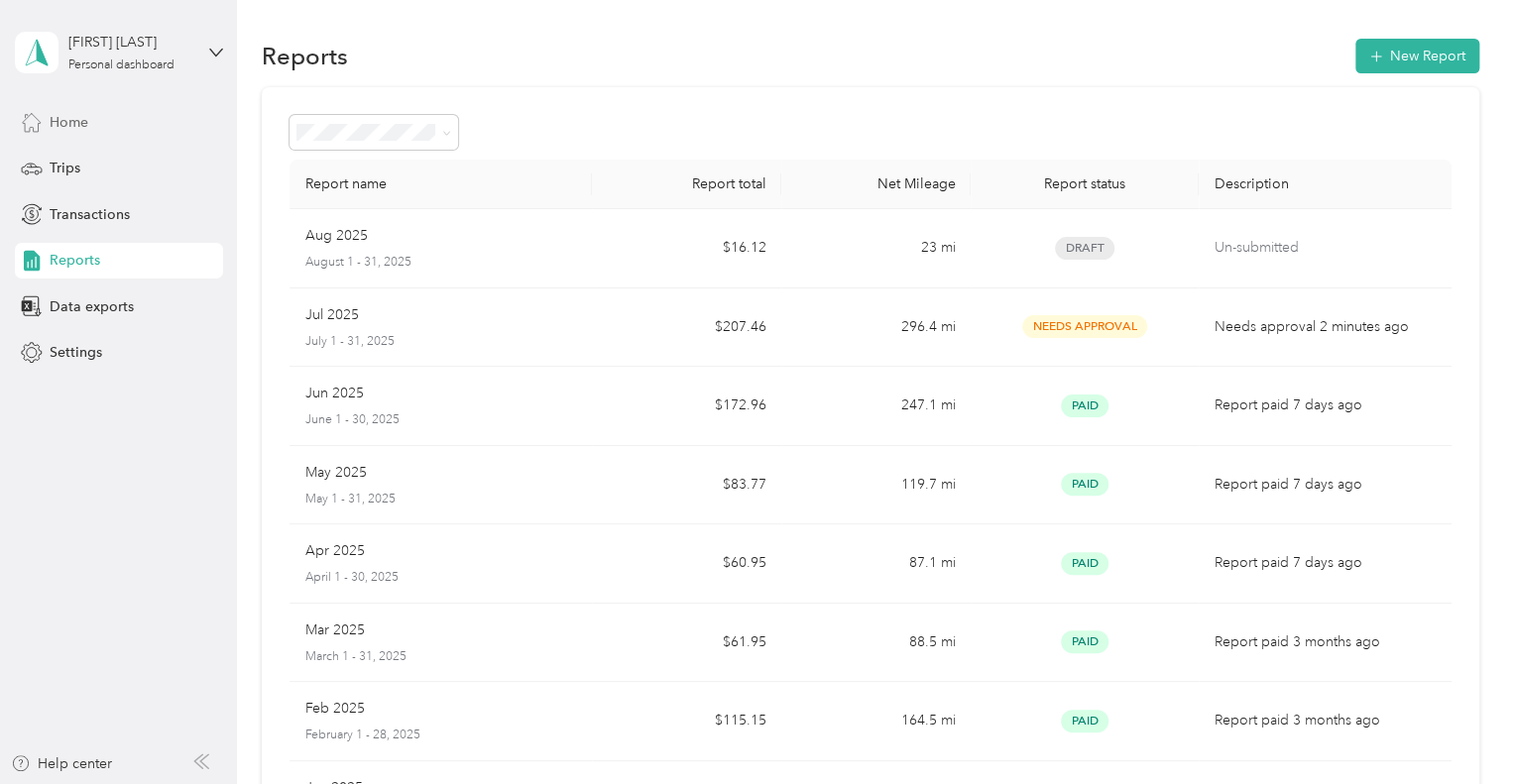 click on "Home" at bounding box center [68, 122] 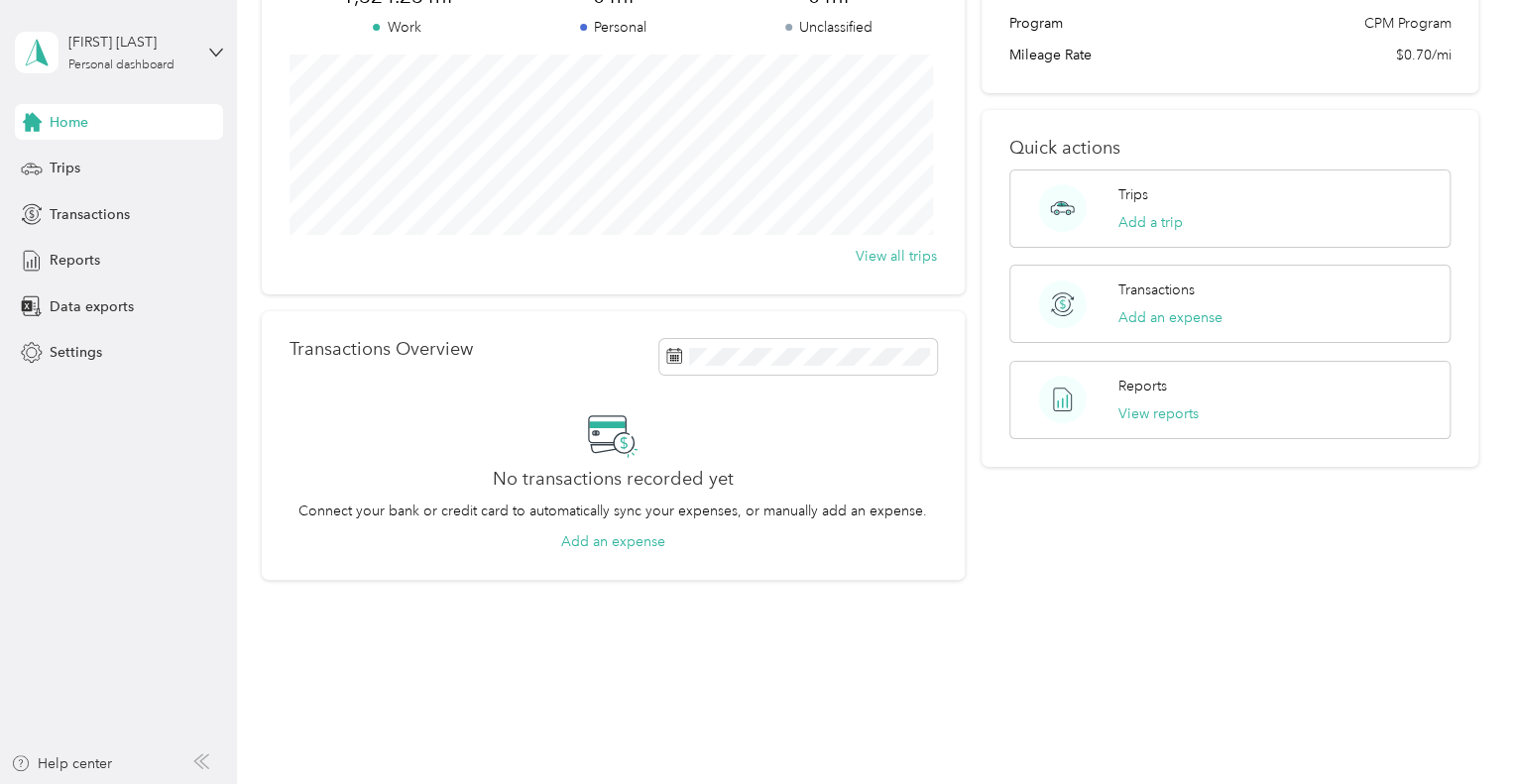 scroll, scrollTop: 0, scrollLeft: 0, axis: both 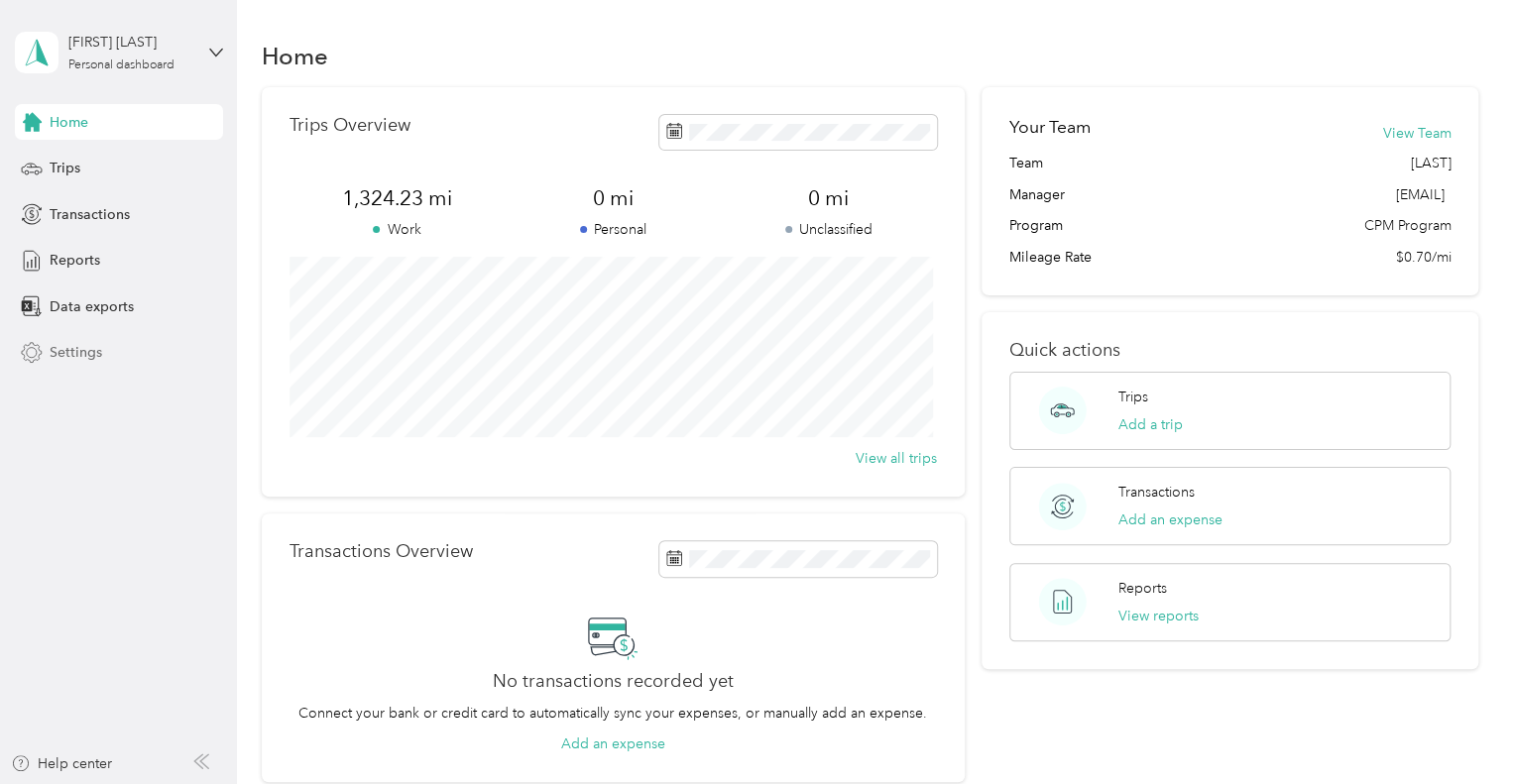 click on "Settings" at bounding box center (75, 352) 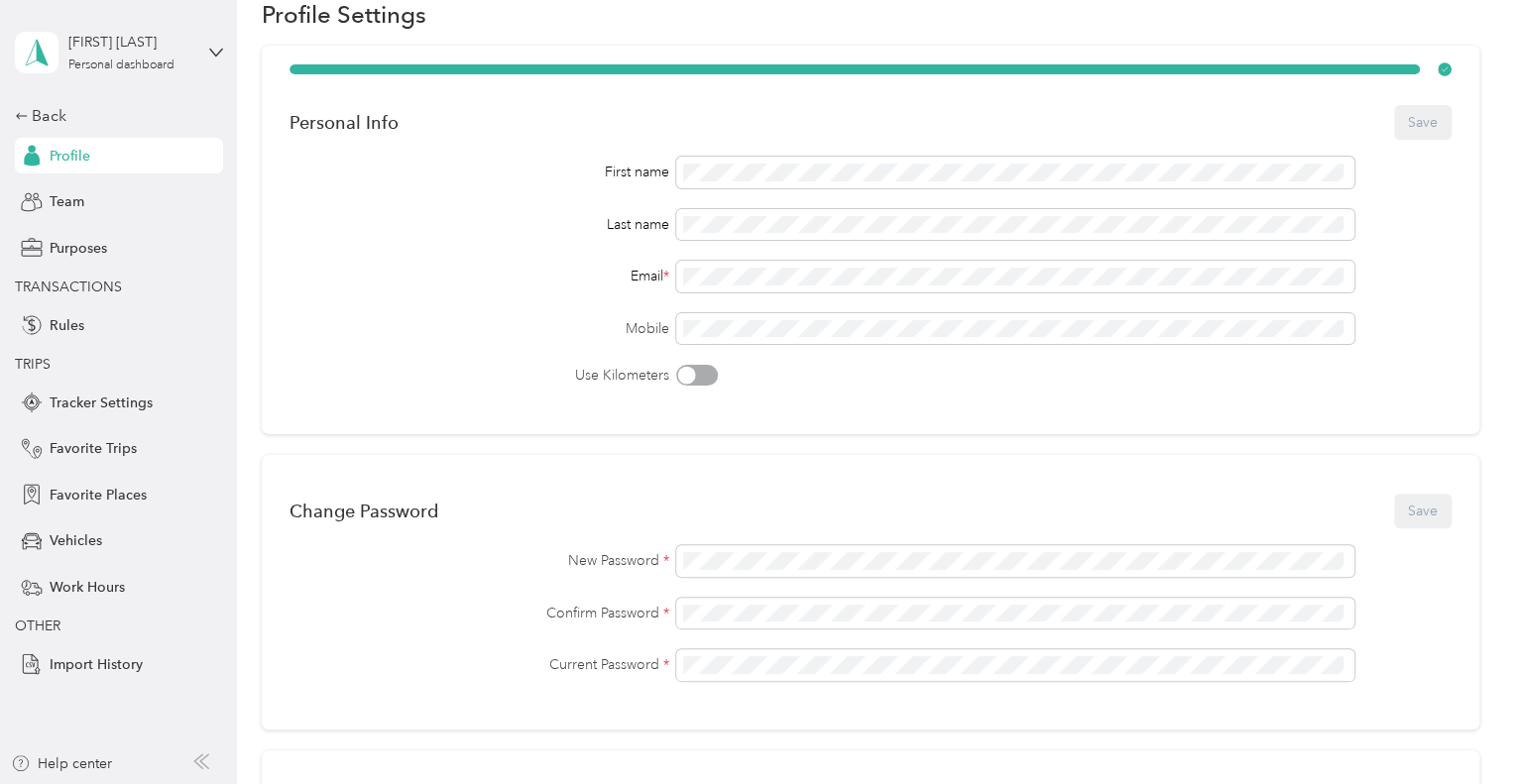 scroll, scrollTop: 0, scrollLeft: 0, axis: both 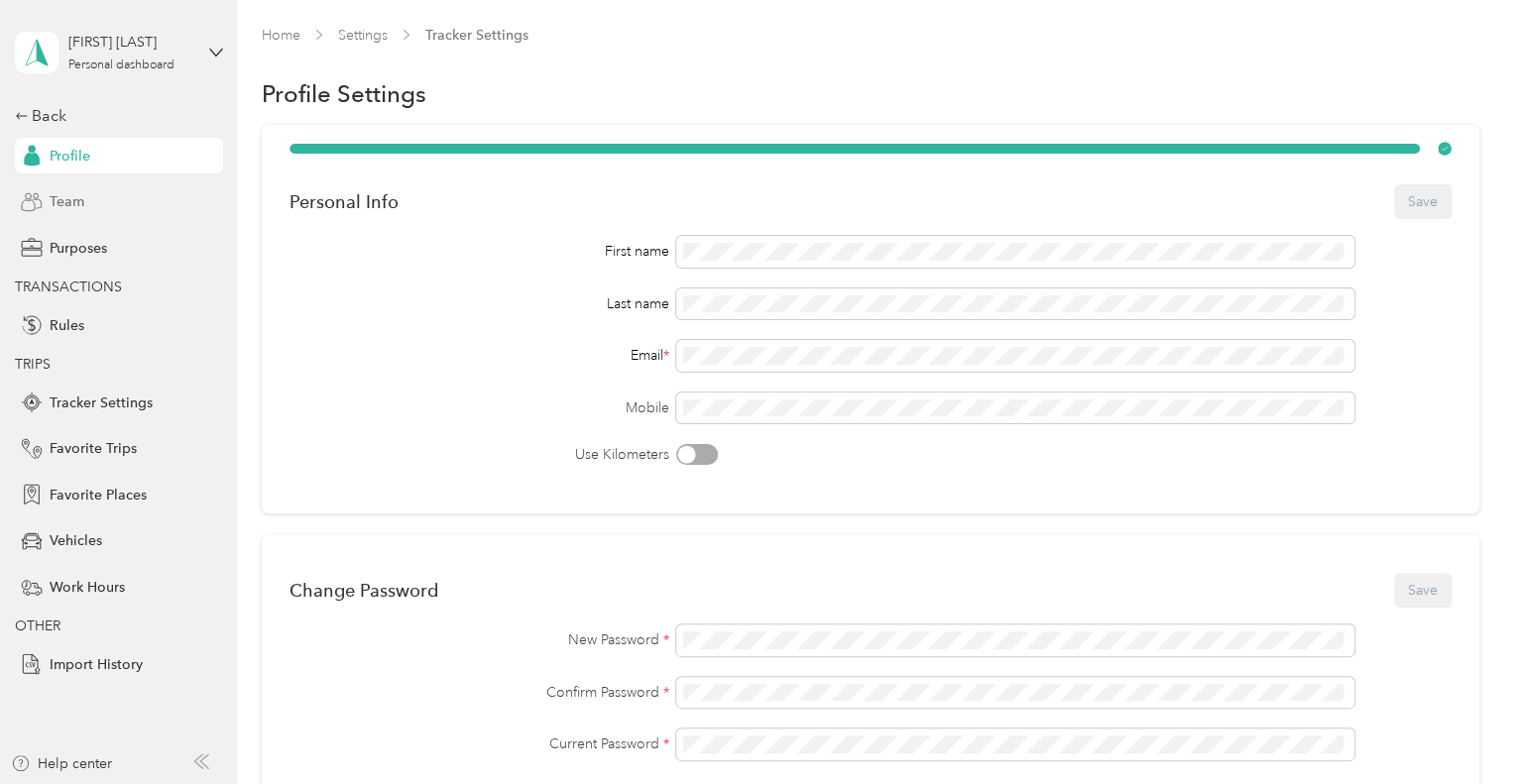 click on "Team" at bounding box center (66, 201) 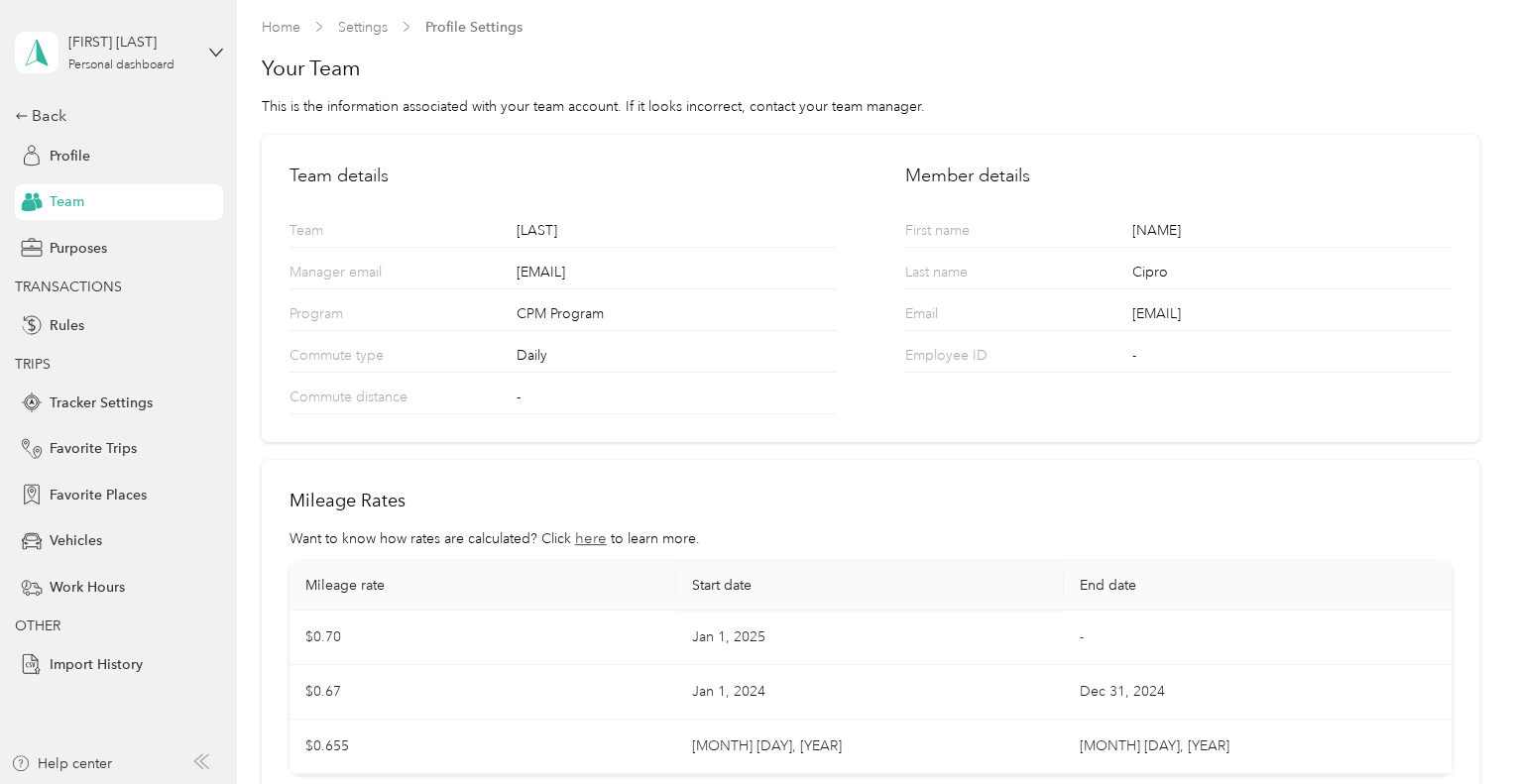 scroll, scrollTop: 0, scrollLeft: 0, axis: both 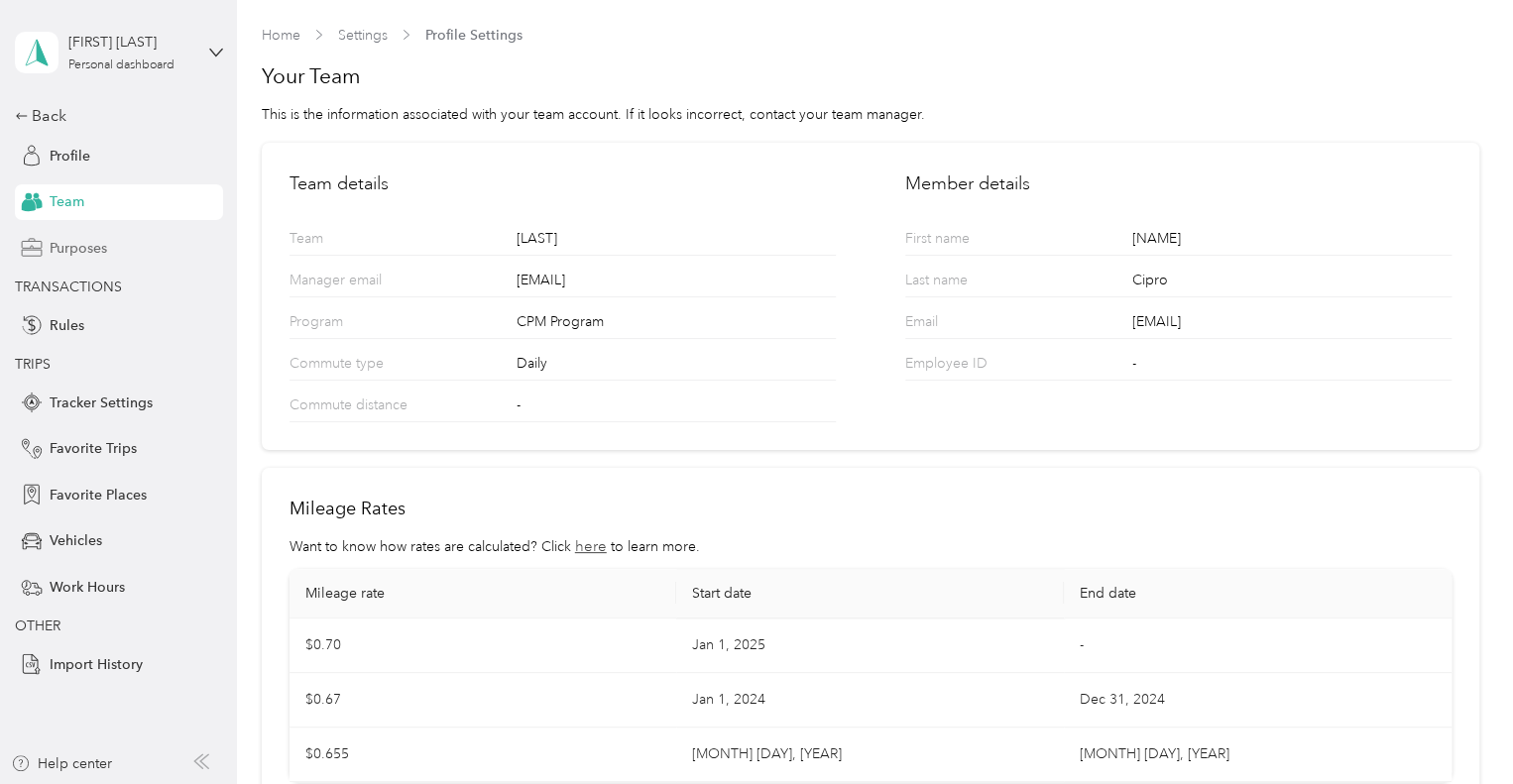 click on "Purposes" at bounding box center (78, 248) 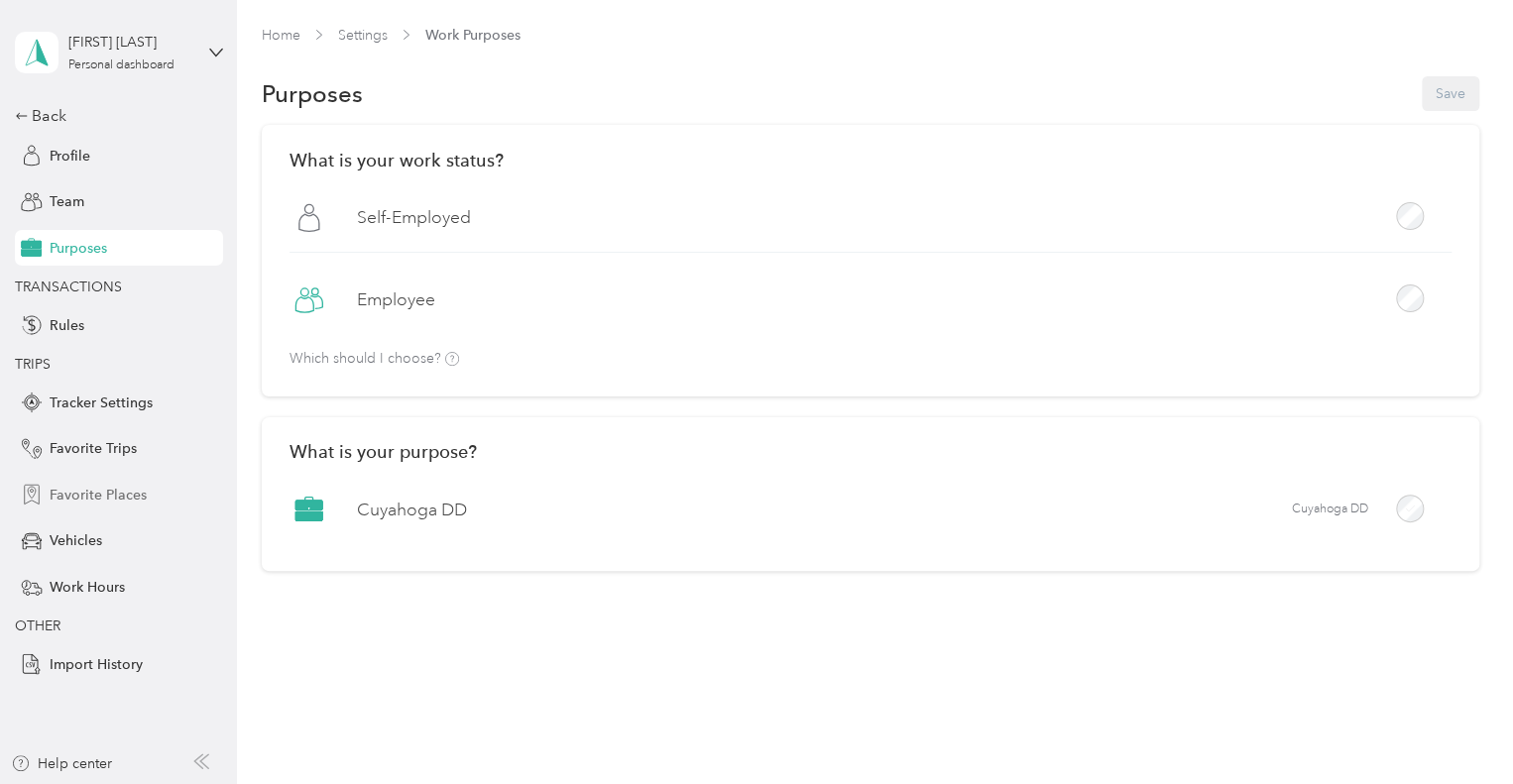 click on "Favorite Places" at bounding box center (98, 495) 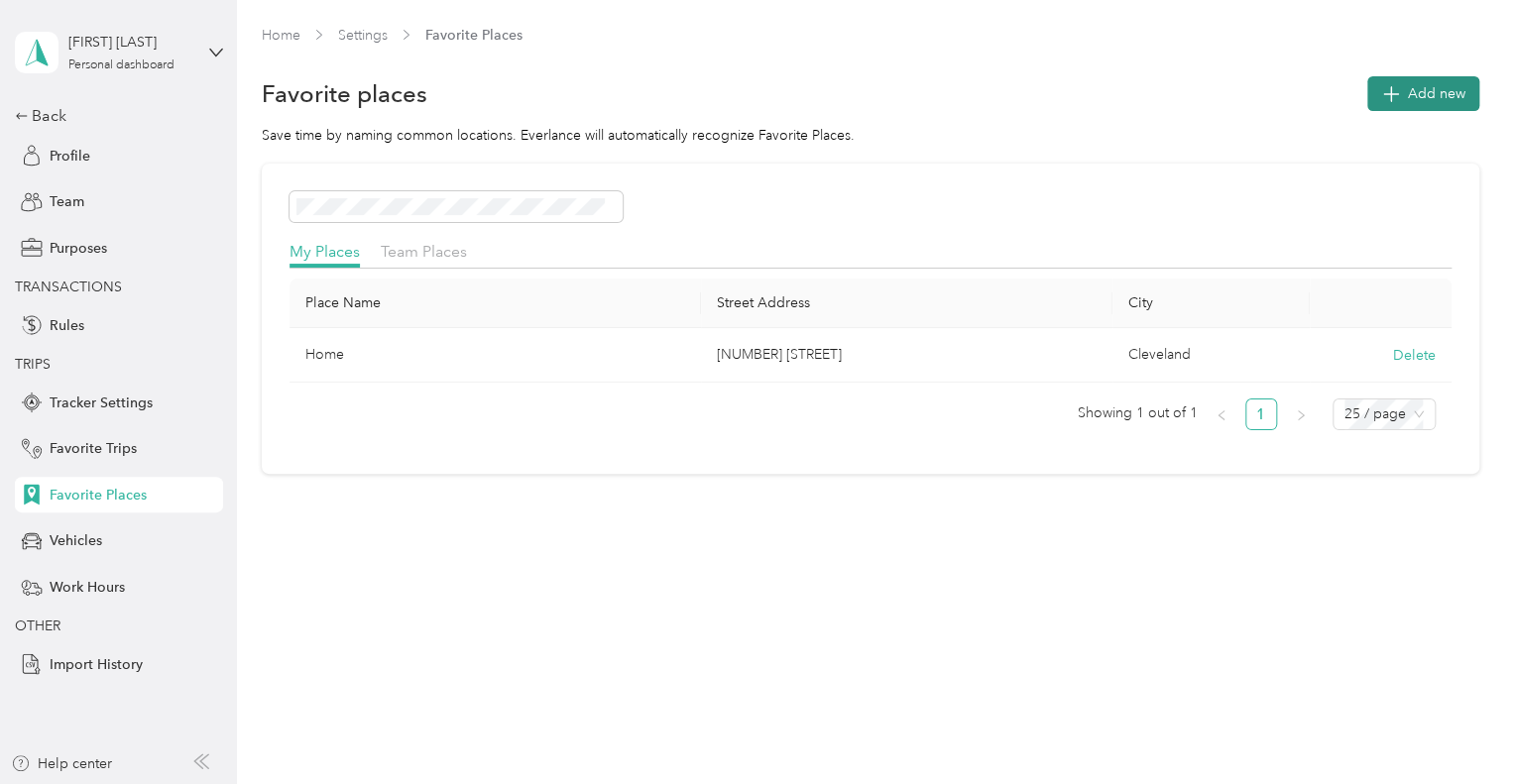 click on "Add new" at bounding box center (1437, 93) 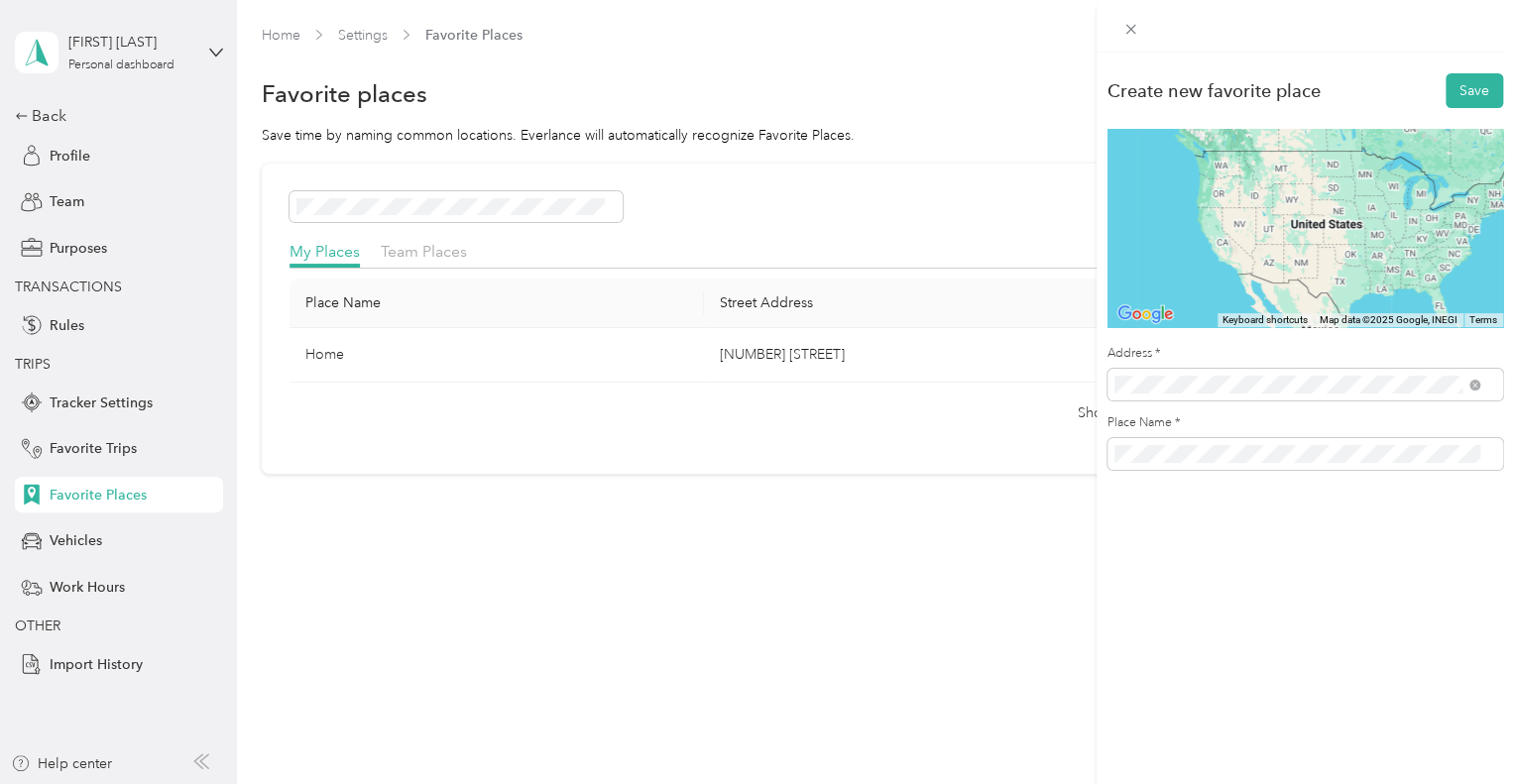 click on "[NUMBER] [STREET]
[CITY], [STATE] [POSTAL_CODE], [COUNTRY]" at bounding box center (1294, 464) 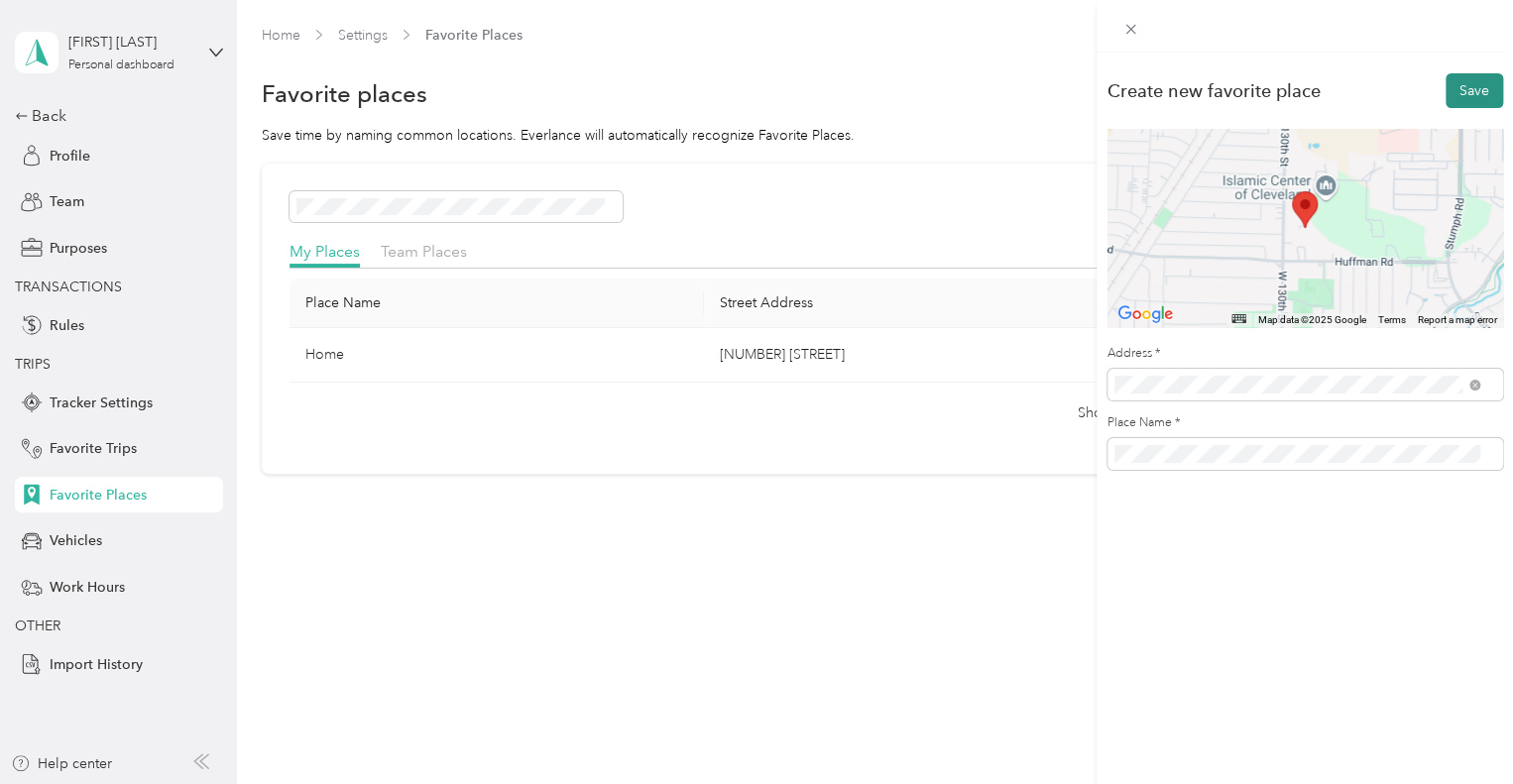 click on "Save" at bounding box center (1474, 90) 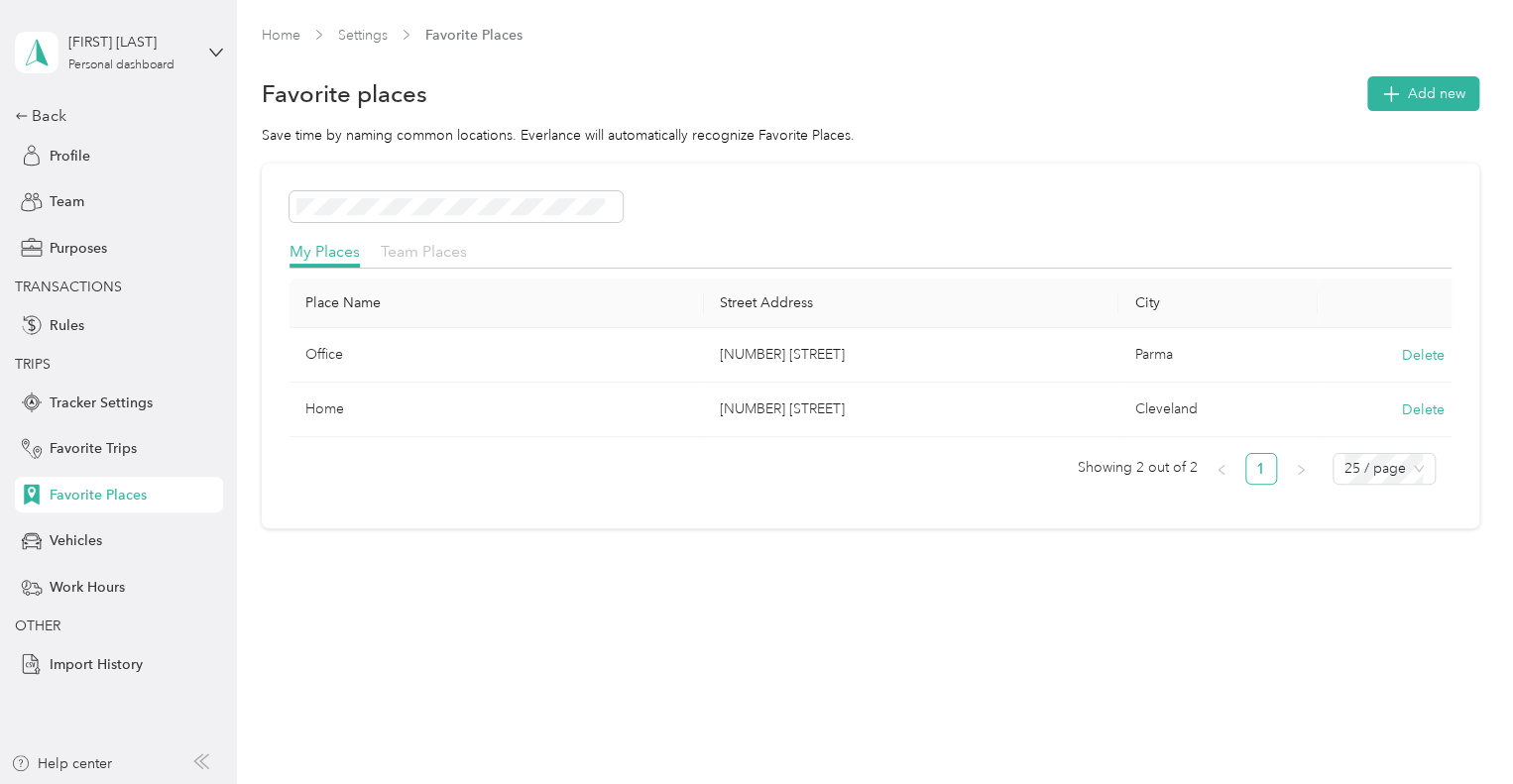 click on "Team Places" at bounding box center [423, 251] 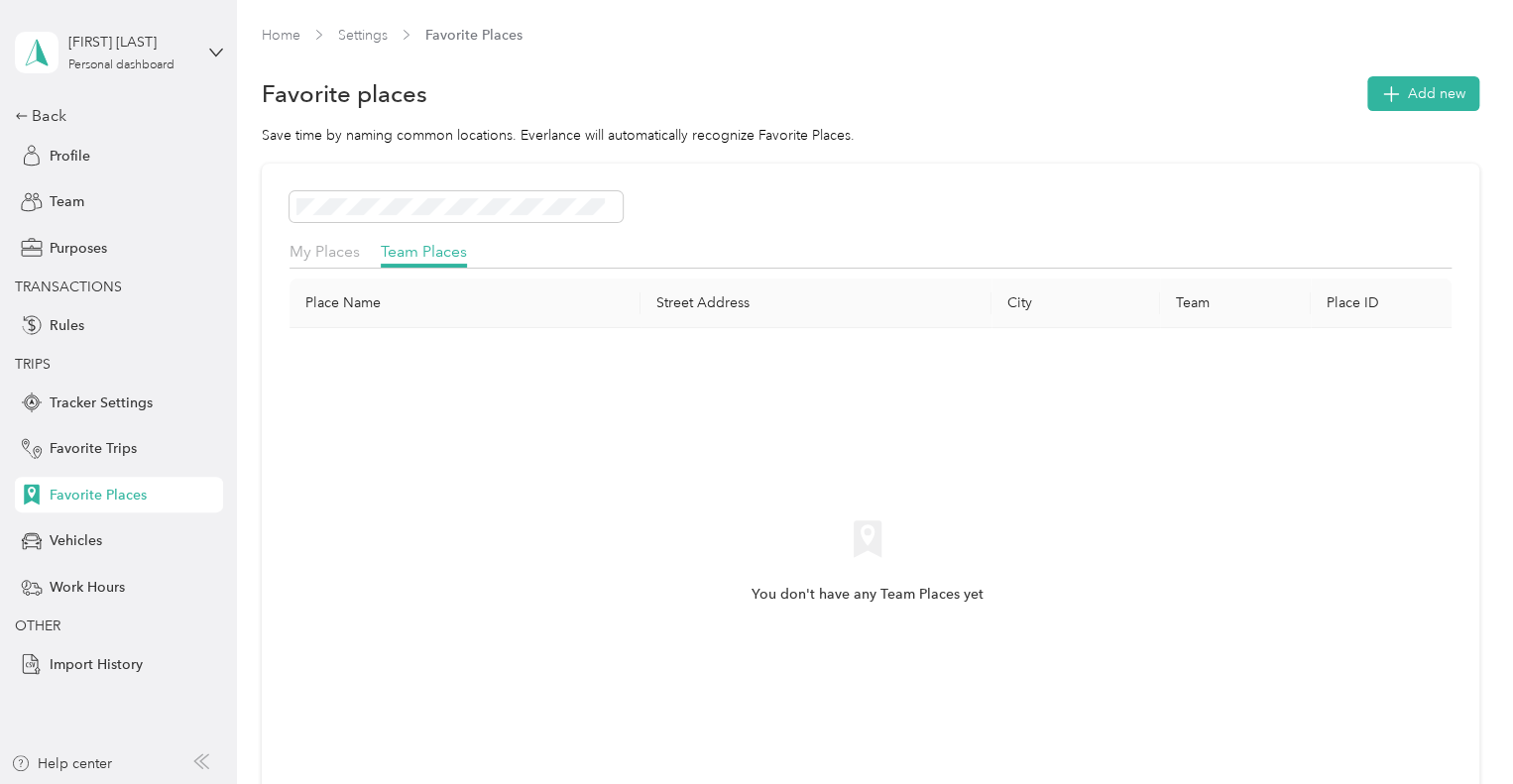 click on "My Places" at bounding box center [324, 252] 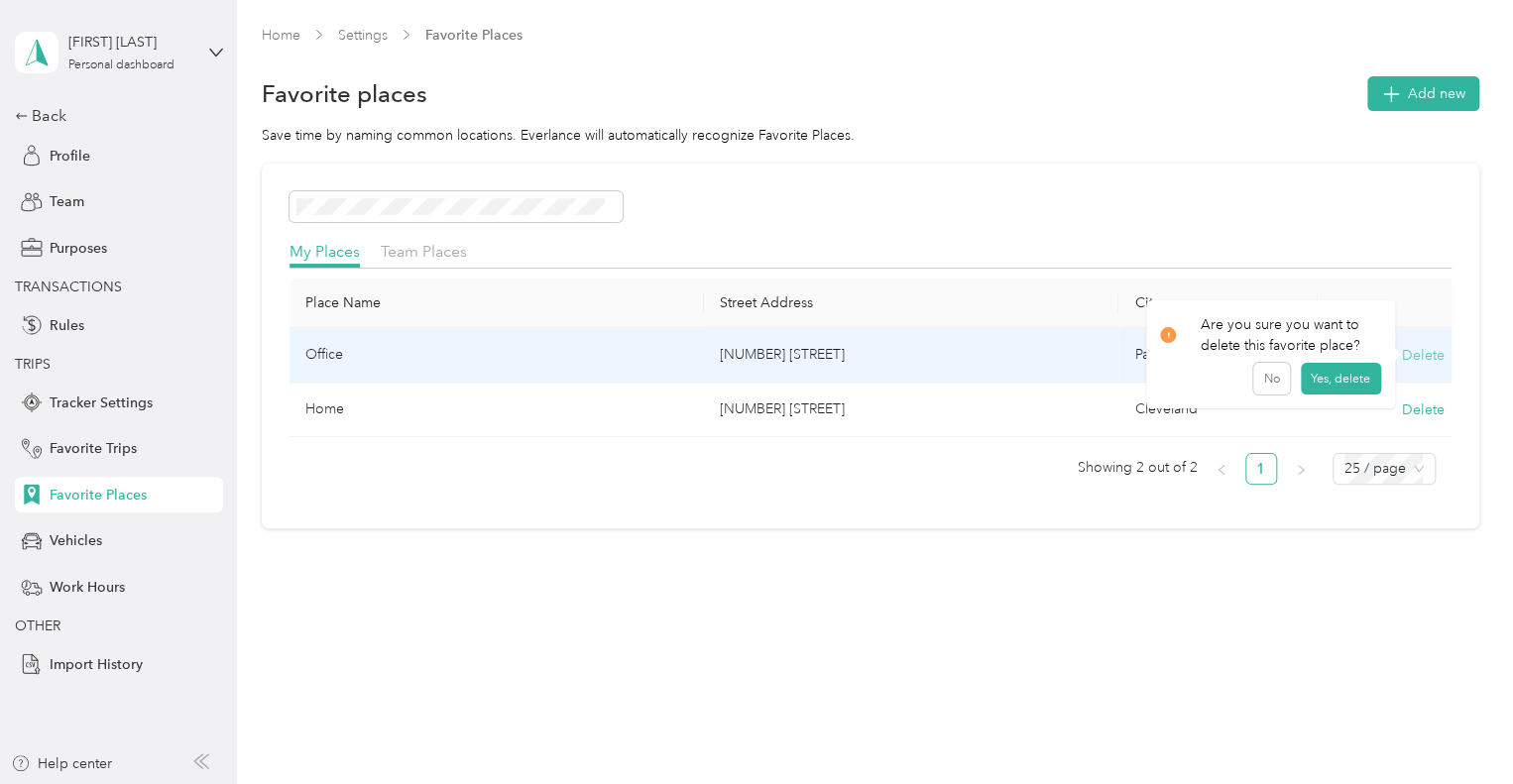 click on "Delete" at bounding box center (1423, 355) 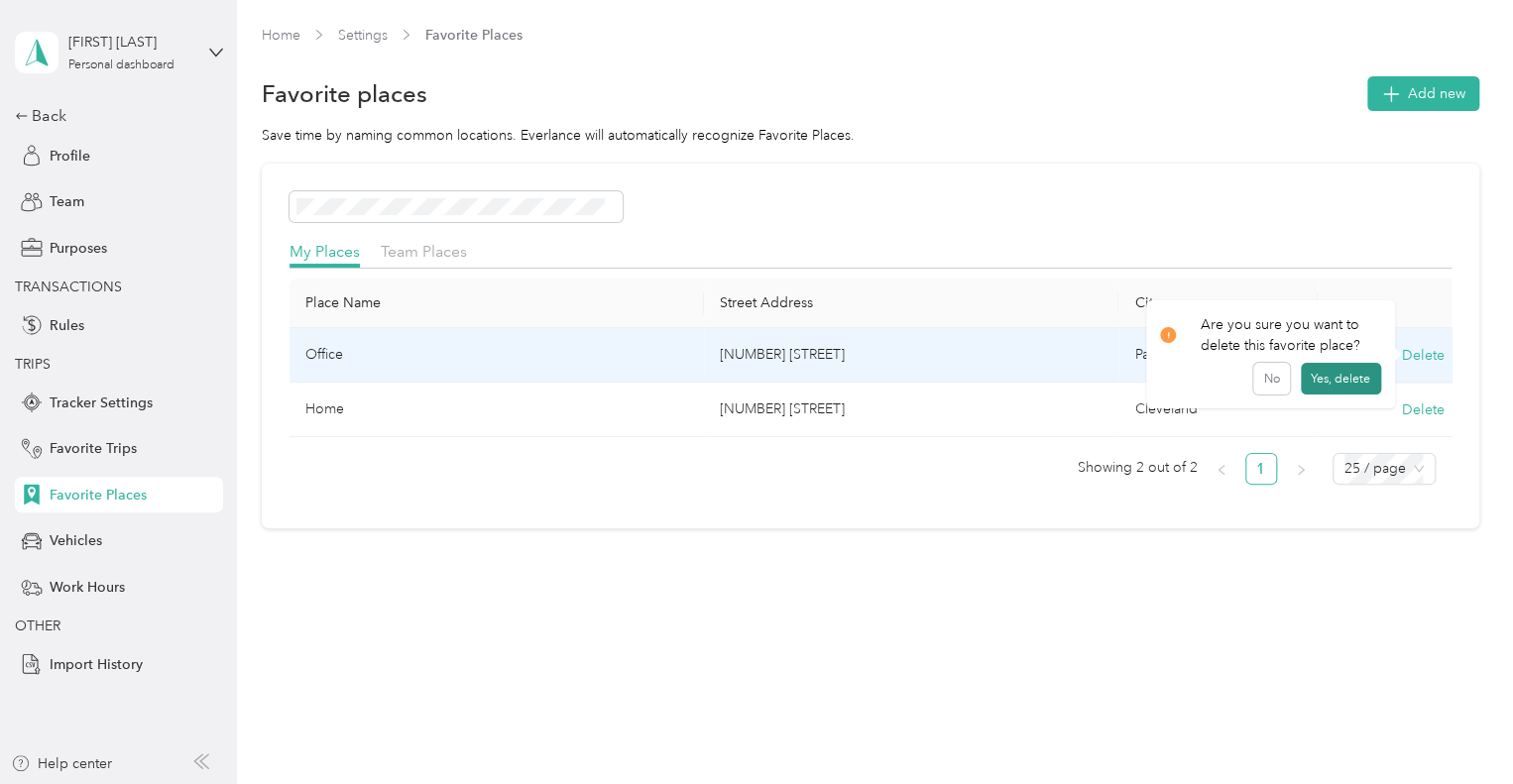 click on "Yes, delete" at bounding box center [1340, 379] 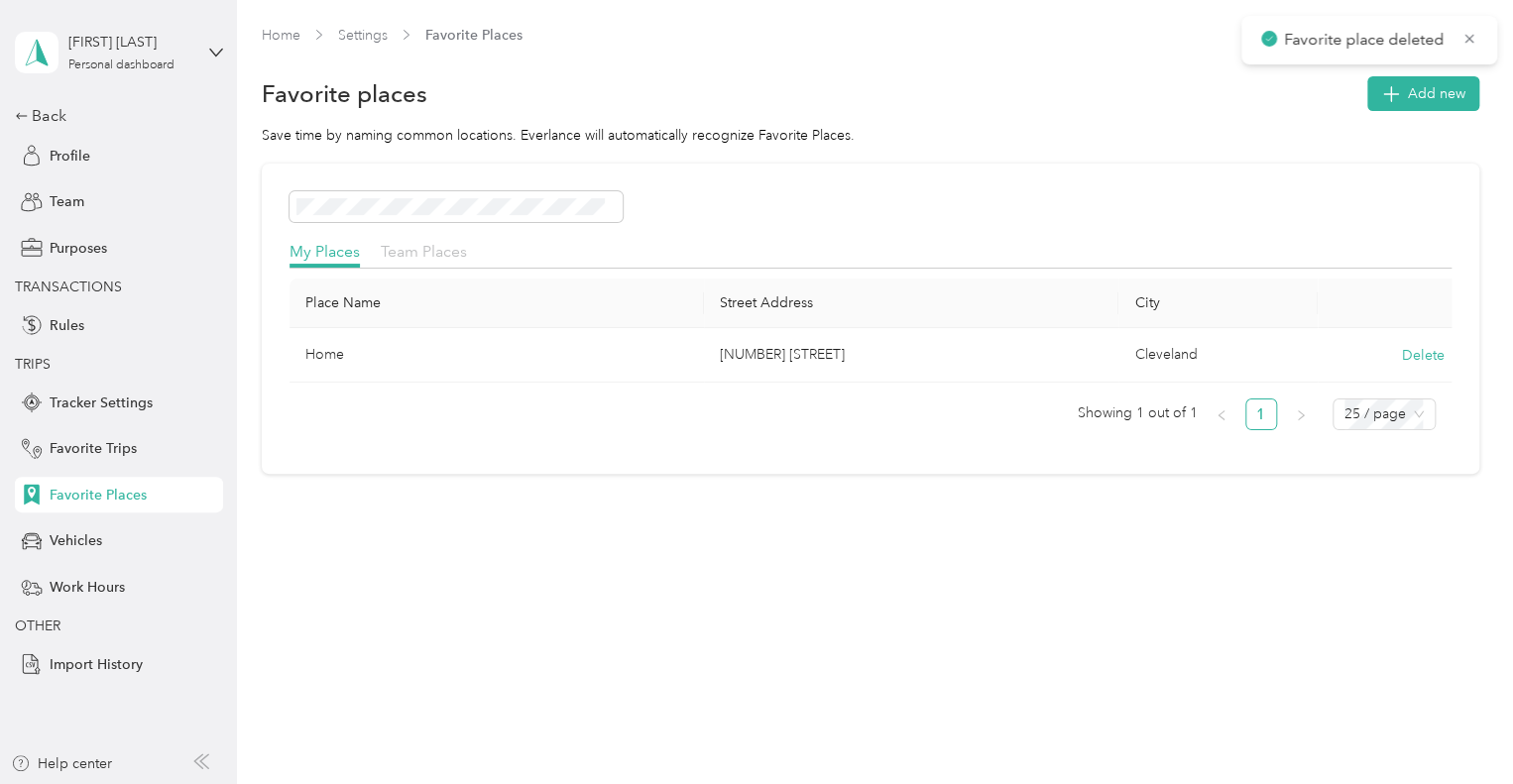 click on "Team Places" at bounding box center [423, 251] 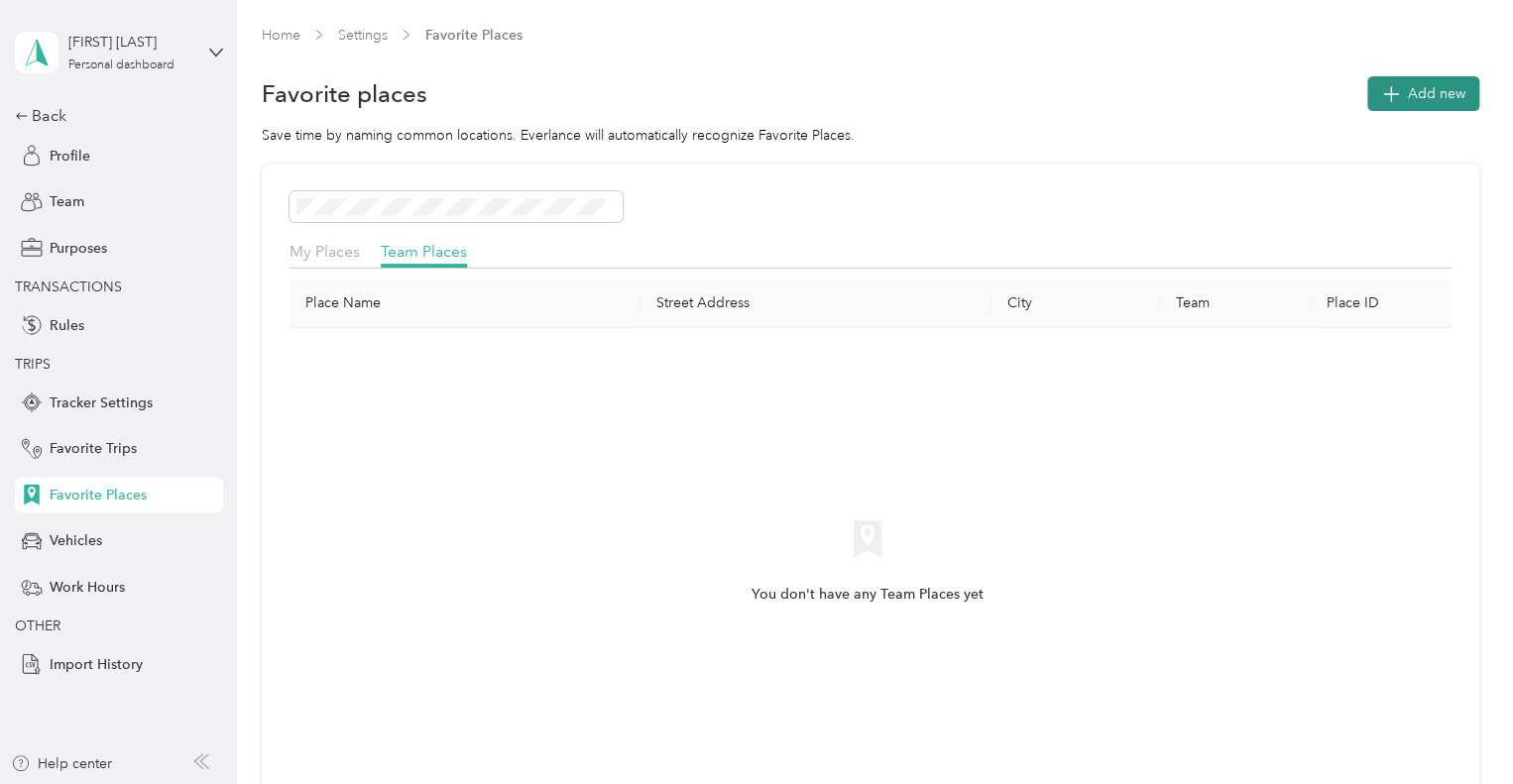 click on "Add new" at bounding box center [1437, 93] 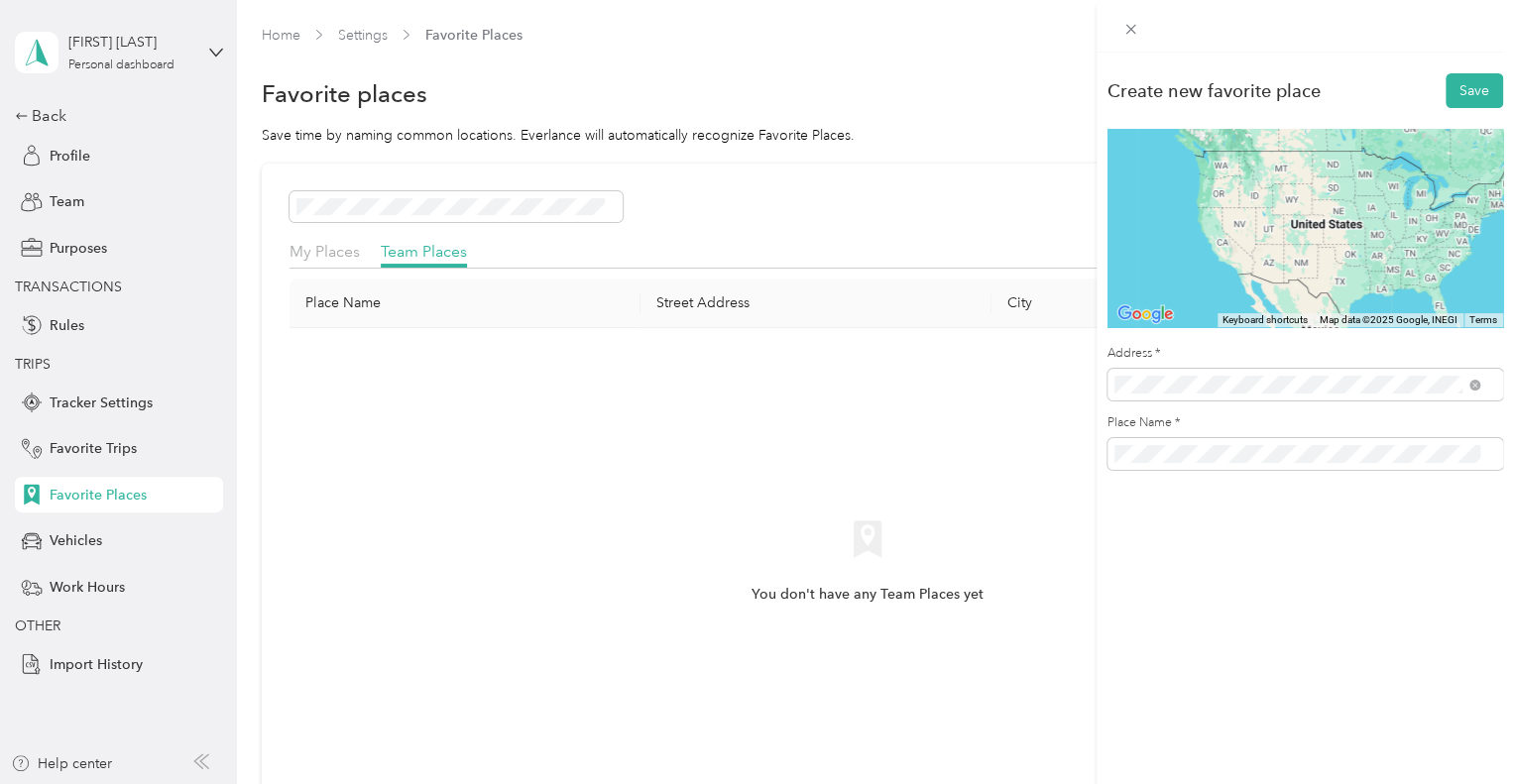 click on "[NUMBER] [STREET]
[CITY], [STATE] [POSTAL_CODE], [COUNTRY]" at bounding box center (1294, 464) 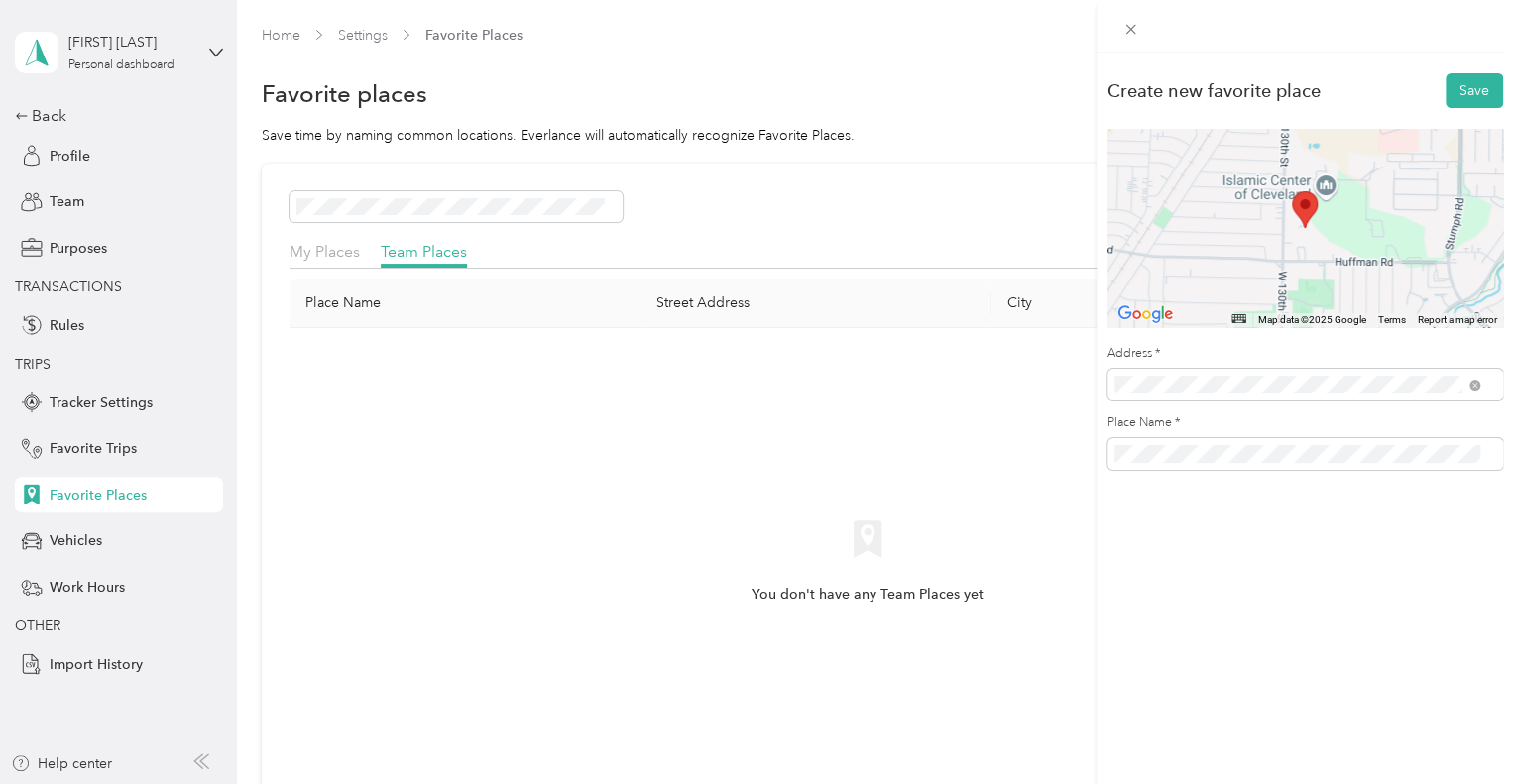 click on "Create new favorite place Save ← Move left → Move right ↑ Move up ↓ Move down + Zoom in - Zoom out Home Jump left by 75% End Jump right by 75% Page Up Jump up by 75% Page Down Jump down by 75% Map Data Map data ©2025 Google Map data ©2025 Google 500 m  Click to toggle between metric and imperial units Terms Report a map error Address   * Place Name   *" at bounding box center (1305, 444) 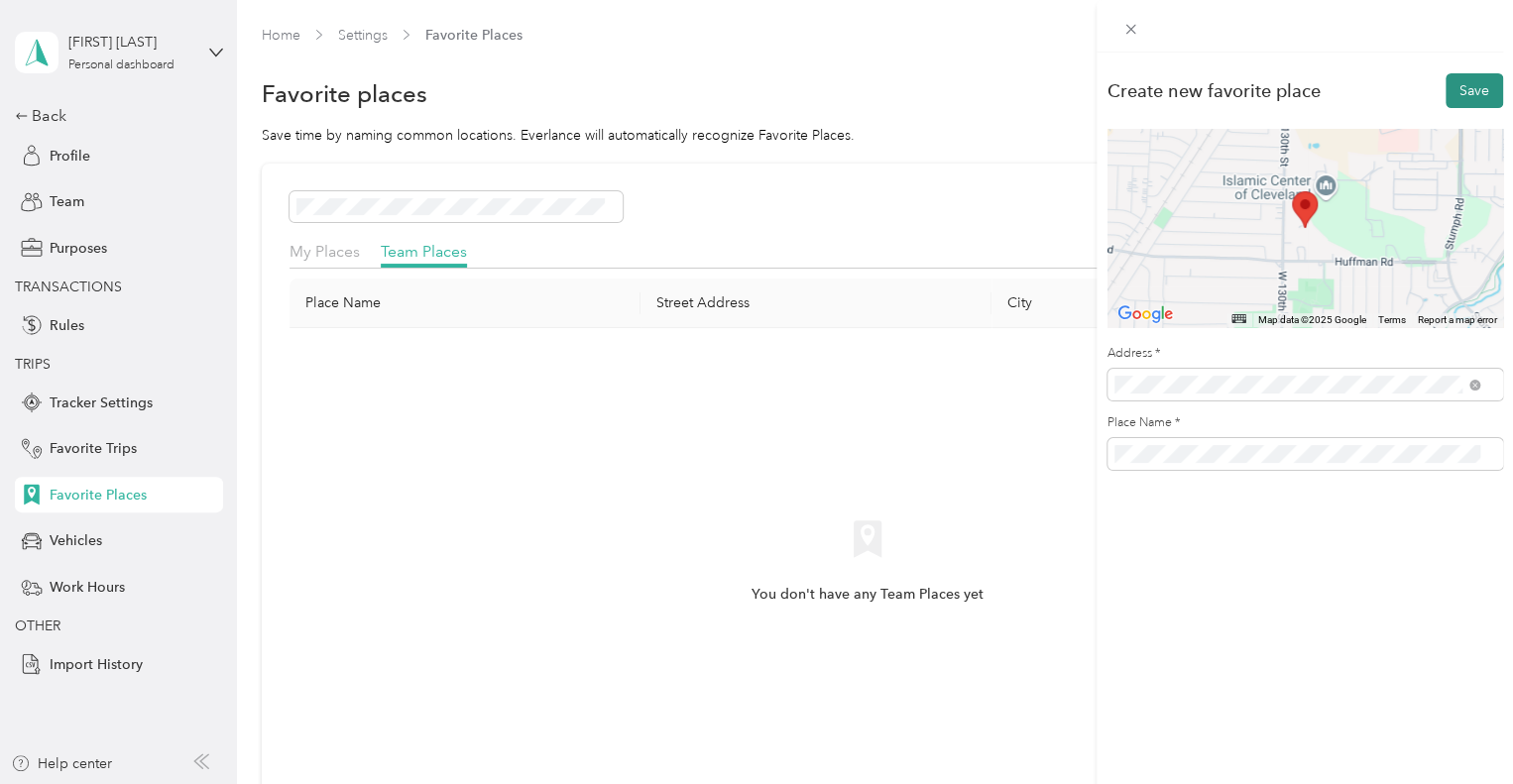 click on "Save" at bounding box center [1474, 90] 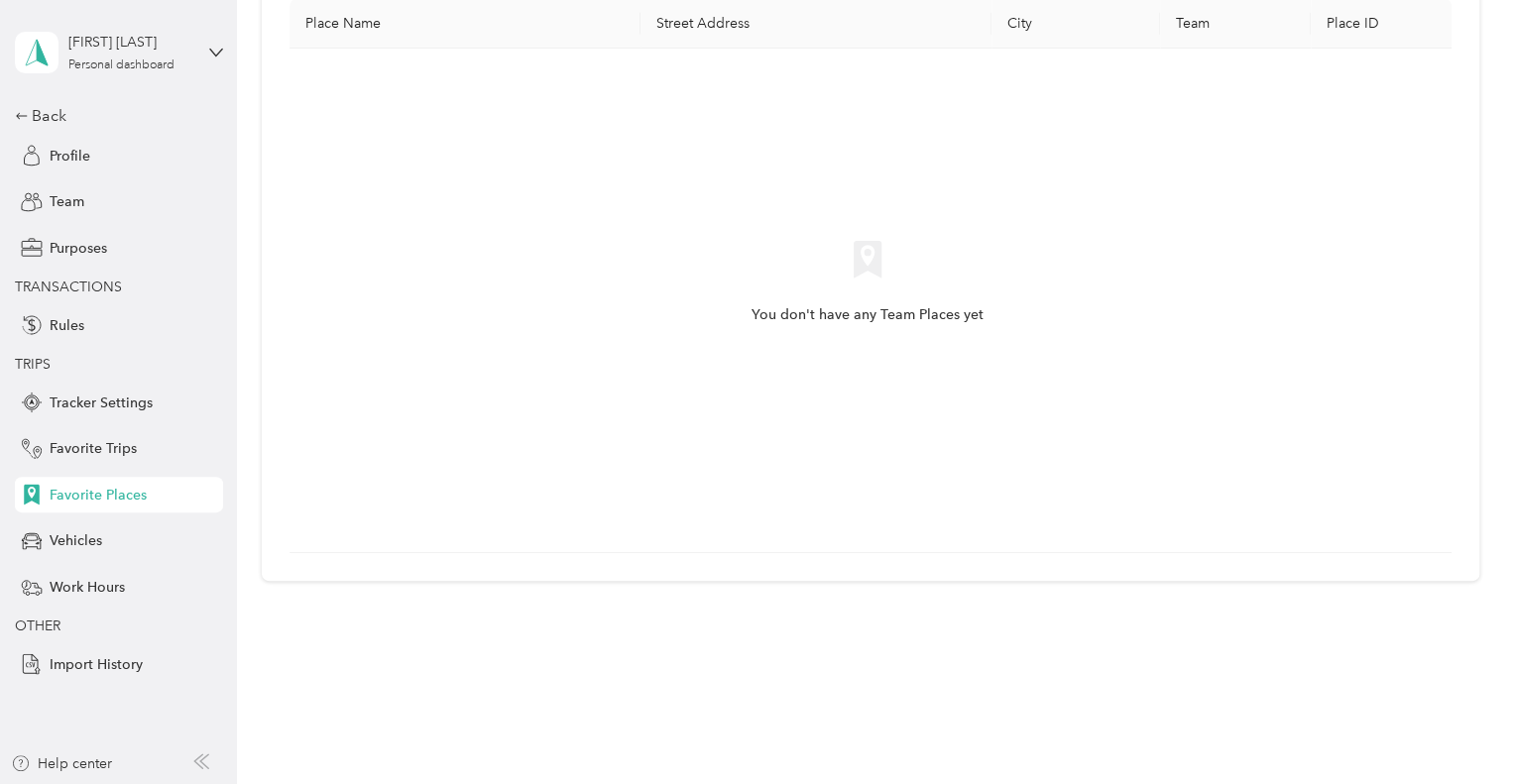 scroll, scrollTop: 0, scrollLeft: 0, axis: both 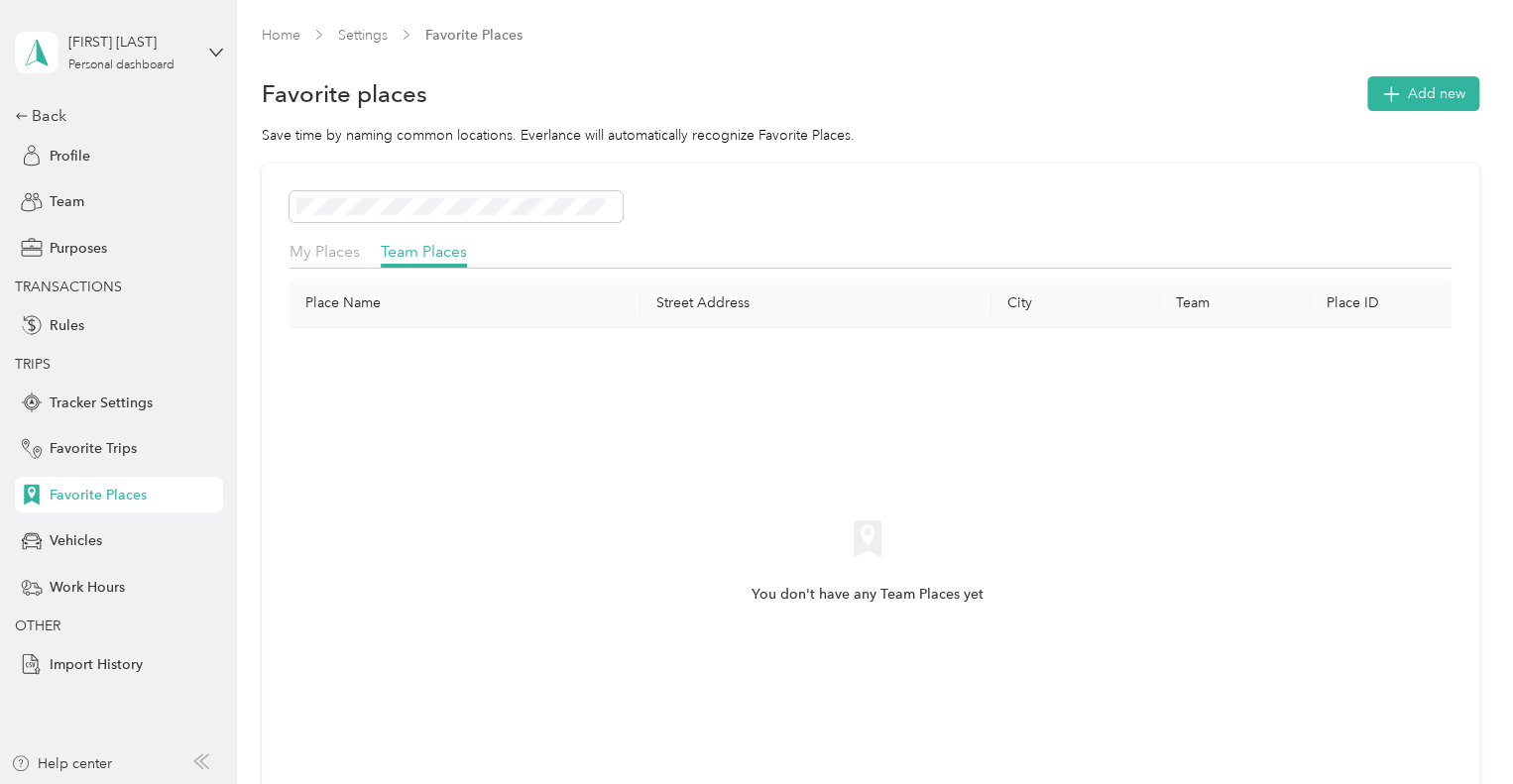 click on "Save time by naming common locations. Everlance will automatically recognize Favorite Places." at bounding box center (871, 135) 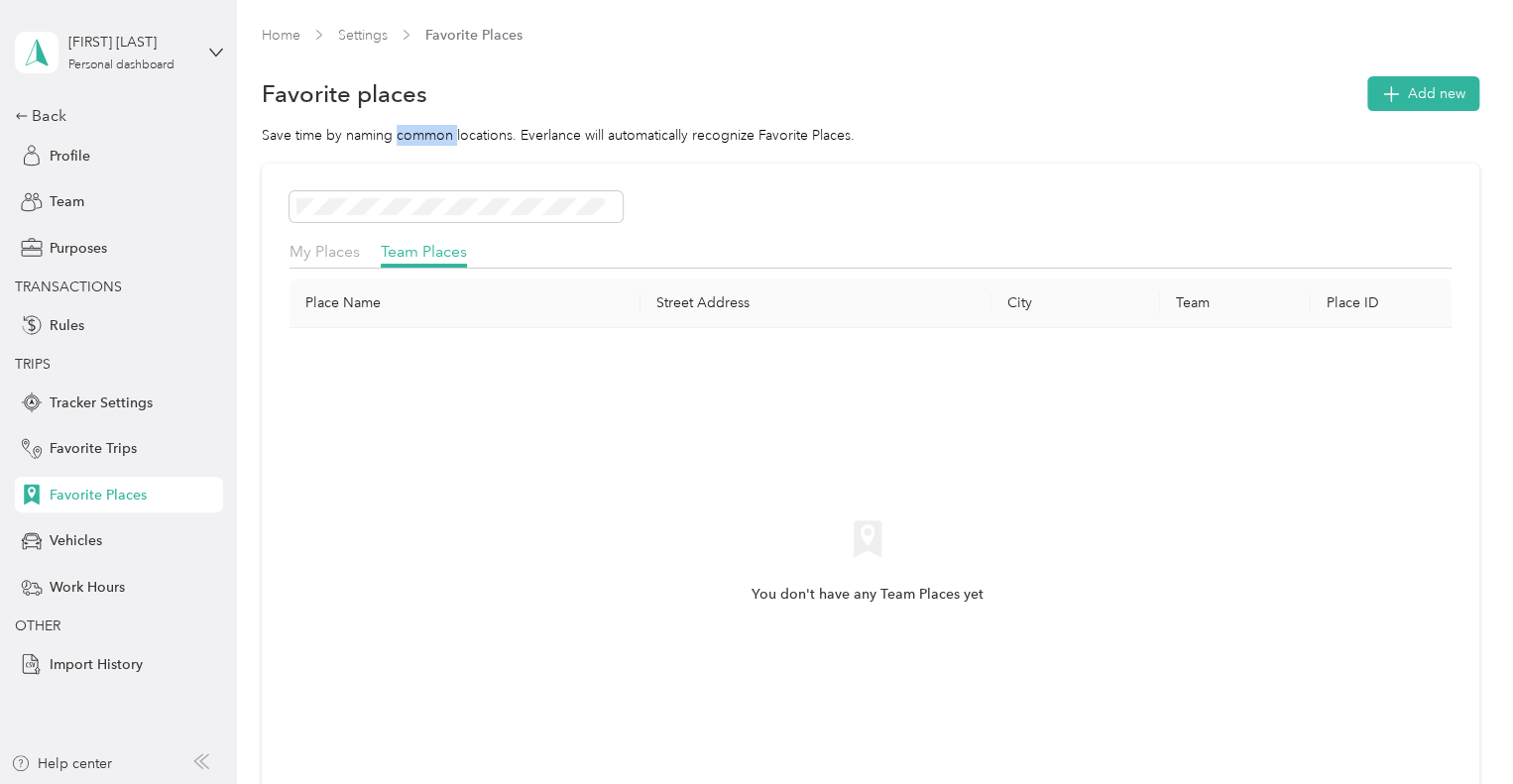 click on "Save time by naming common locations. Everlance will automatically recognize Favorite Places." at bounding box center [871, 135] 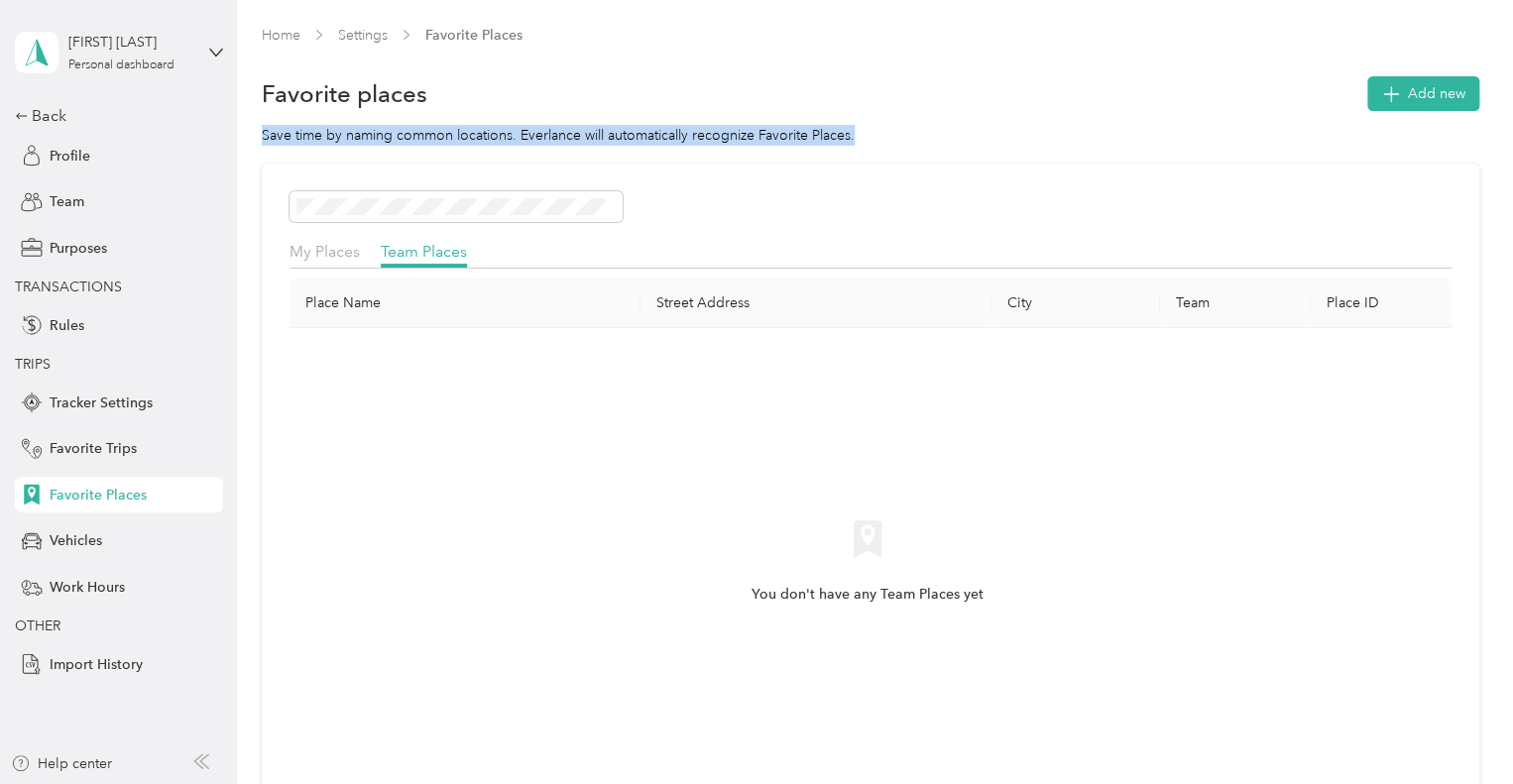 click on "Save time by naming common locations. Everlance will automatically recognize Favorite Places." at bounding box center (871, 135) 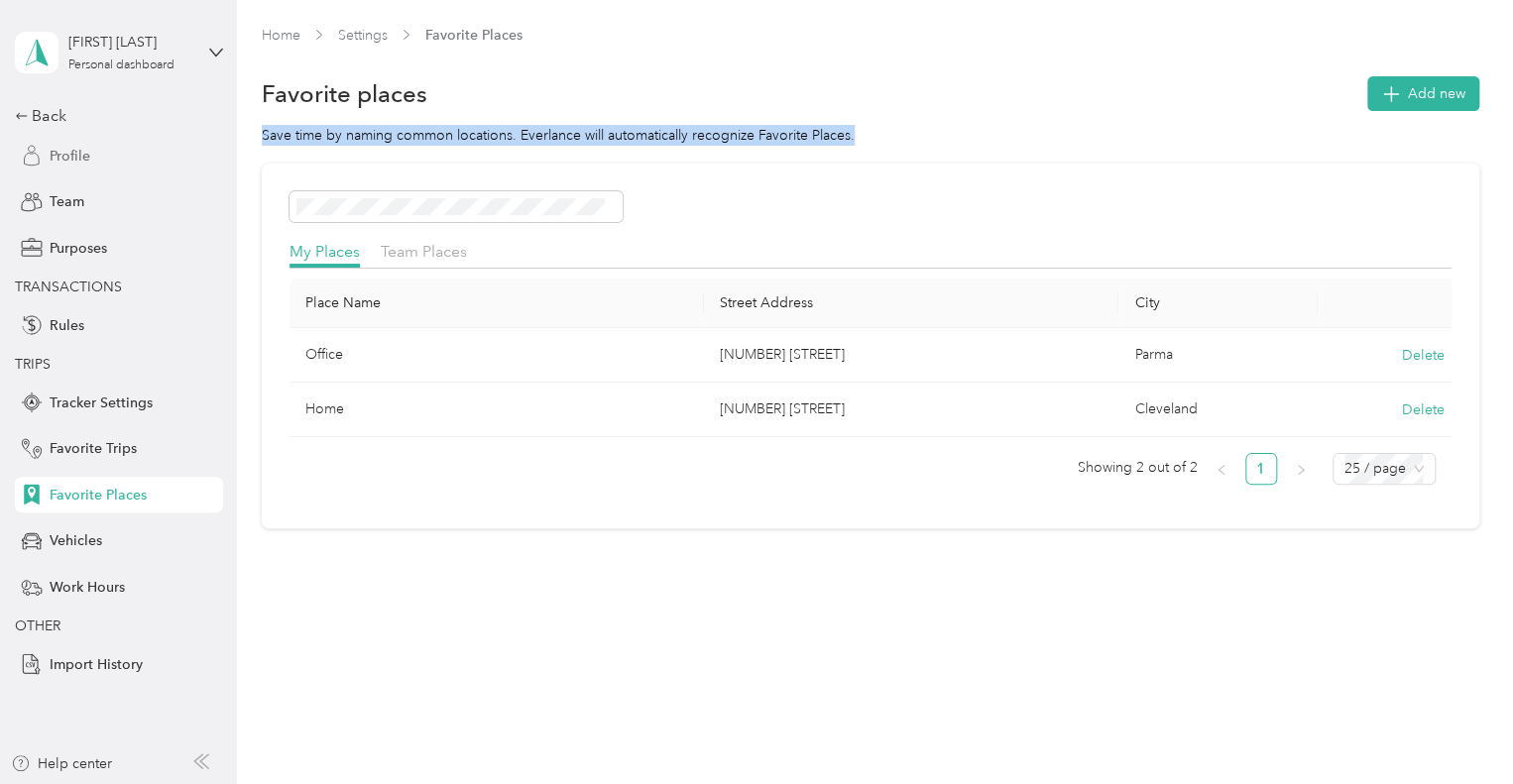 click on "Profile" at bounding box center [69, 156] 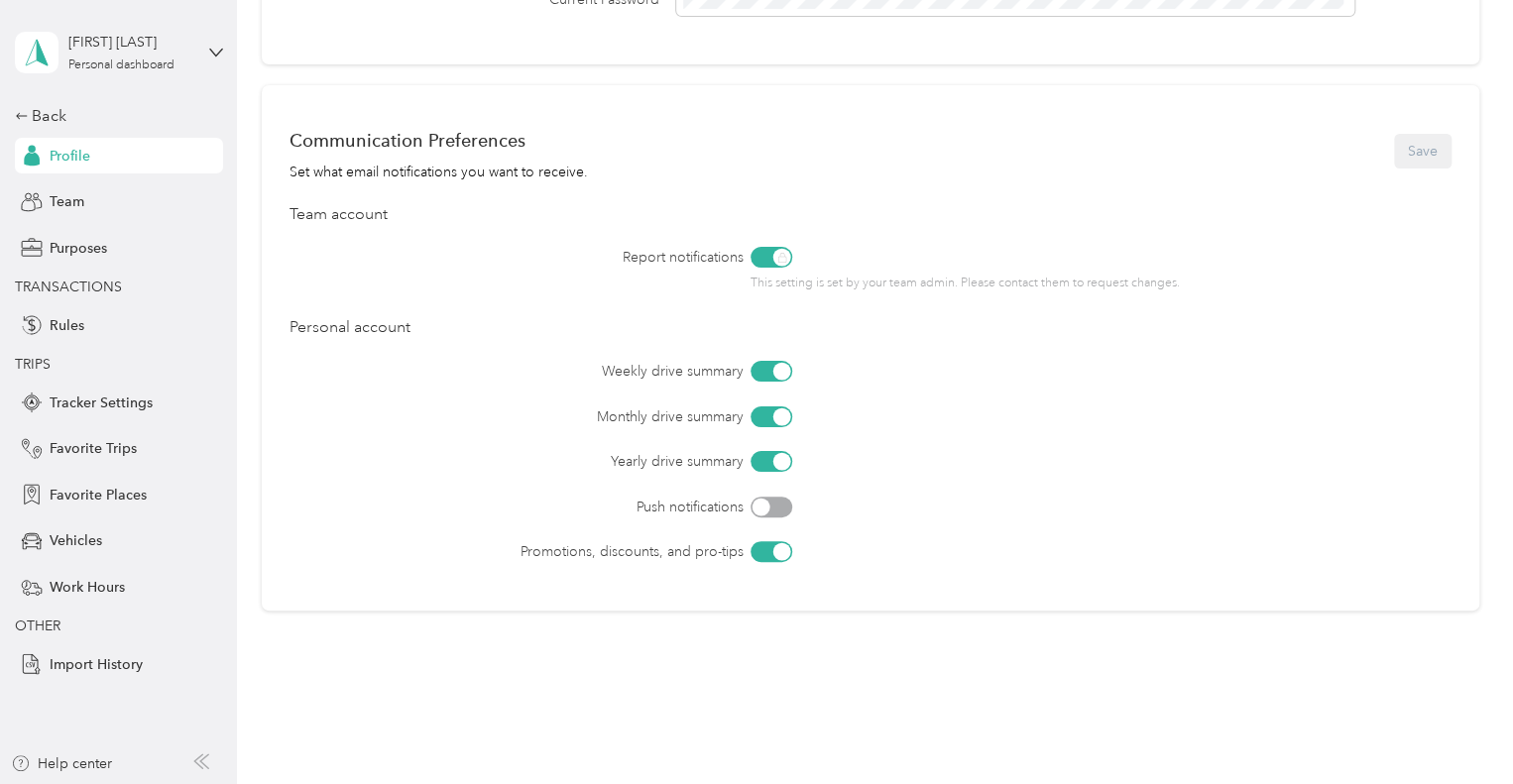 scroll, scrollTop: 797, scrollLeft: 0, axis: vertical 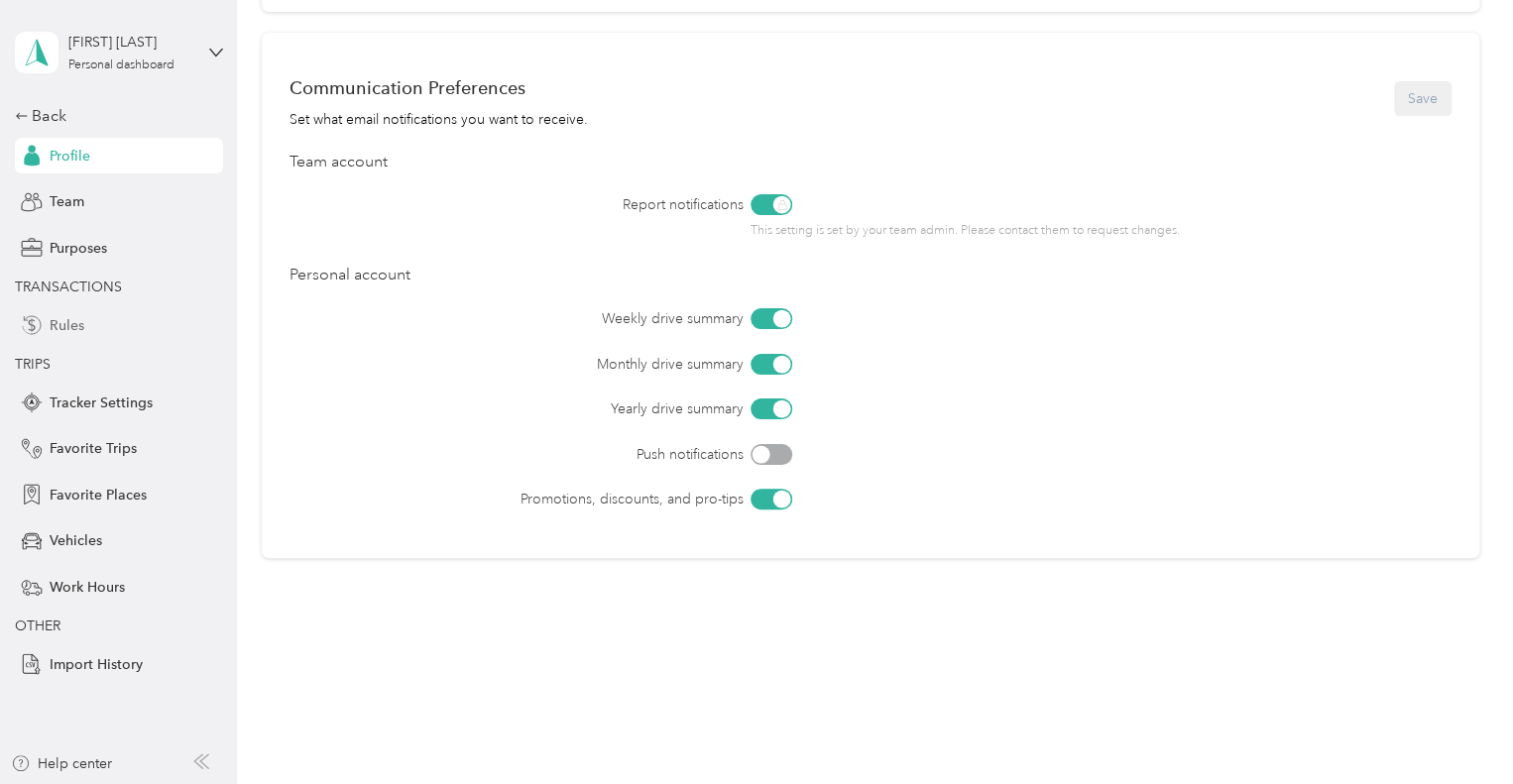 click on "Rules" at bounding box center (66, 325) 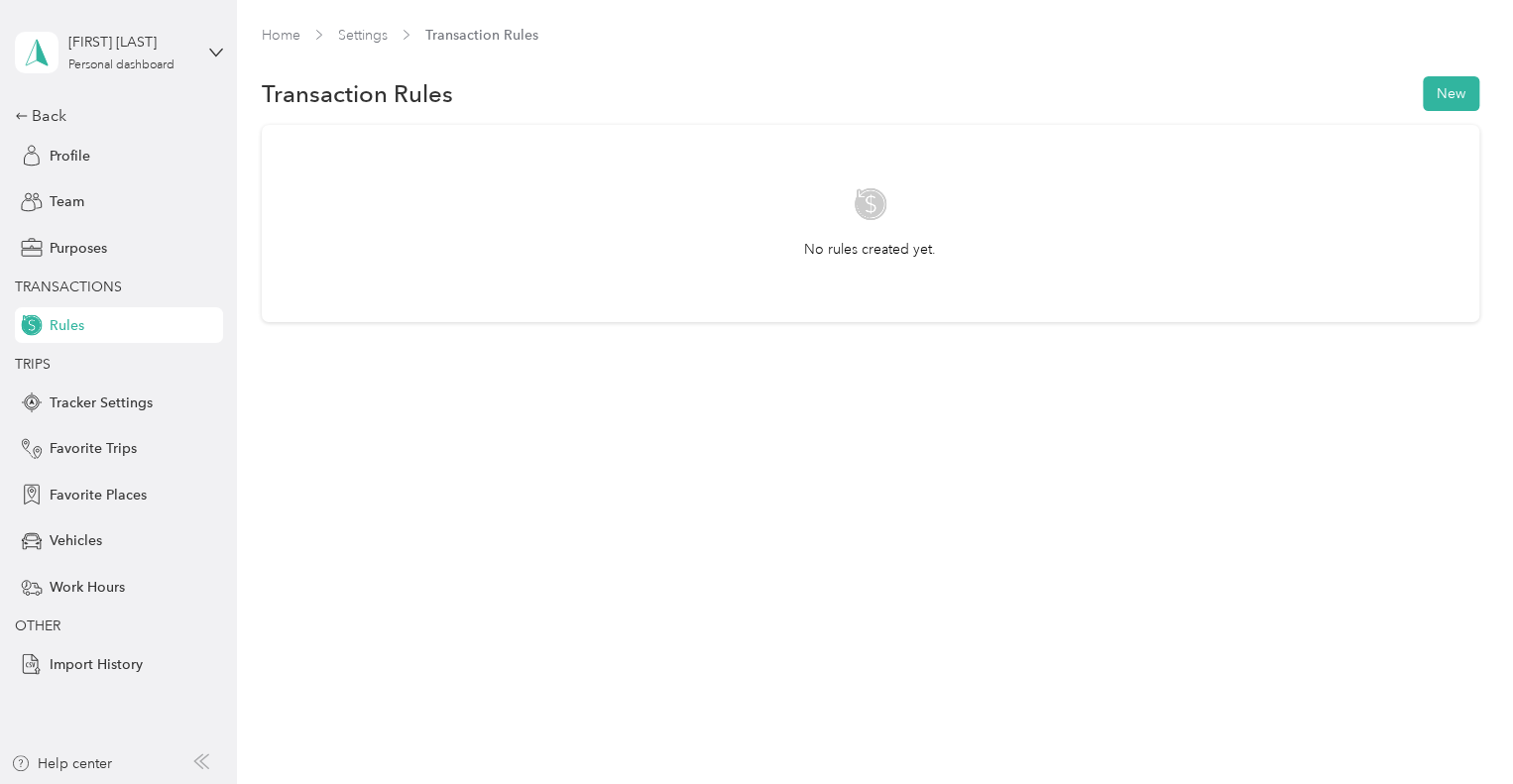 scroll, scrollTop: 0, scrollLeft: 0, axis: both 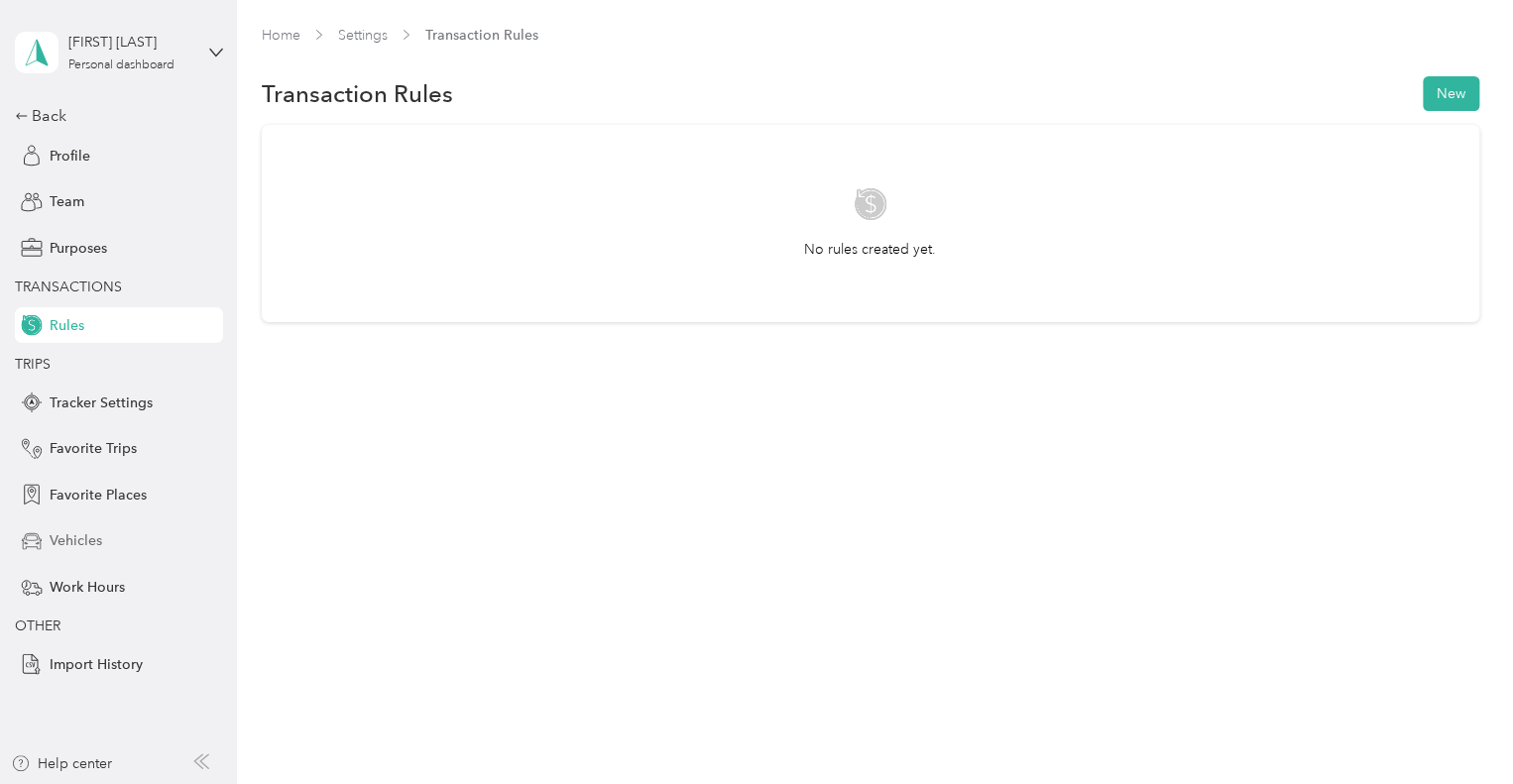 click on "Vehicles" at bounding box center [75, 540] 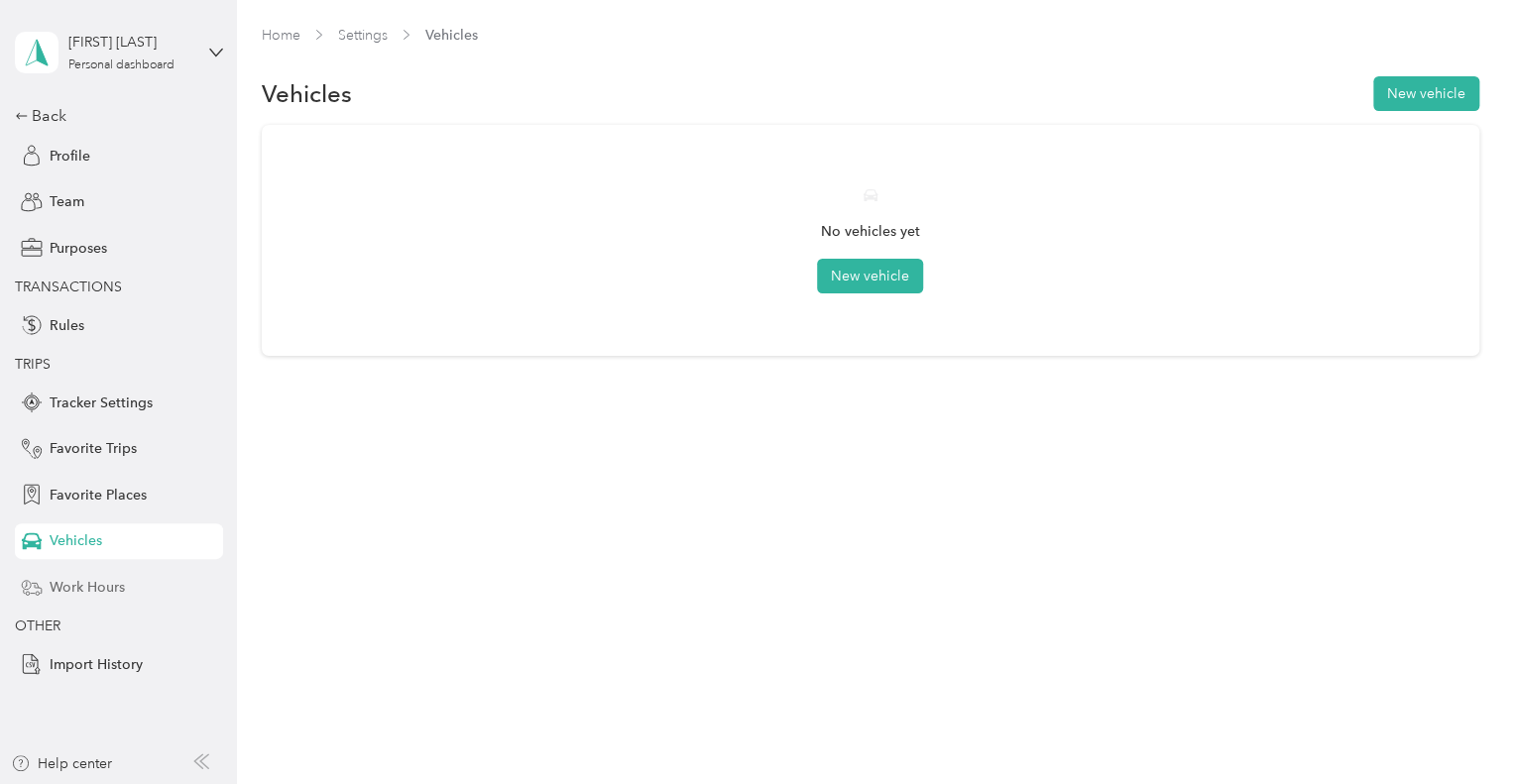 click on "Work Hours" at bounding box center (87, 587) 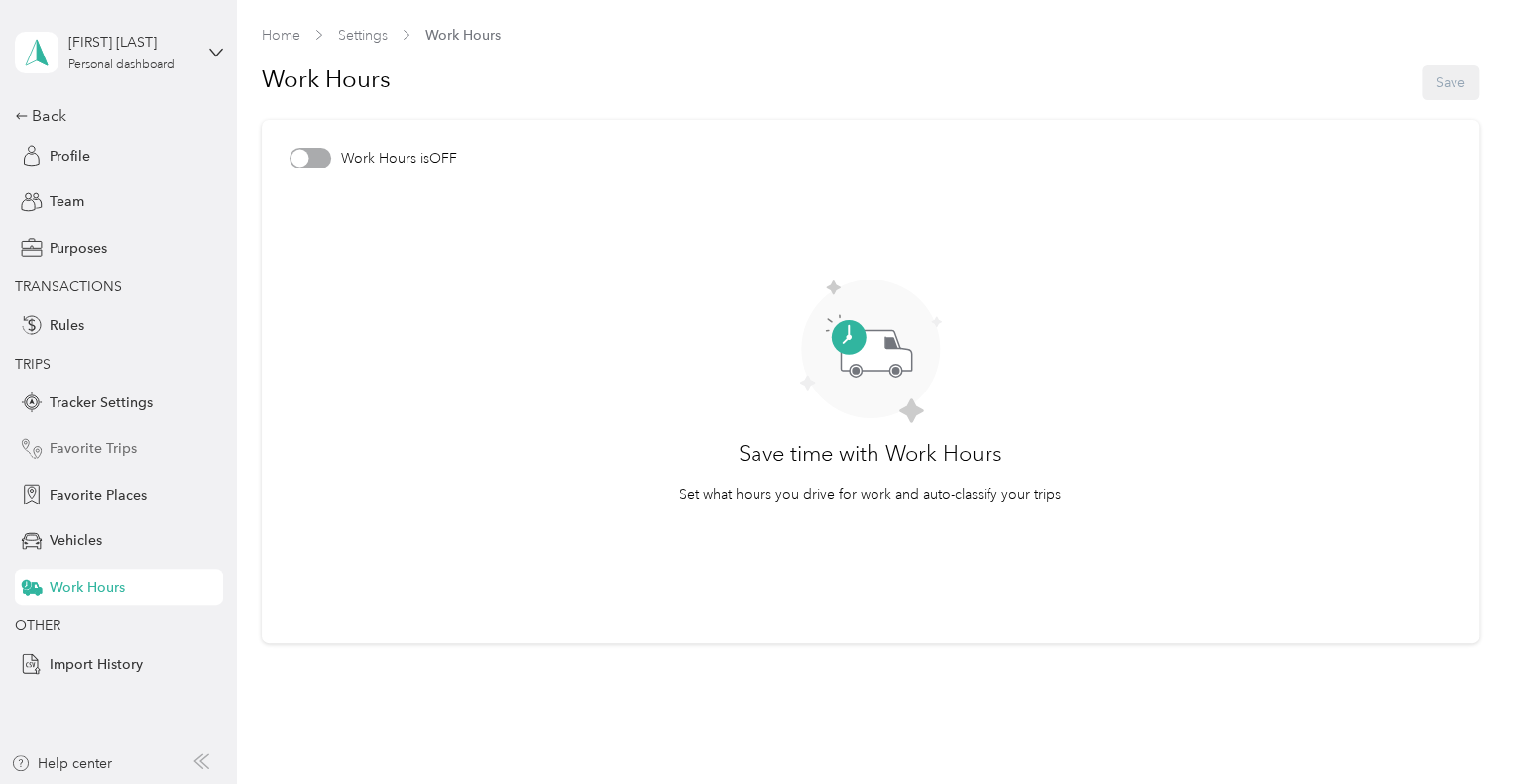 click on "Favorite Trips" at bounding box center (93, 448) 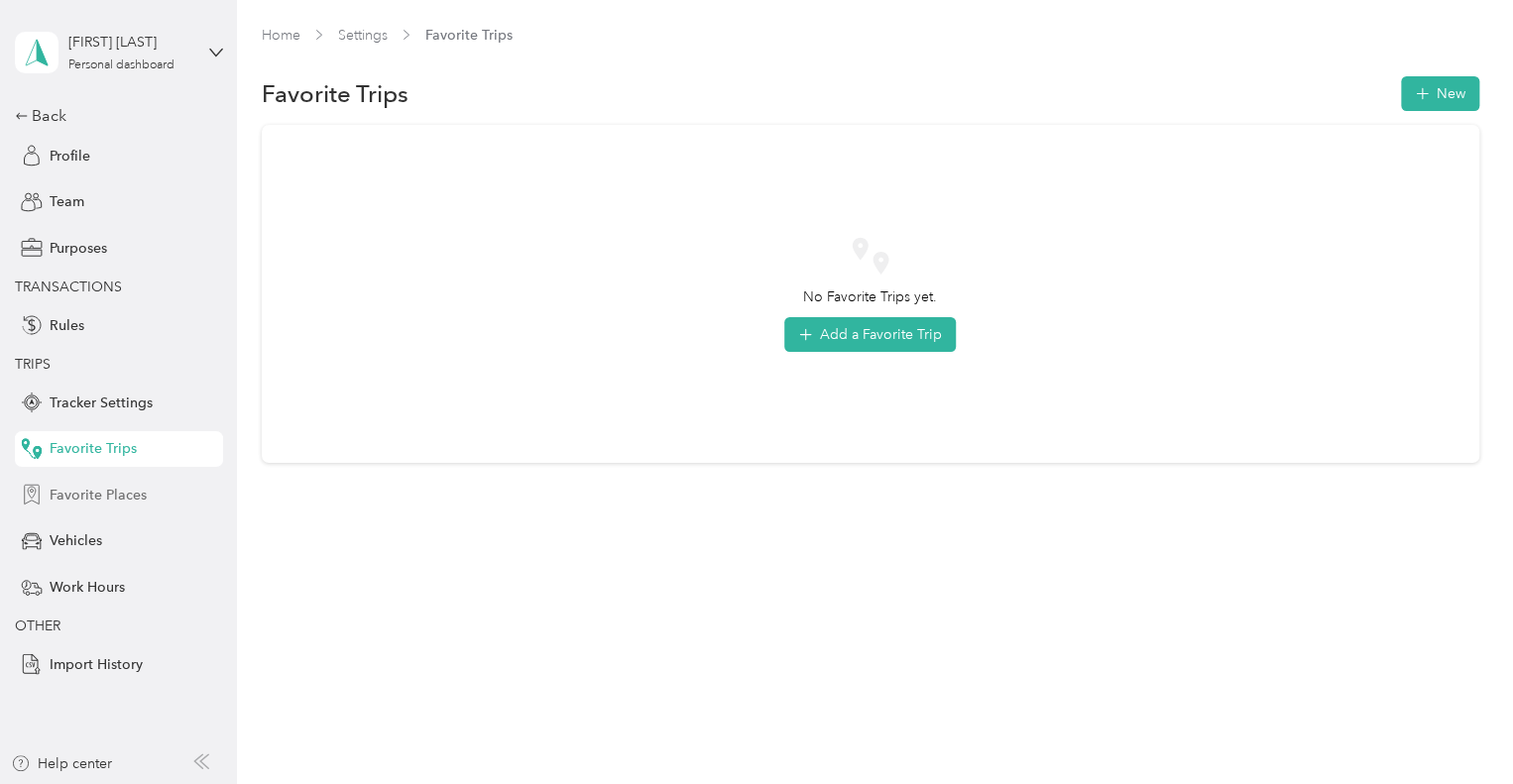 click on "Favorite Places" at bounding box center (98, 495) 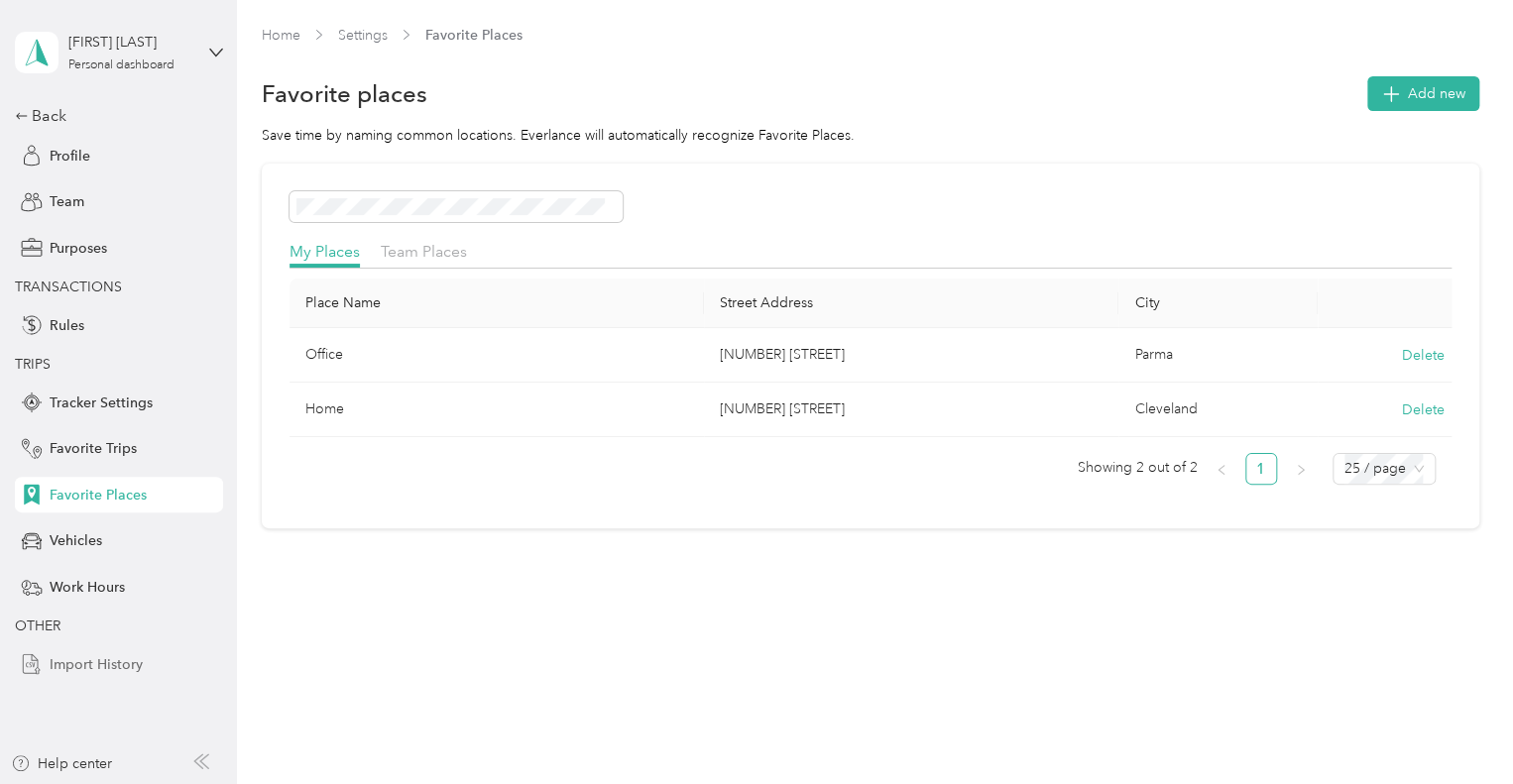 click on "Import History" at bounding box center [96, 664] 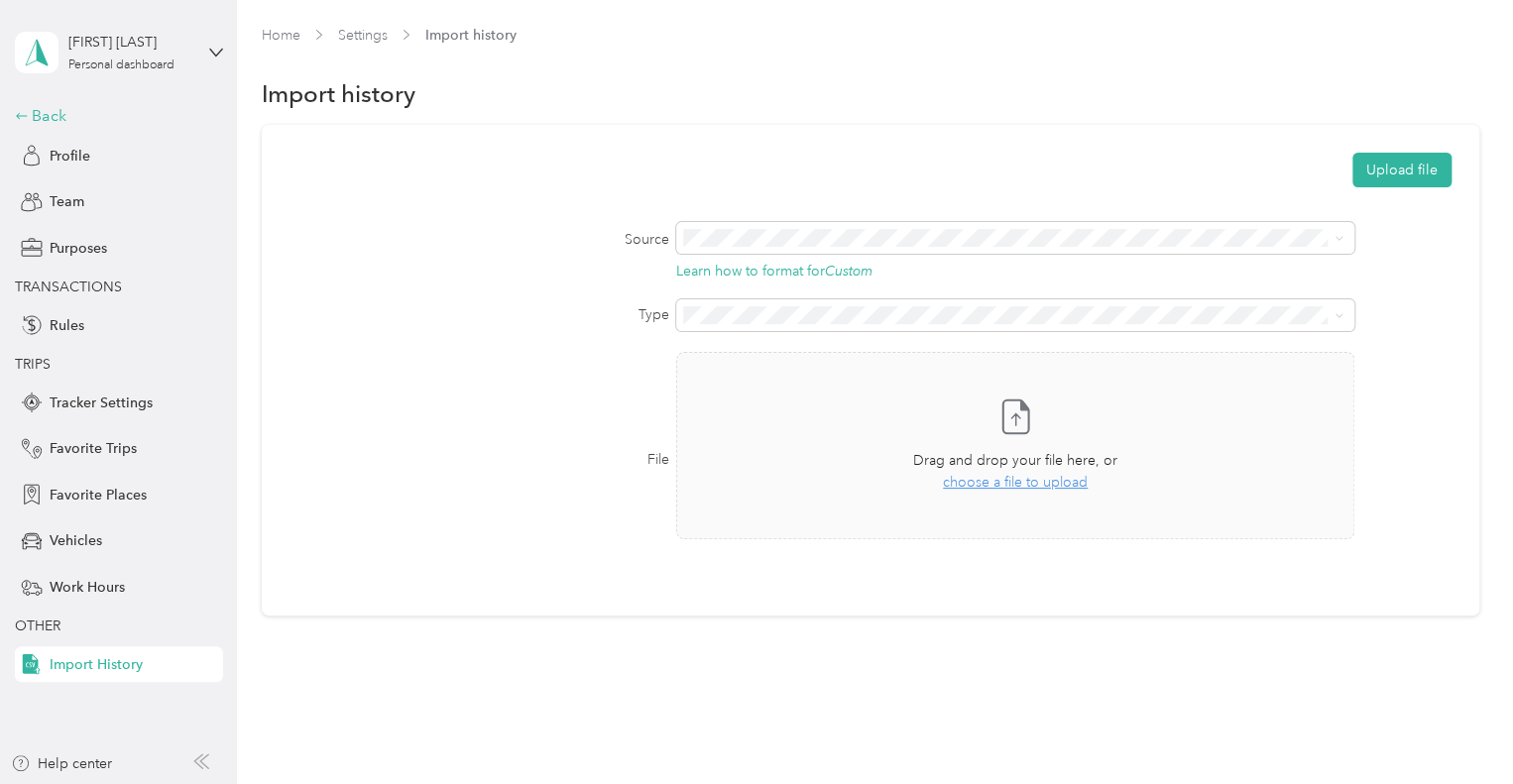 click on "Back" at bounding box center [114, 116] 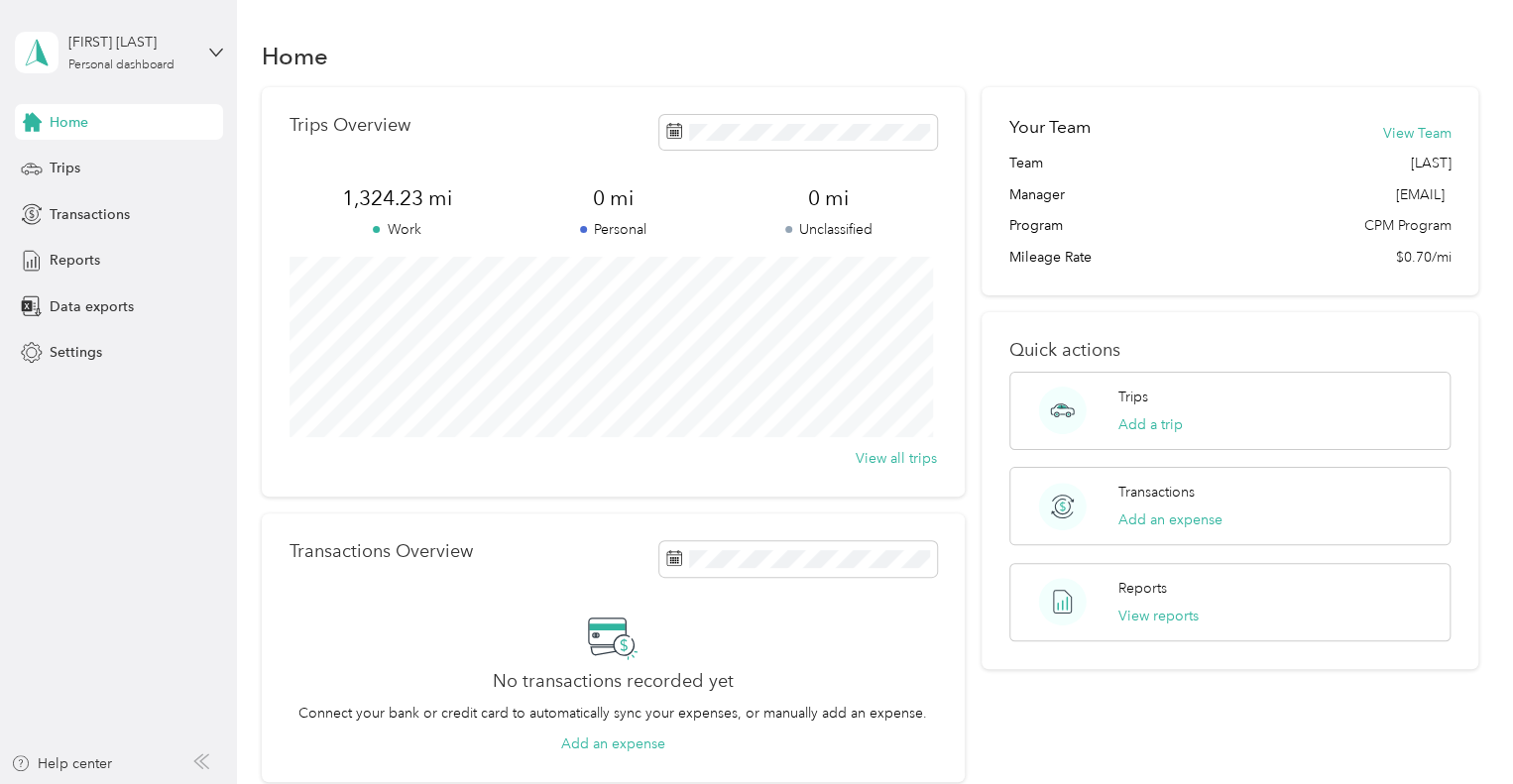 click on "1,324.23   mi" at bounding box center (398, 198) 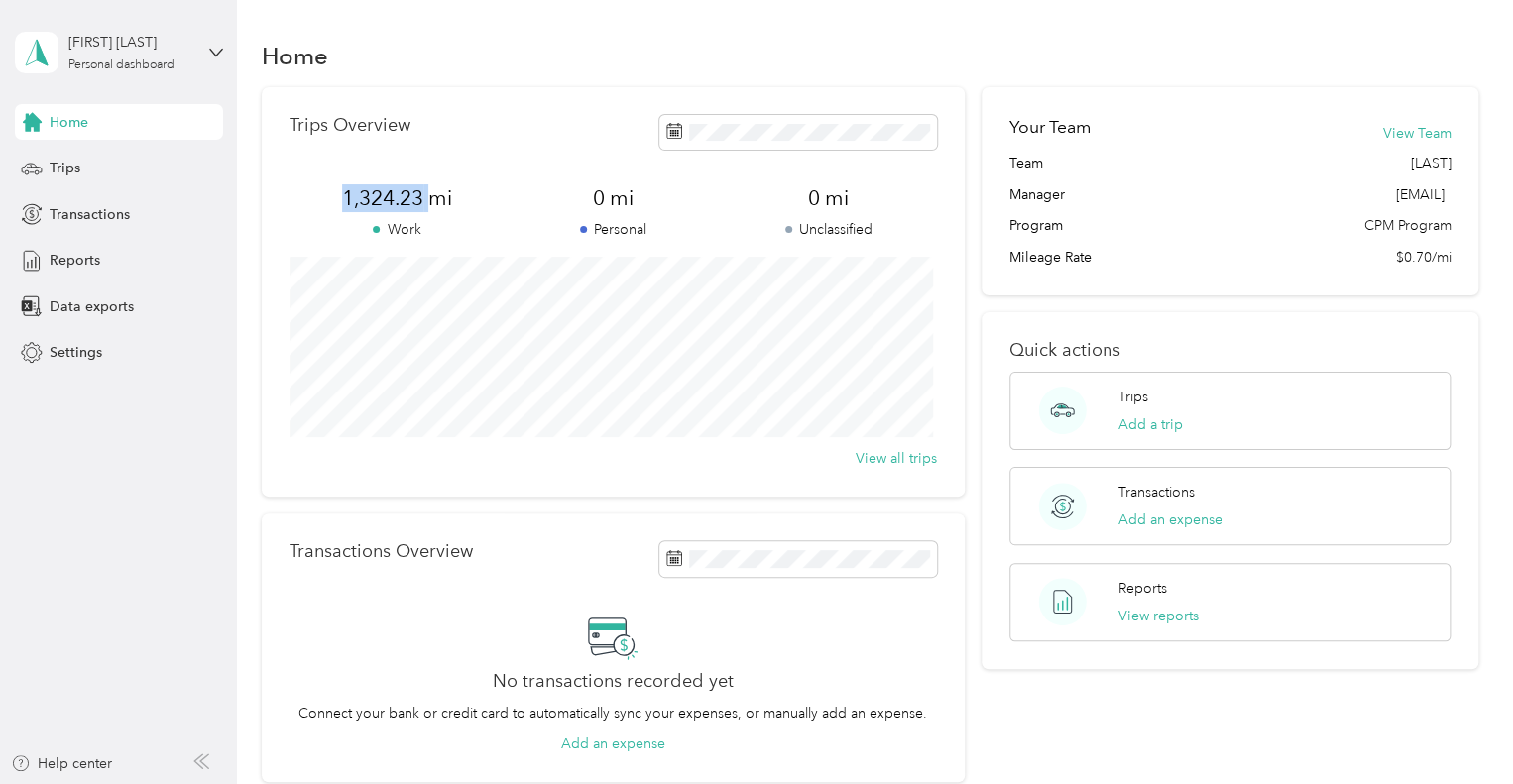 click on "1,324.23   mi" at bounding box center (398, 198) 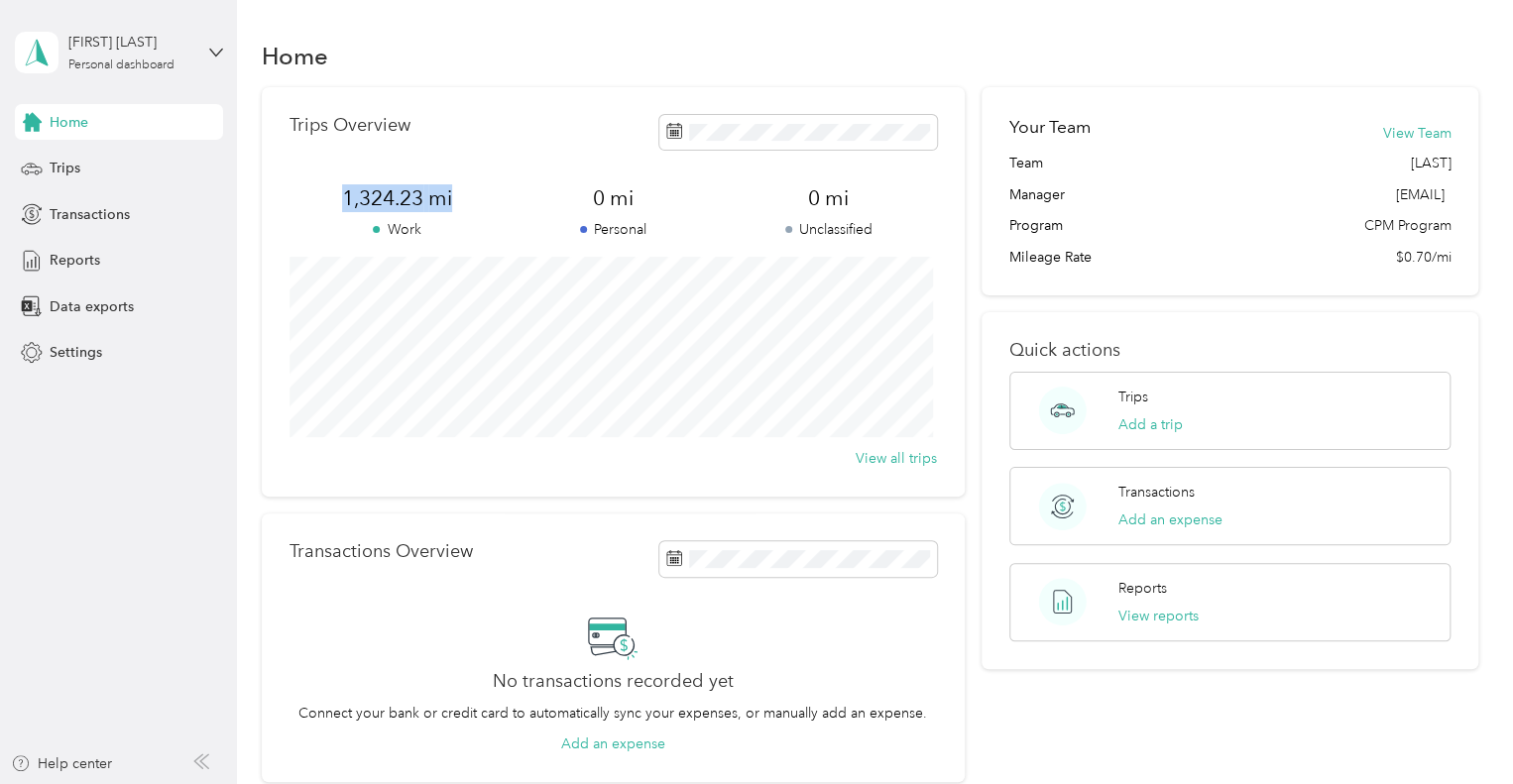 click on "1,324.23   mi" at bounding box center [398, 198] 